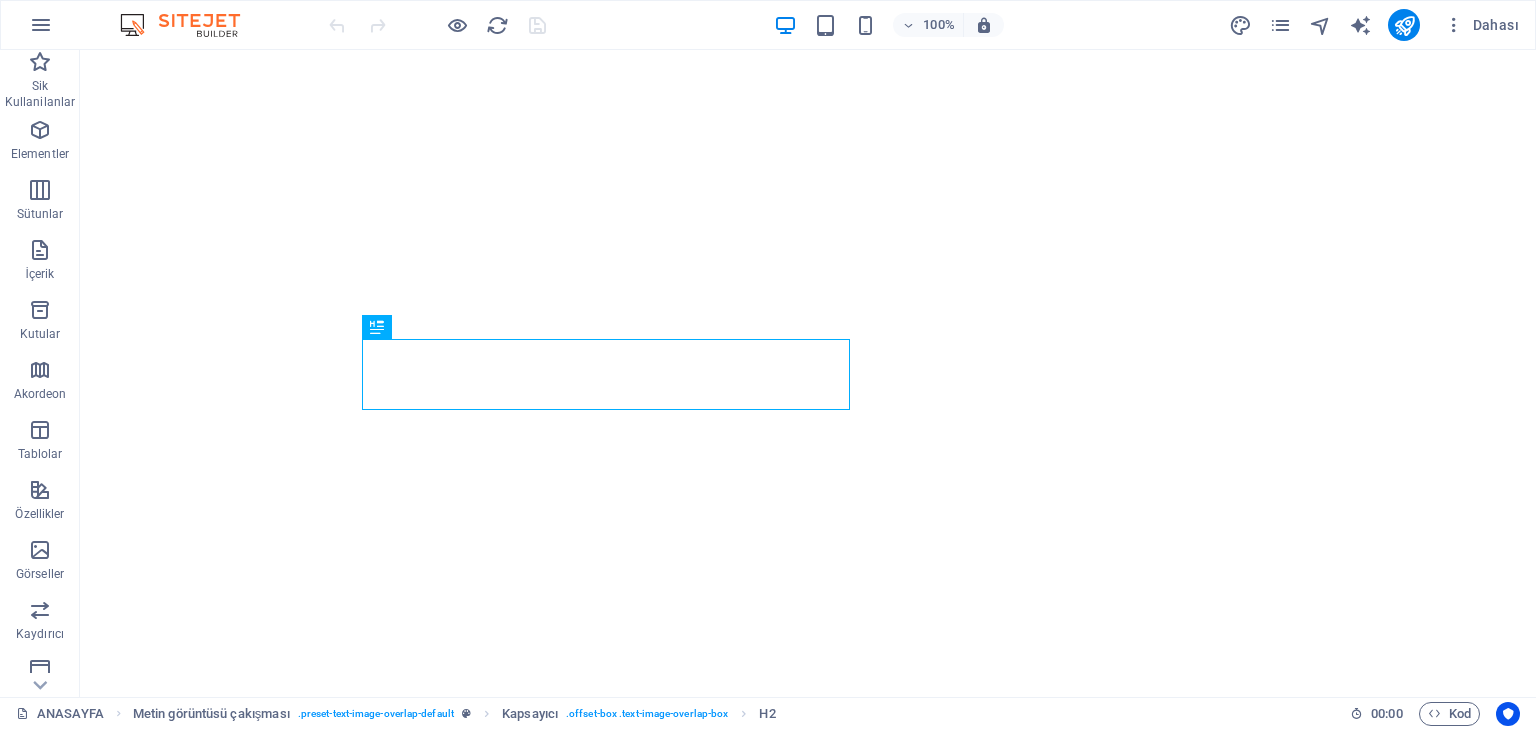 scroll, scrollTop: 0, scrollLeft: 0, axis: both 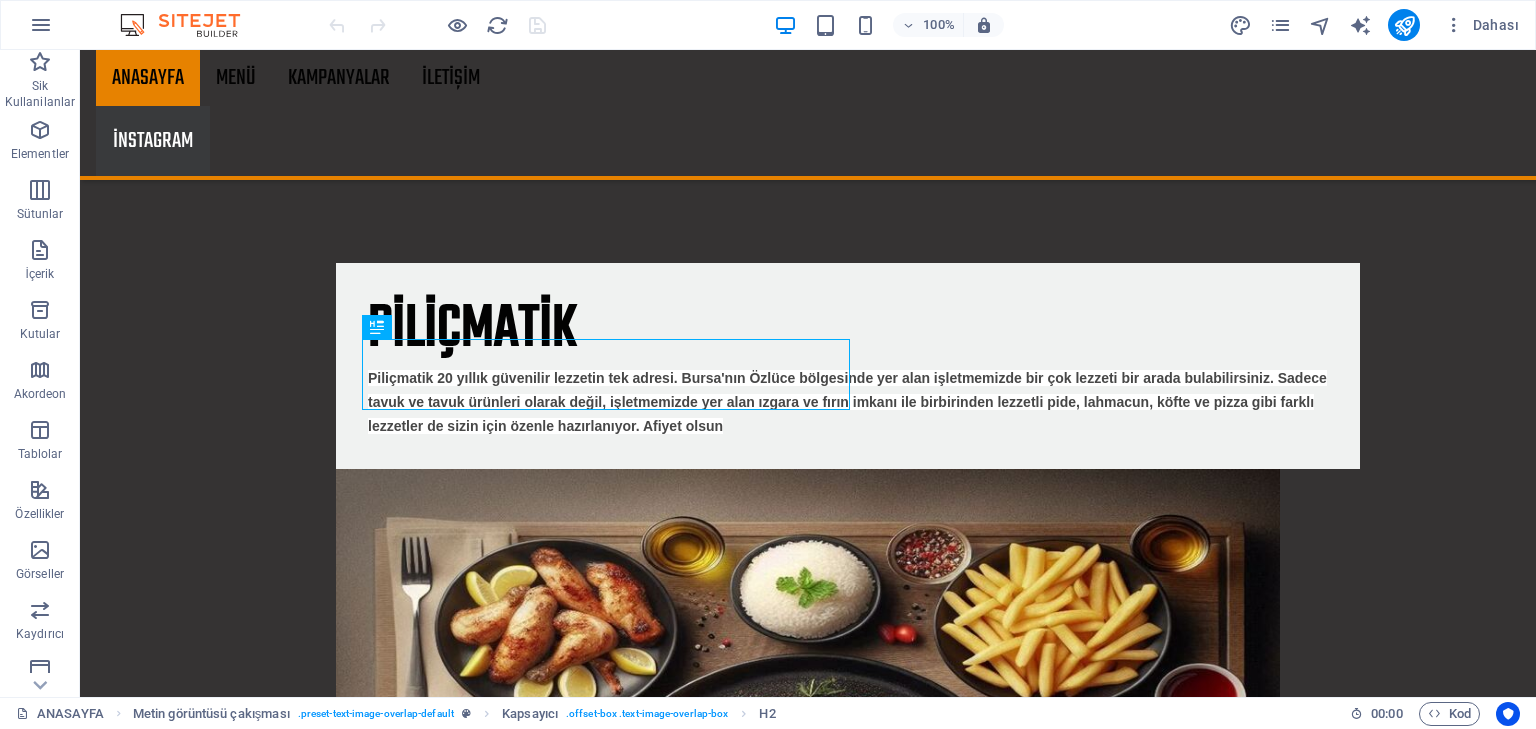 click on "Dahası" at bounding box center [1377, 25] 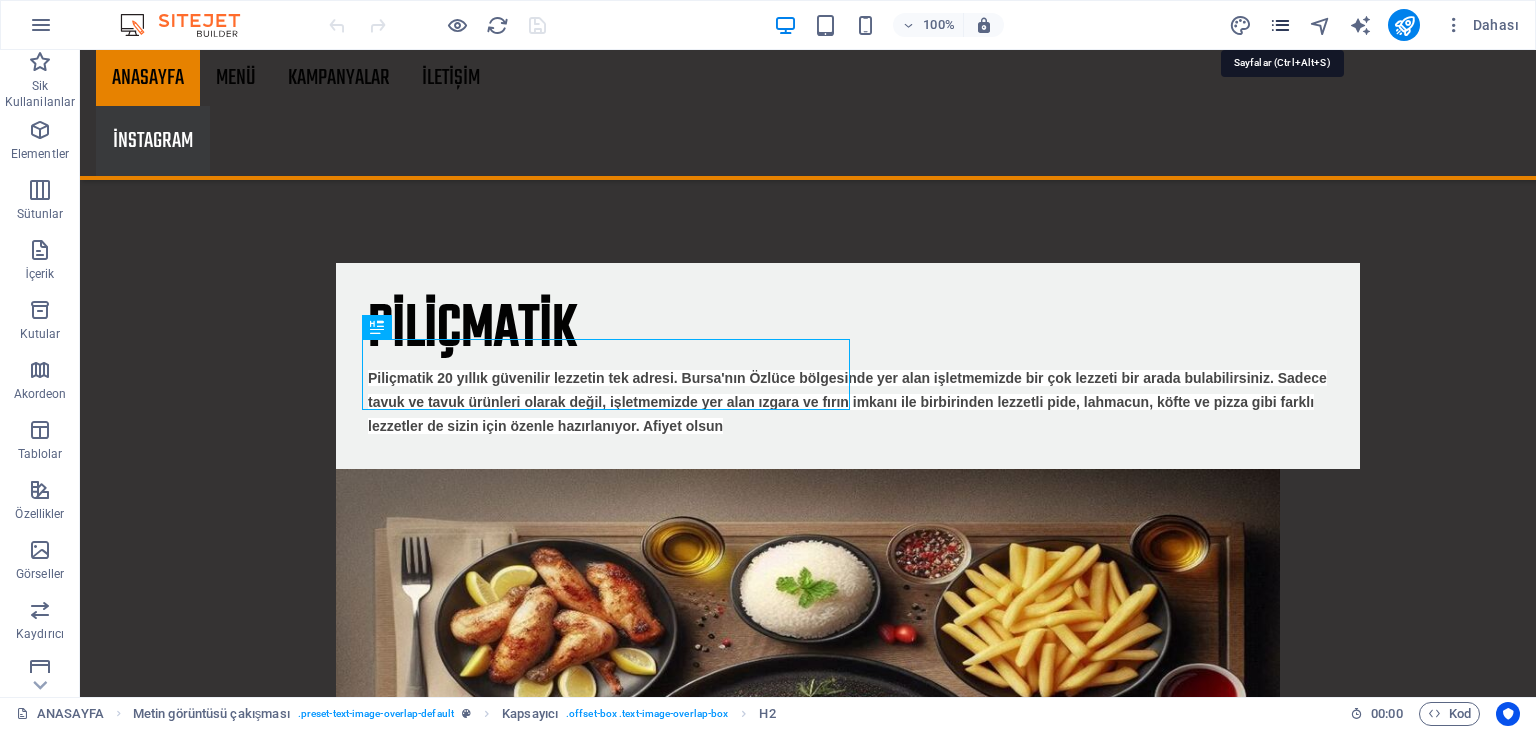 click at bounding box center (1280, 25) 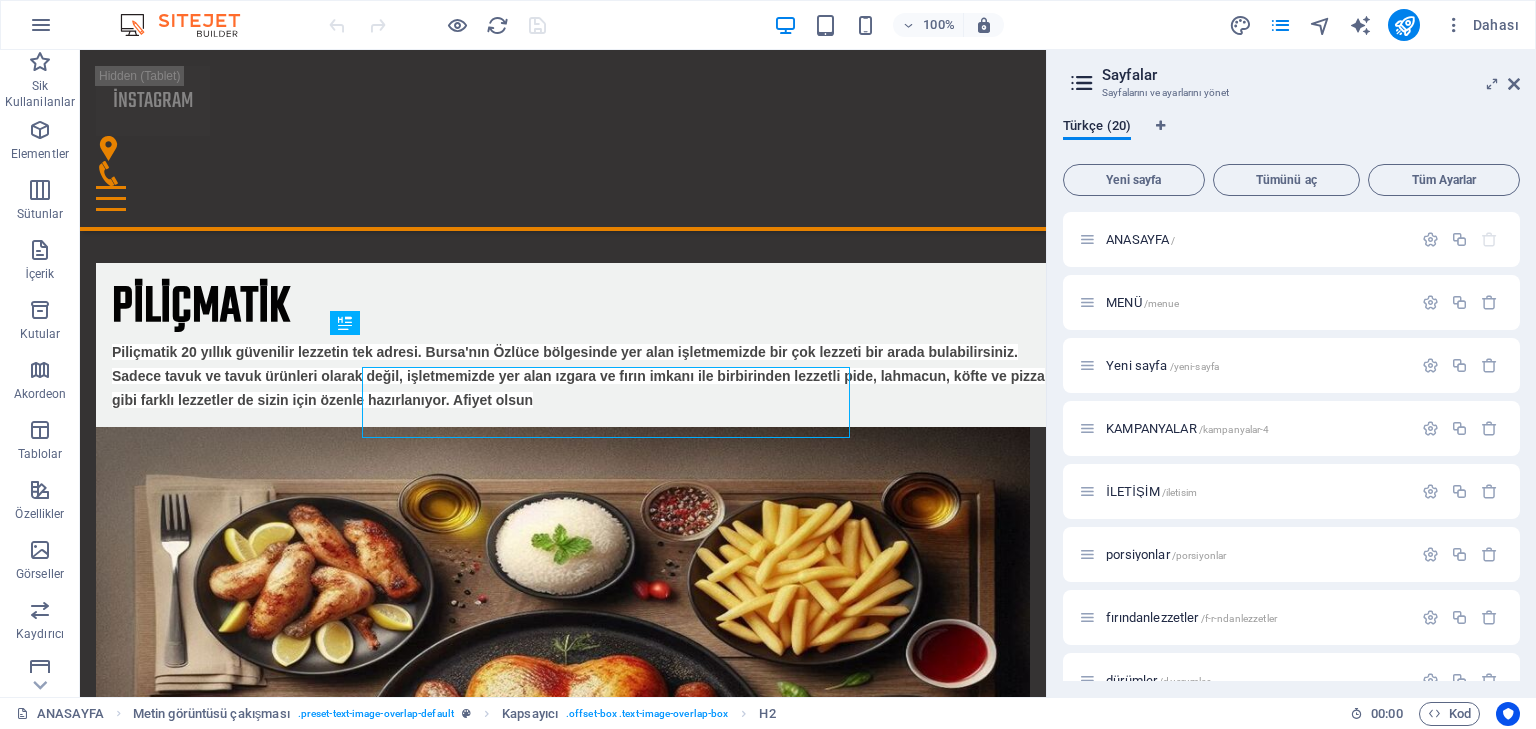 scroll, scrollTop: 1852, scrollLeft: 0, axis: vertical 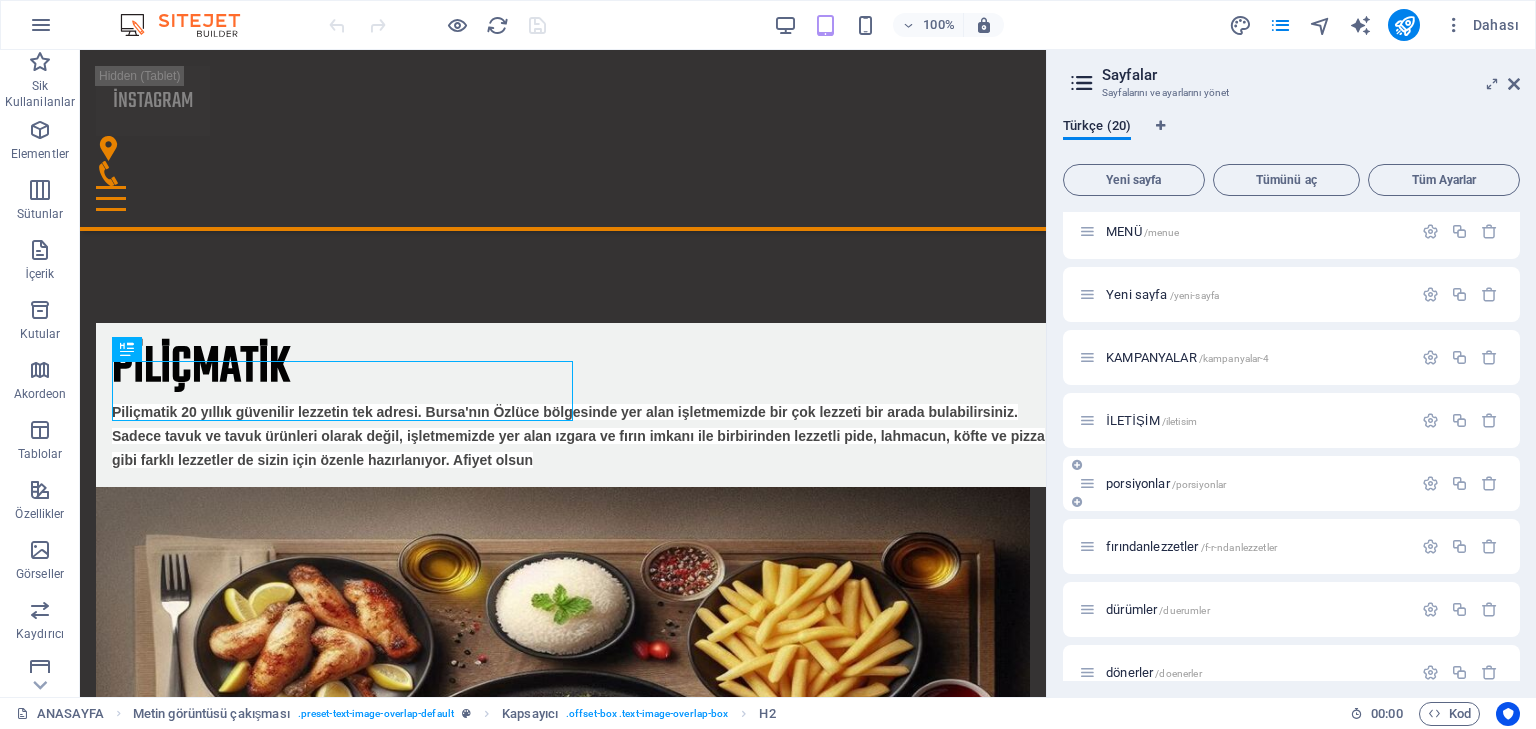 click on "porsiyonlar /porsiyonlar" at bounding box center [1166, 483] 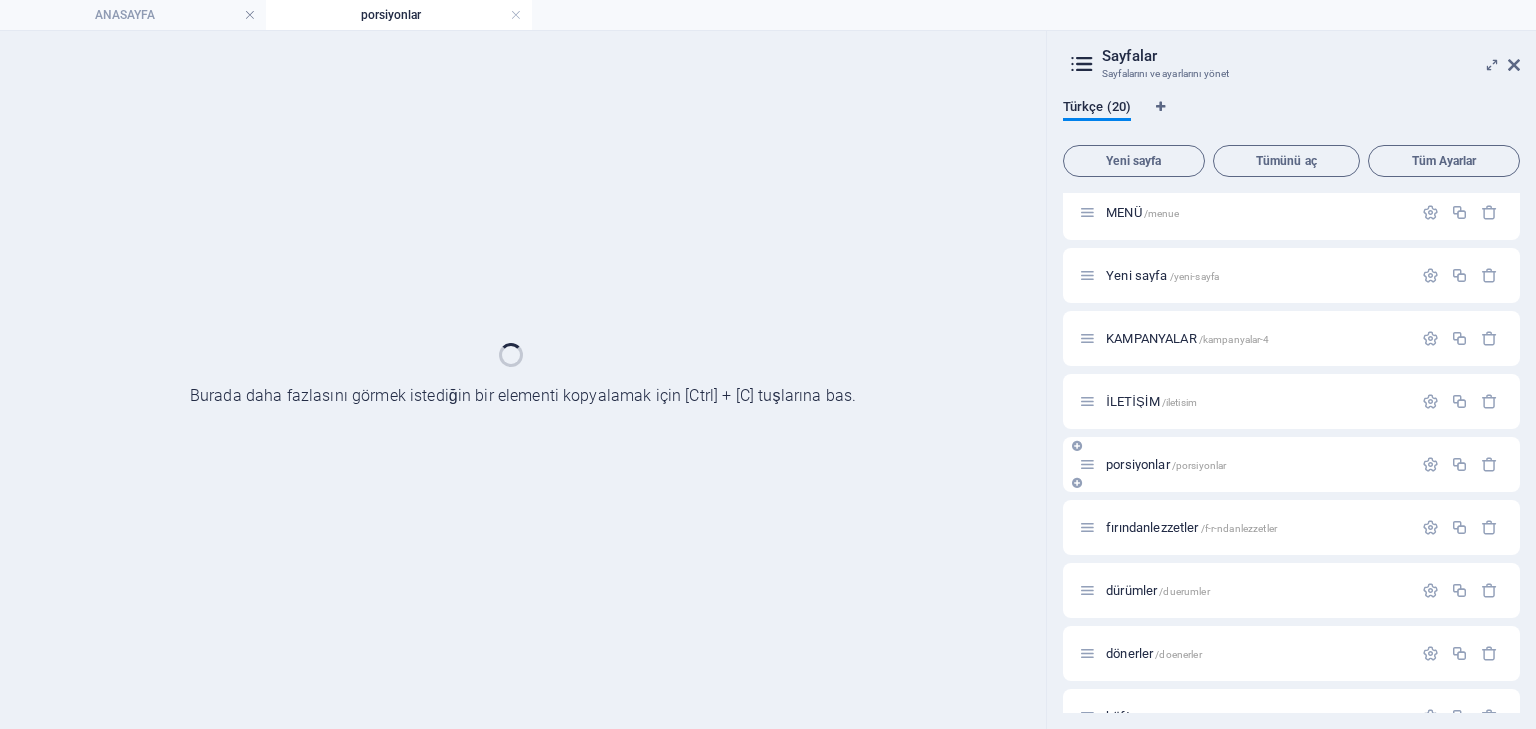 scroll, scrollTop: 0, scrollLeft: 0, axis: both 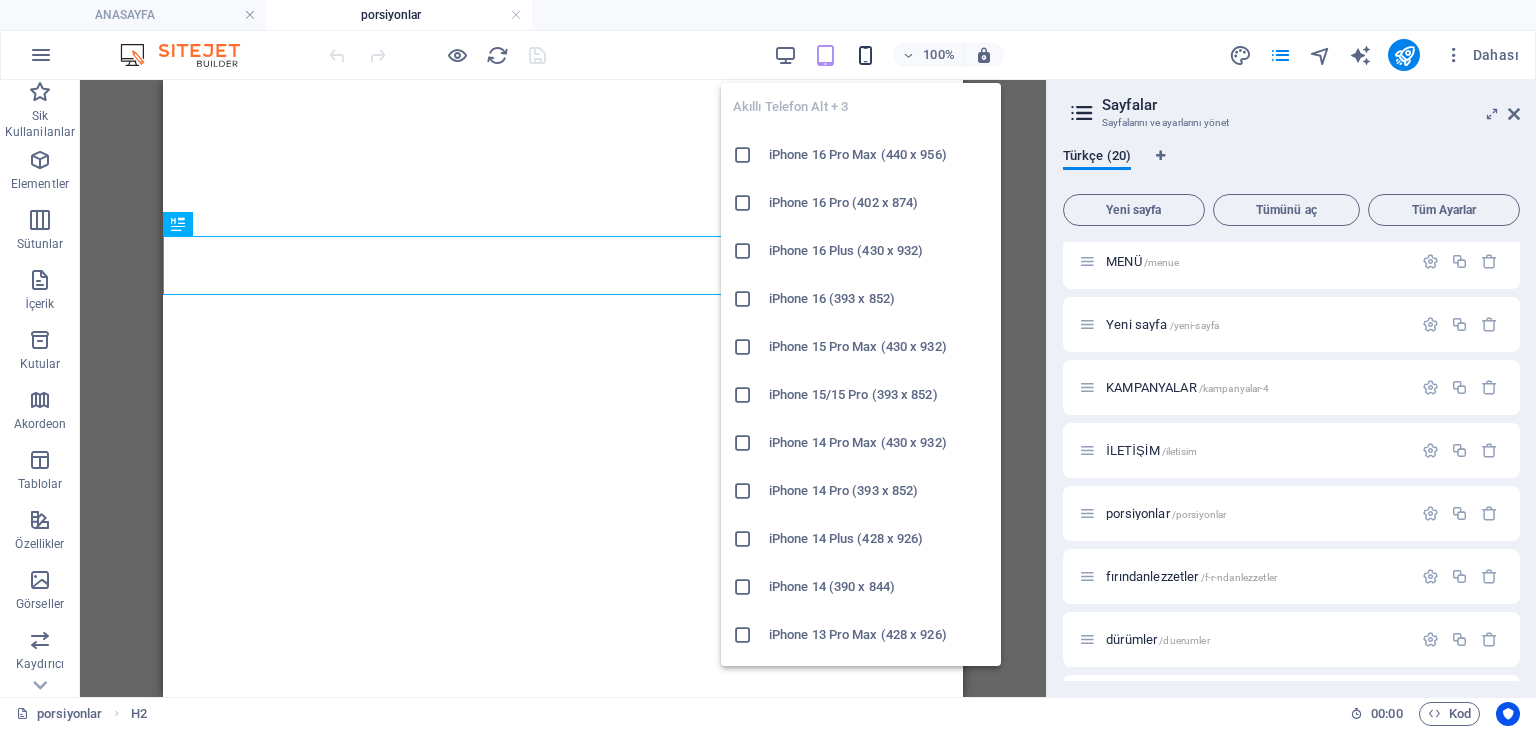 click at bounding box center (865, 55) 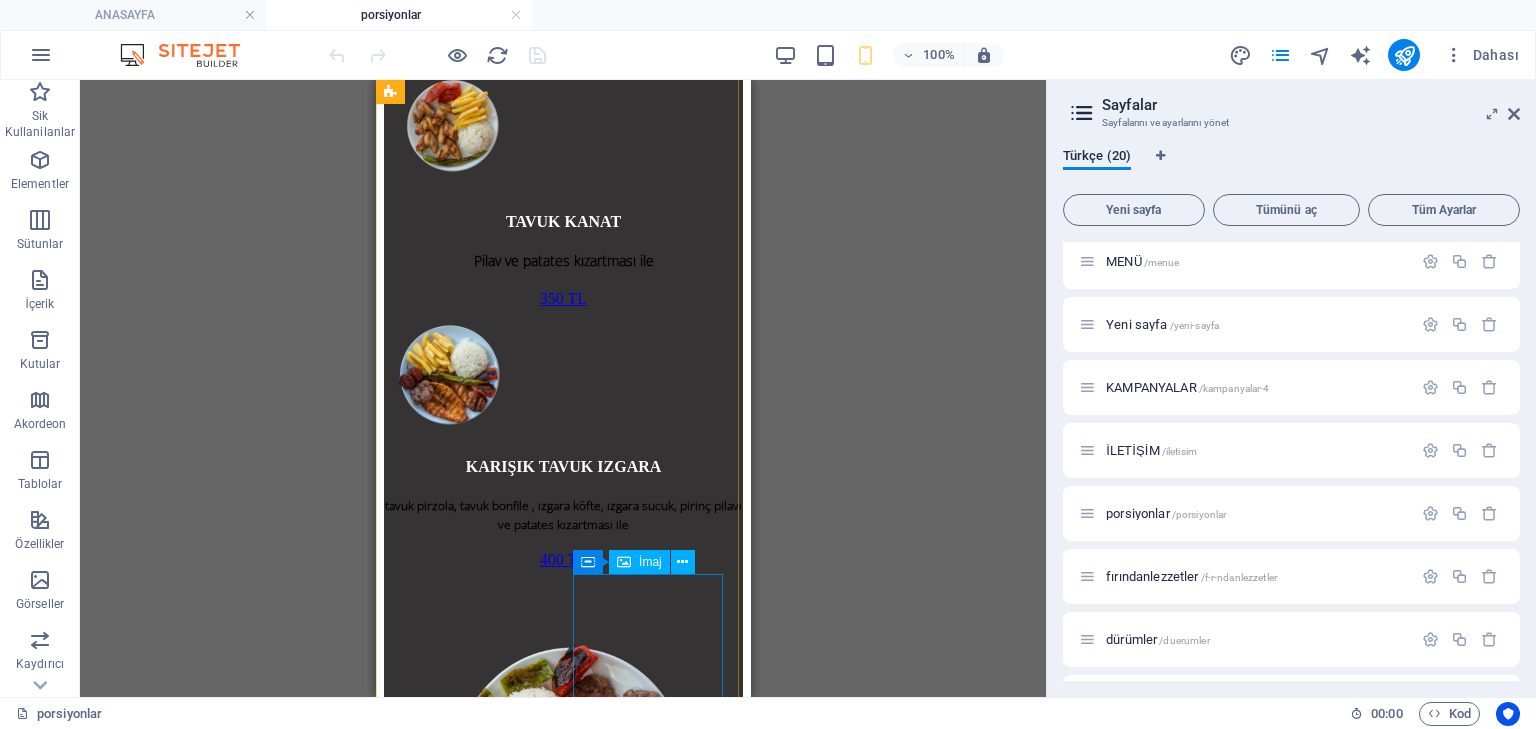 scroll, scrollTop: 1680, scrollLeft: 0, axis: vertical 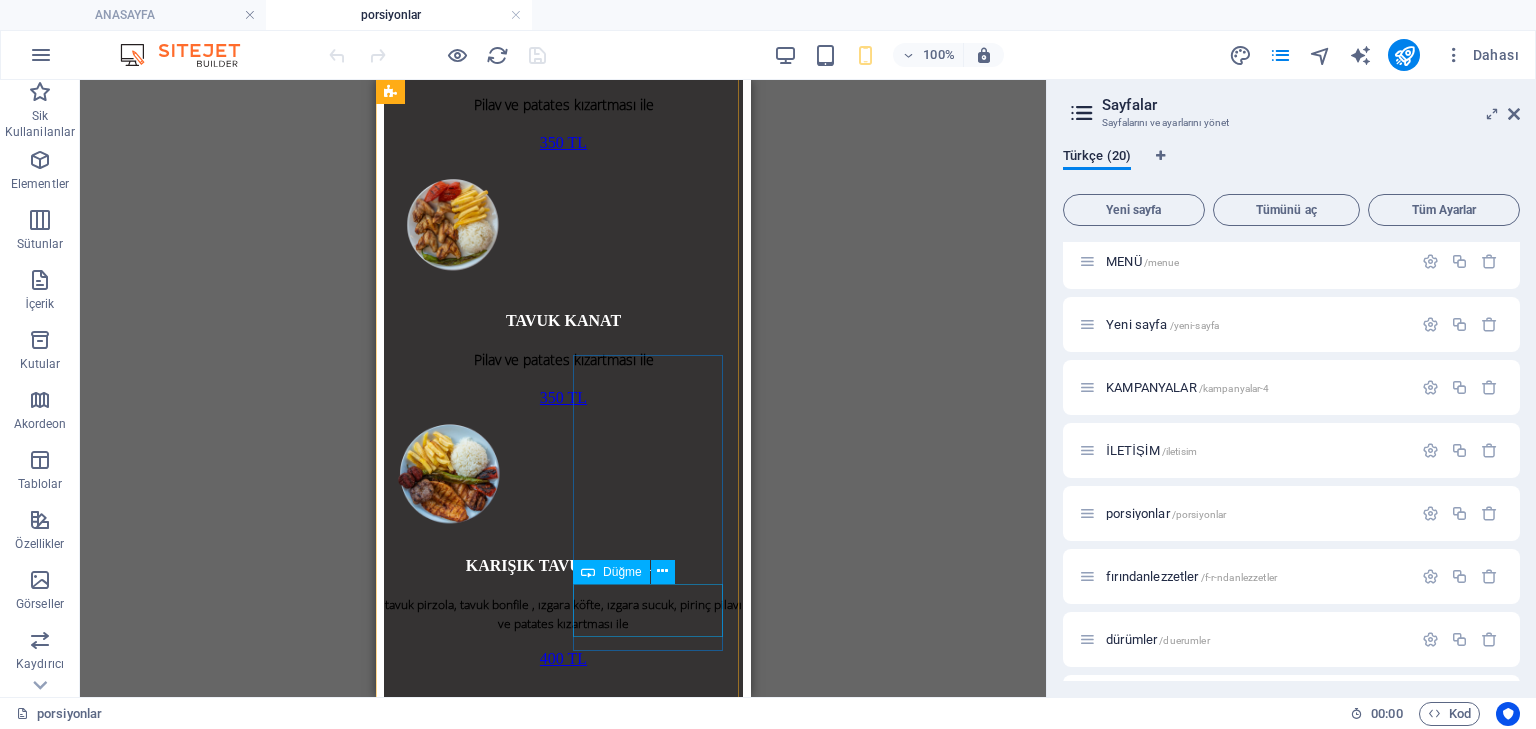 click on "375 TL" at bounding box center (562, 3230) 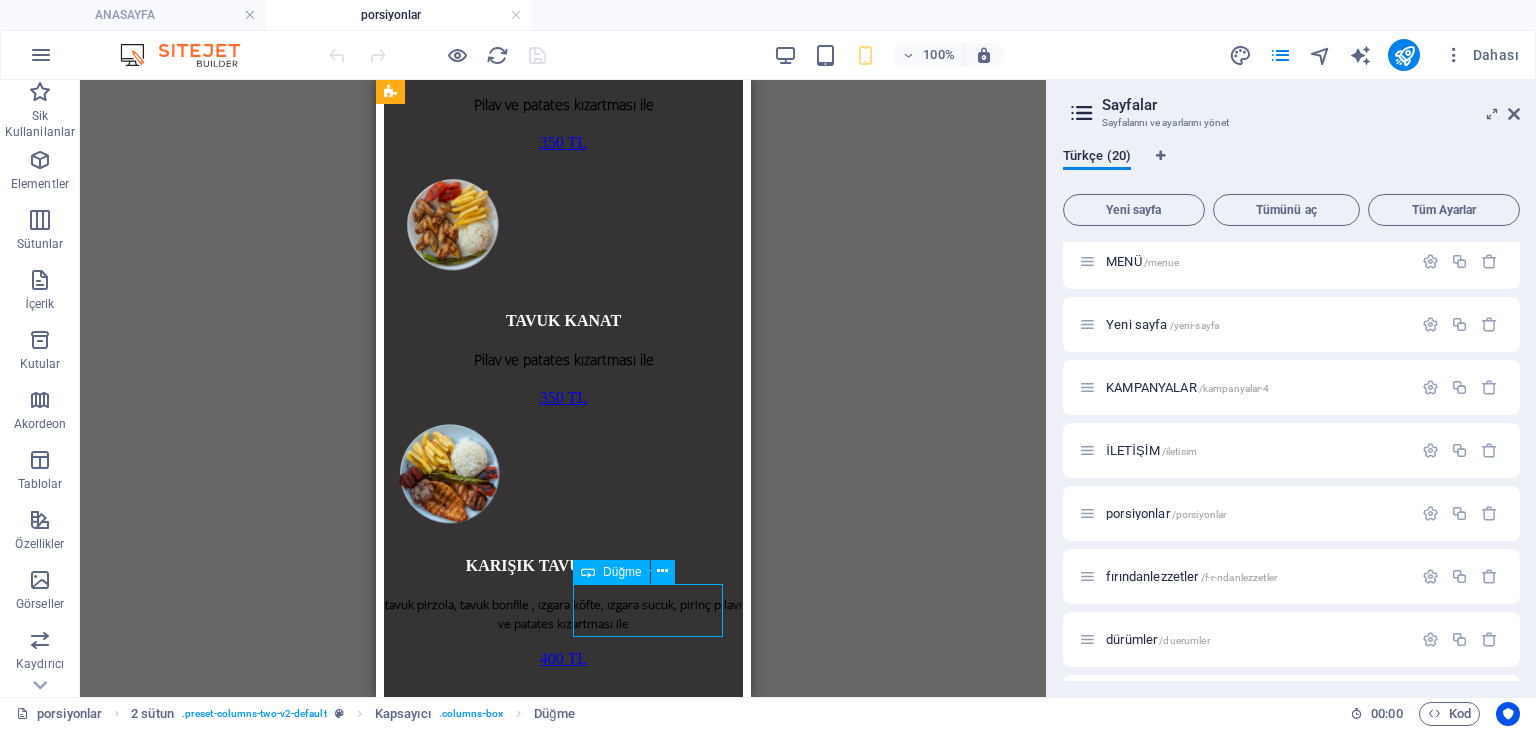 click on "375 TL" at bounding box center [562, 3230] 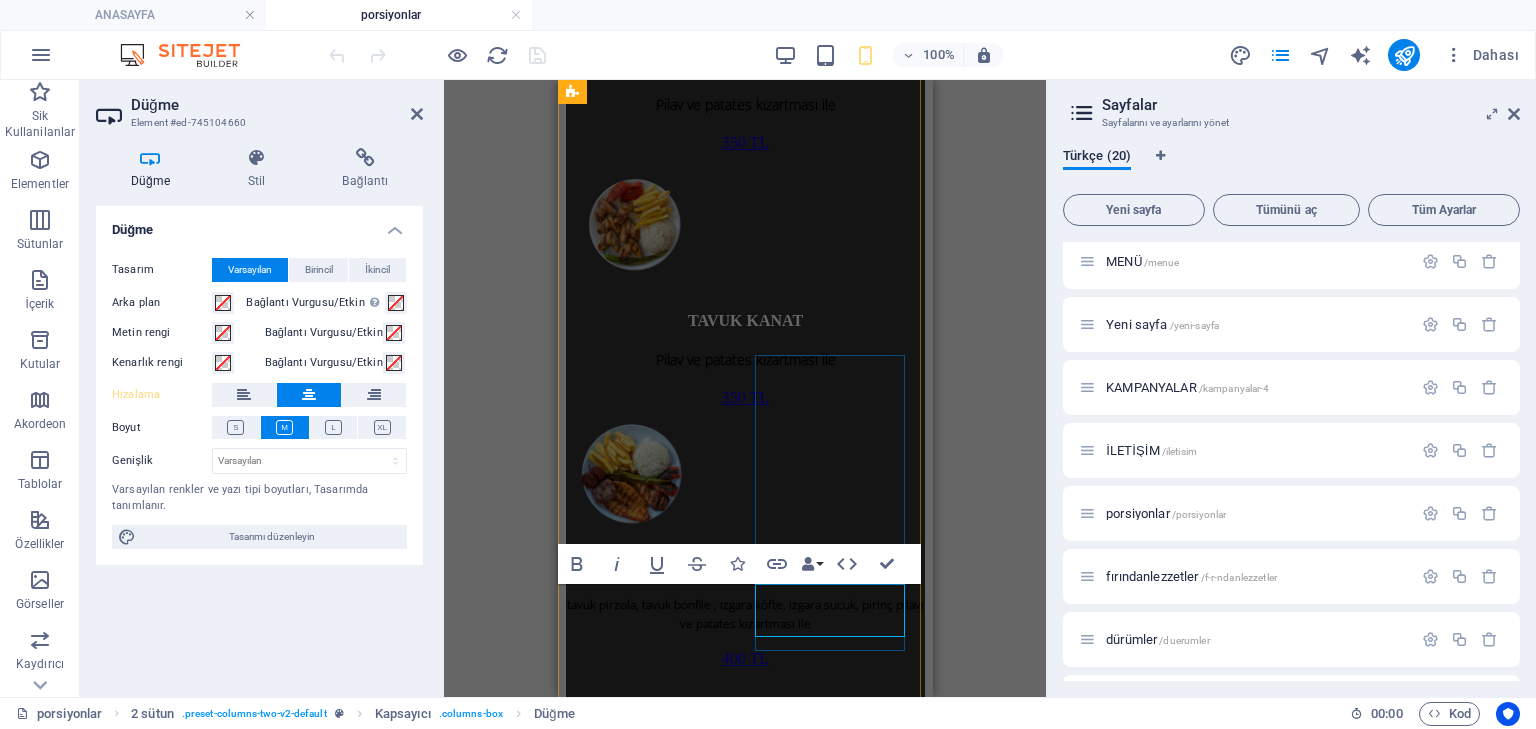 click on "375 TL" at bounding box center (744, 3229) 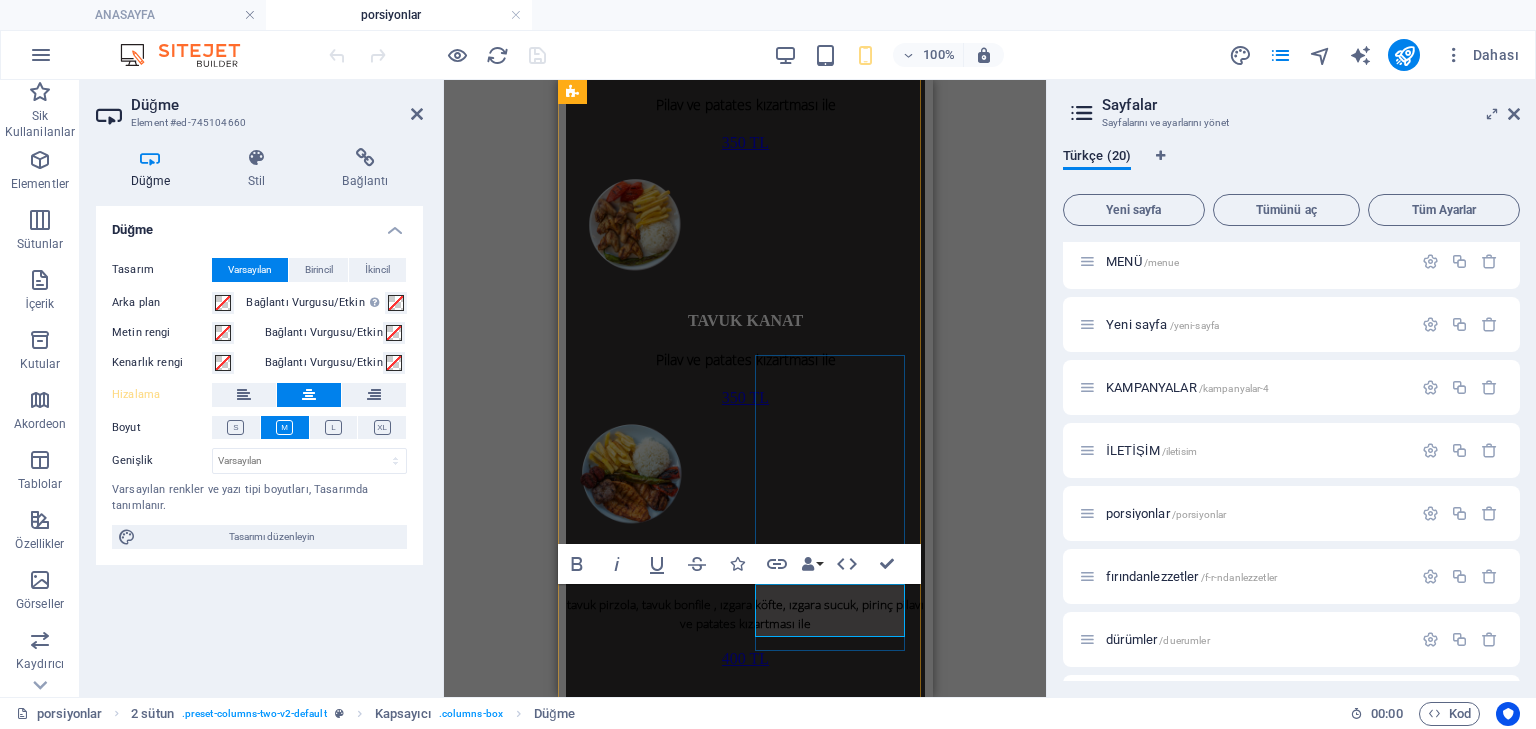 drag, startPoint x: 833, startPoint y: 611, endPoint x: 807, endPoint y: 610, distance: 26.019224 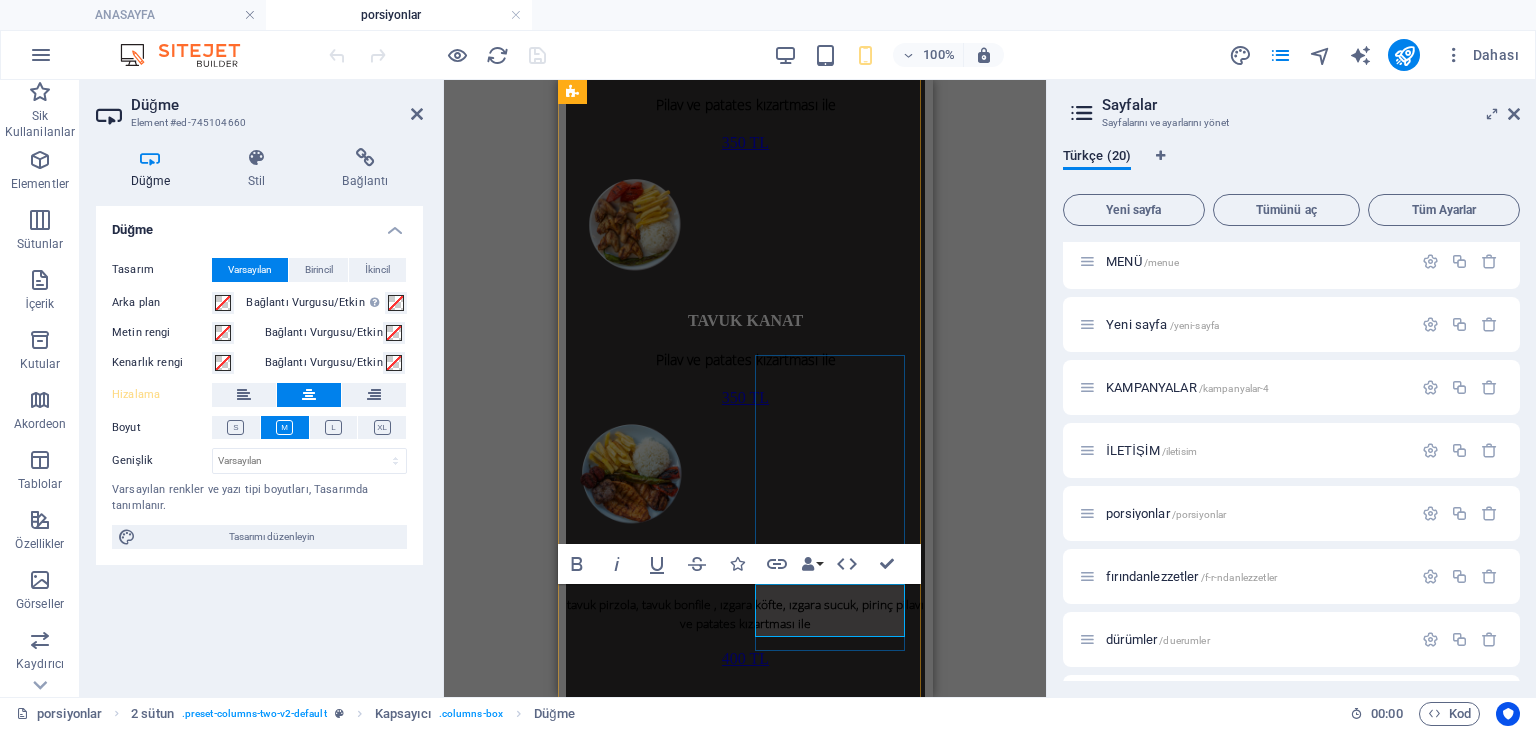 click on "375 TL" at bounding box center [744, 3229] 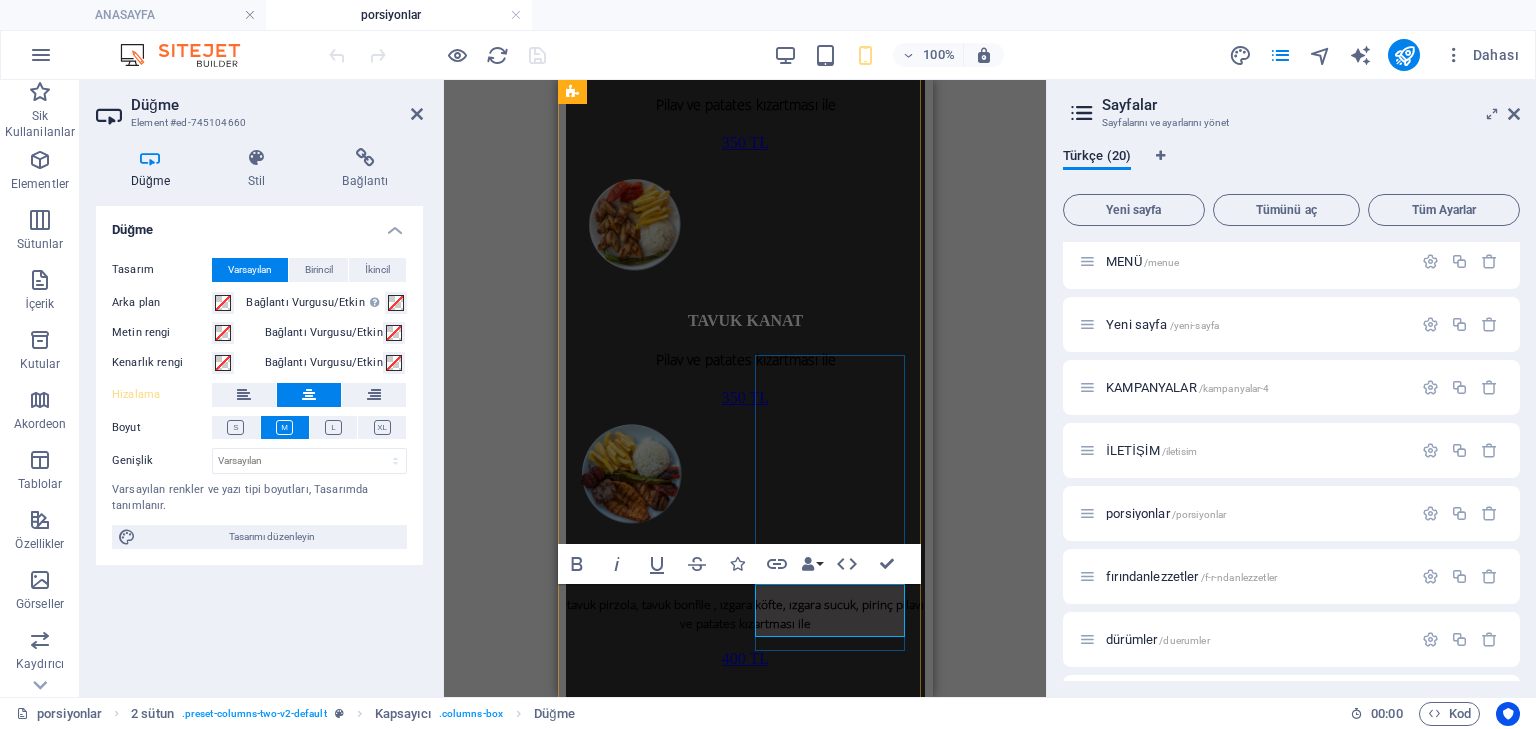 type 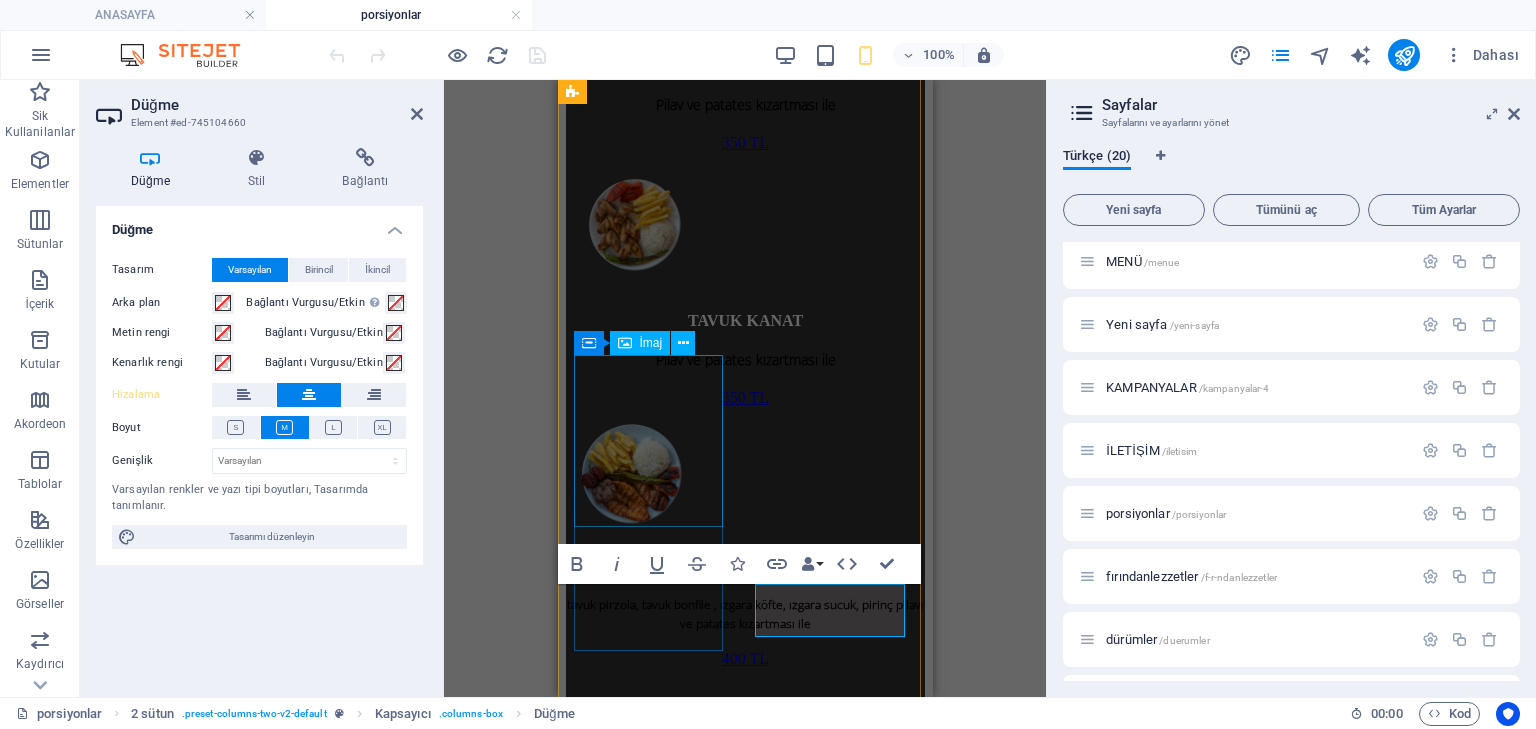 click on "PİLAV ÜSTÜ TAVUK DÖNER" at bounding box center [744, 2776] 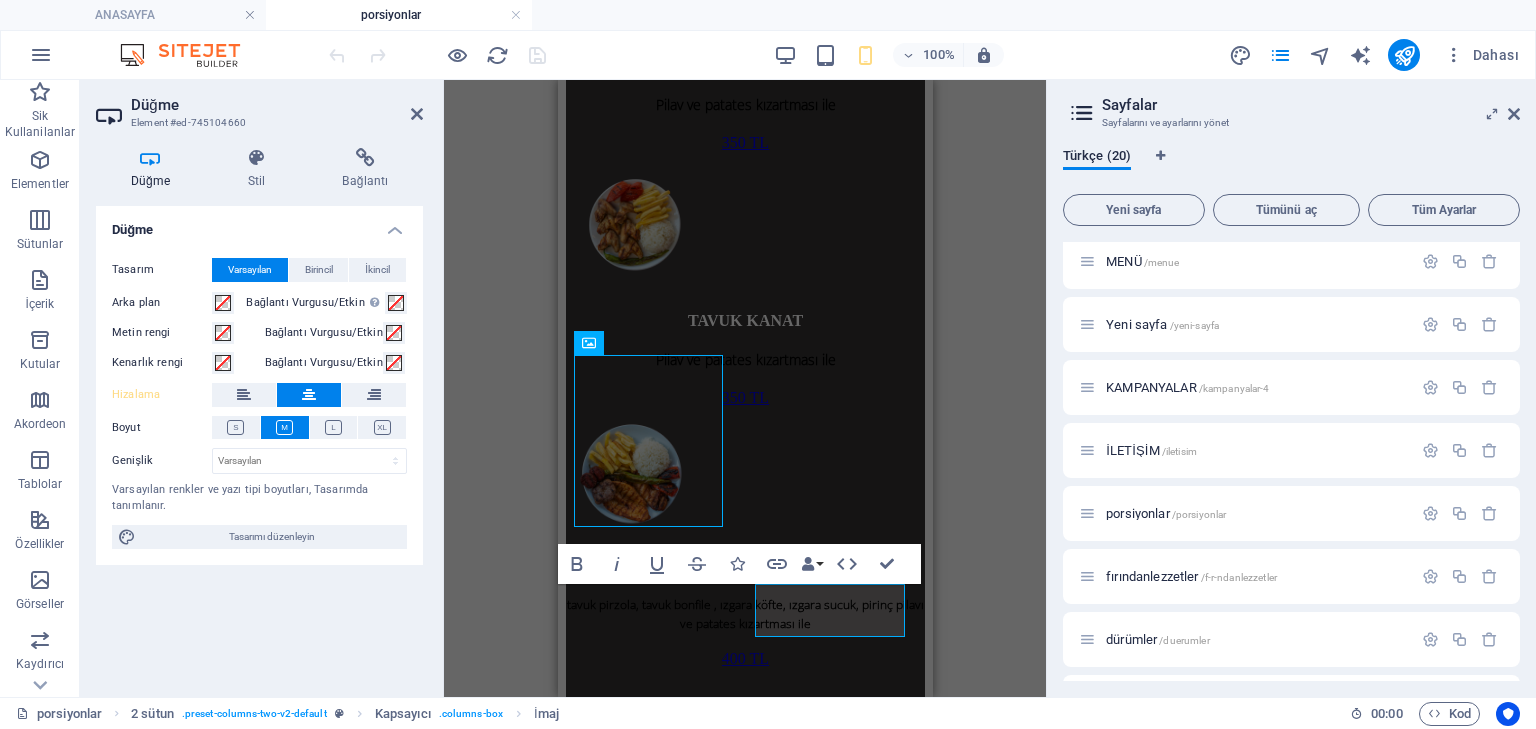 scroll, scrollTop: 1491, scrollLeft: 0, axis: vertical 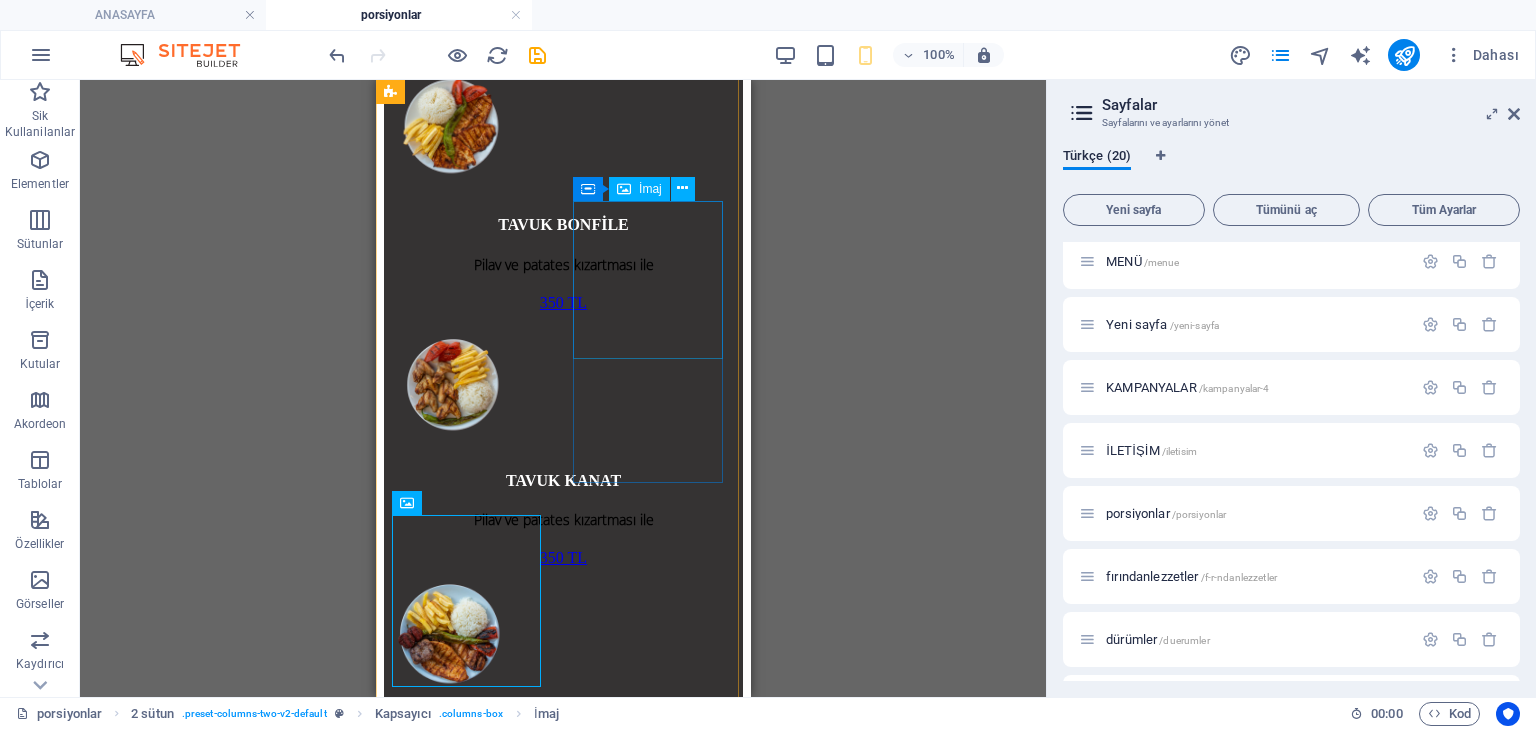click on "375 TL" at bounding box center (562, 2791) 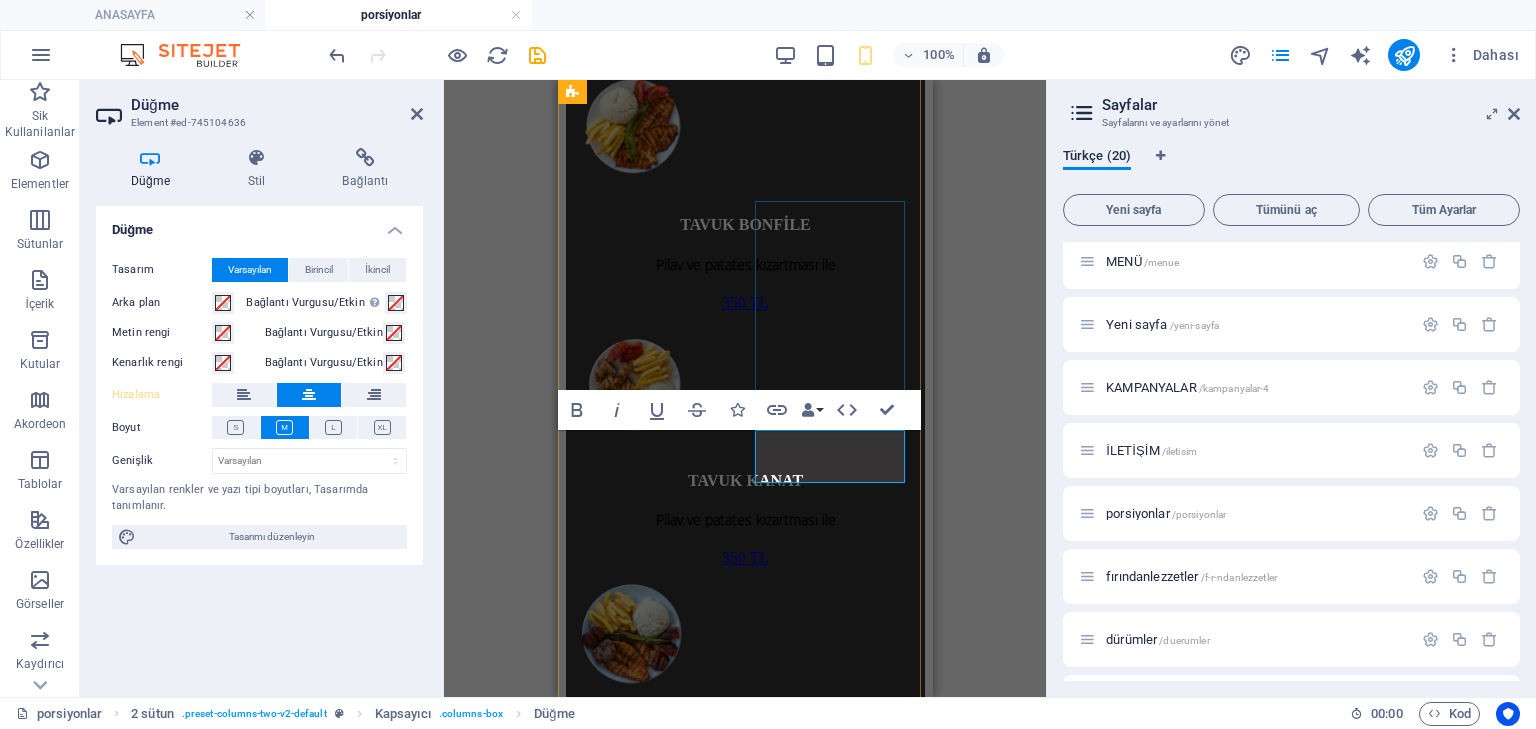 click on "375 TL" at bounding box center [744, 2790] 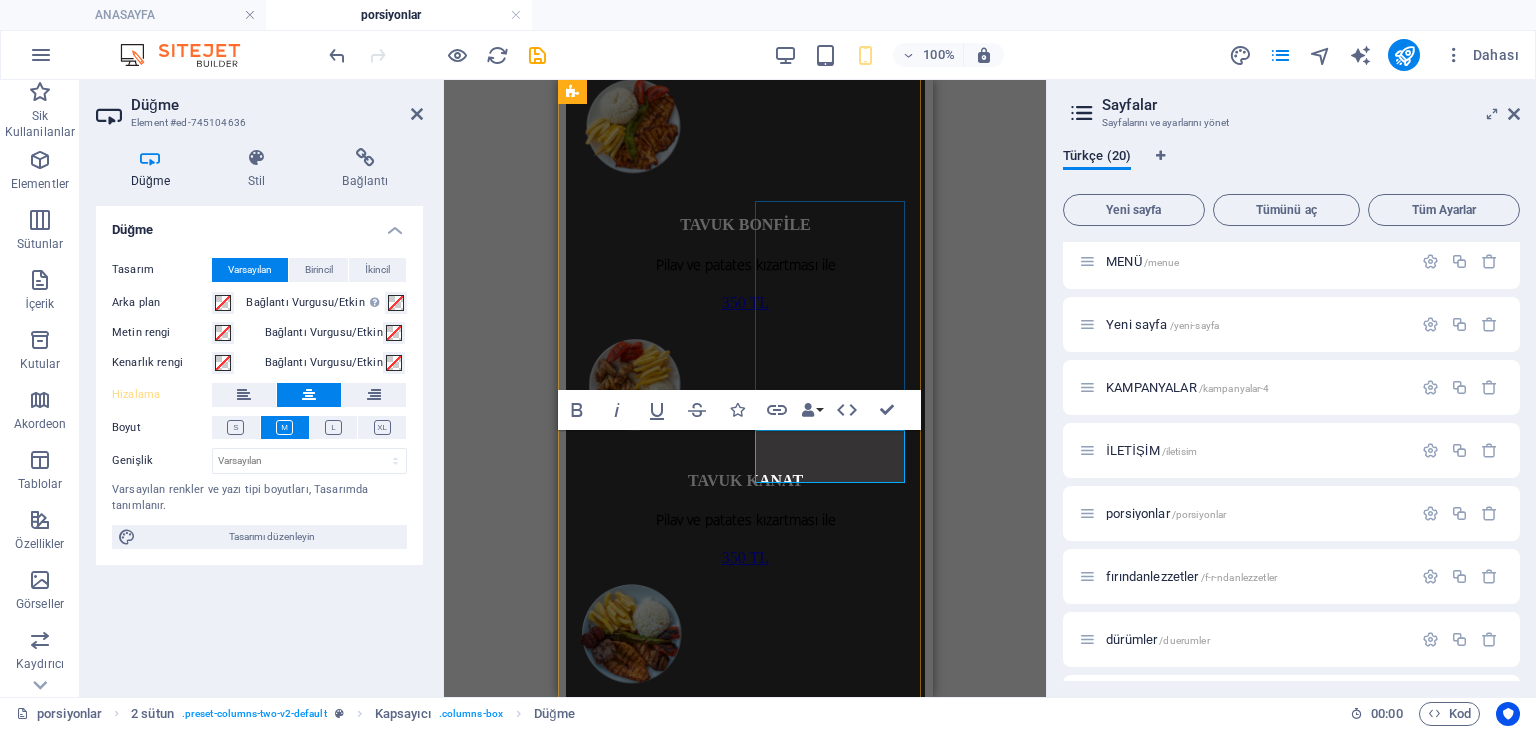 type 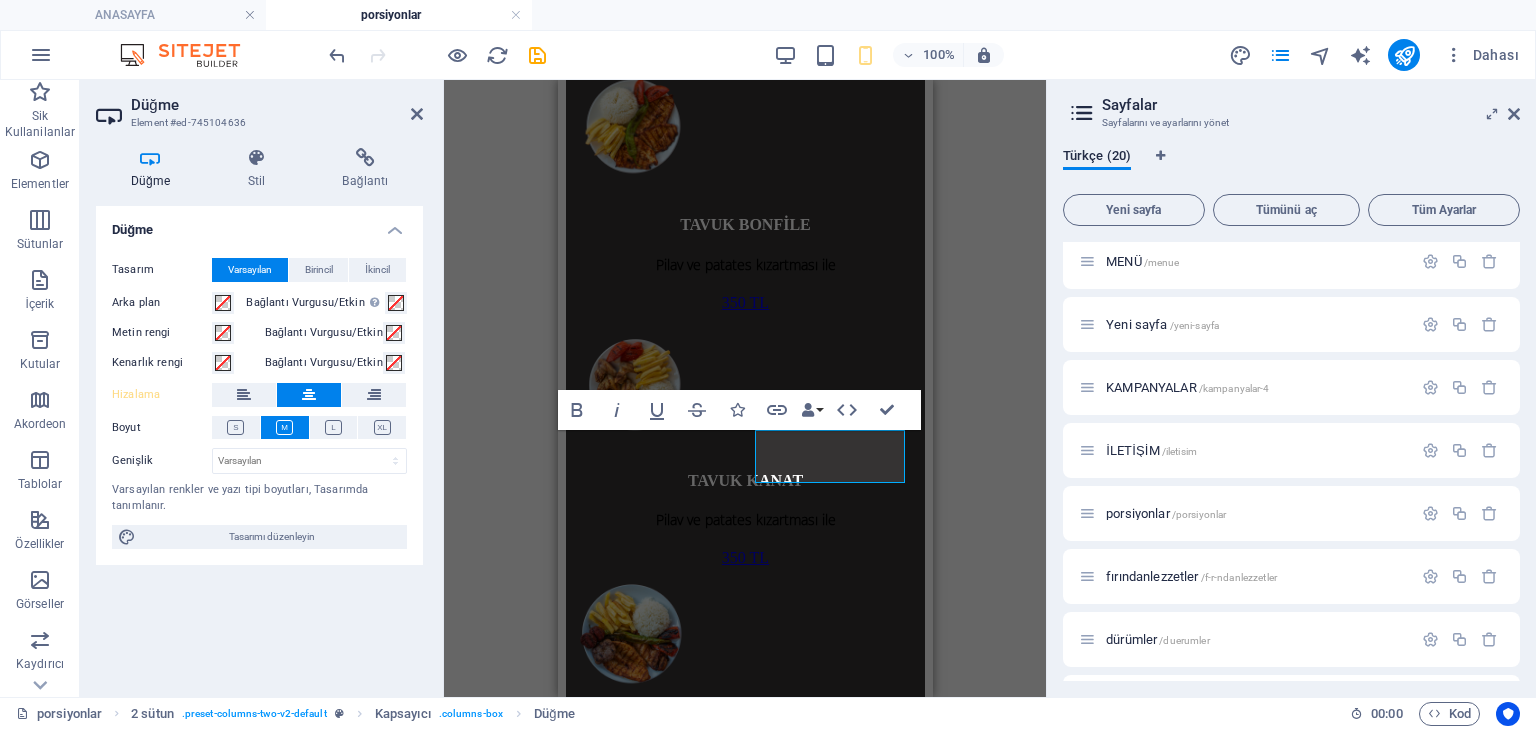 click on "H2   Referans   Aralık   2 sütun   Kapsayıcı   İmaj   Kapsayıcı   Kapsayıcı   İmaj   Kapsayıcı   Metin   Düğme   Kapsayıcı   İmaj   Kapsayıcı   Metin   Düğme   Kapsayıcı   İmaj   Kapsayıcı   Metin   Düğme   Kapsayıcı   Aralık   Kapsayıcı   İmaj   Metin   Düğme   Kapsayıcı   İmaj   Kapsayıcı   Metin   Düğme   Kapsayıcı   İmaj   Kapsayıcı   Metin   Düğme   Kapsayıcı   İmaj   Kapsayıcı   Metin   Düğme   Kapsayıcı   İmaj   Kapsayıcı   Düğme   Kapsayıcı   Kapsayıcı   İmaj Bold Italic Underline Strikethrough Icons Link Data Bindings Firma İlk ad Soyad Sokak Posta Kodu Şehir E-posta Telefon Cep Fax Özel alan 1 Özel alan 2 Özel alan 3 Özel alan 4 Özel alan 5 Özel alan 6 HTML Confirm (Ctrl+⏎)   Kapsayıcı" at bounding box center [745, 388] 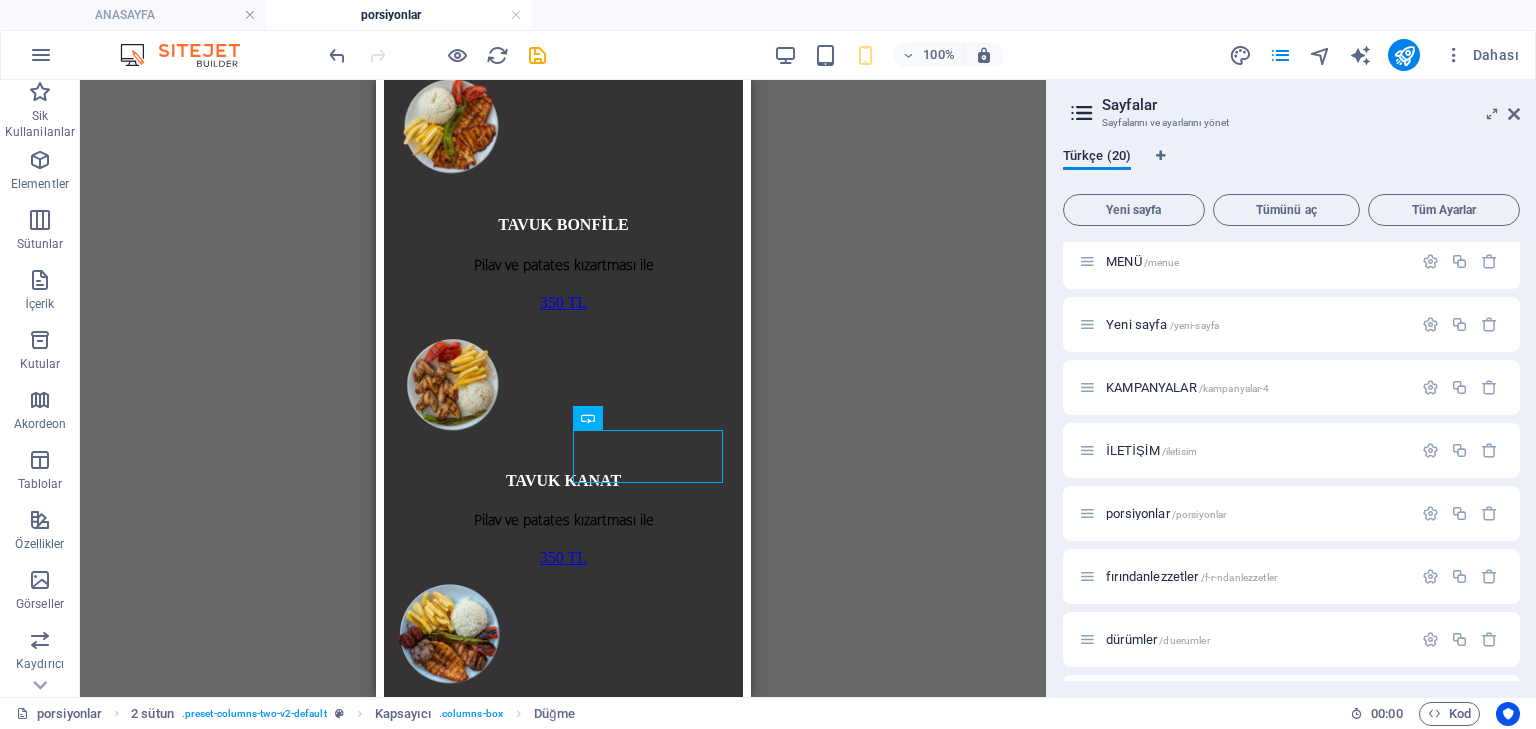 click on "instagram" at bounding box center (562, -1272) 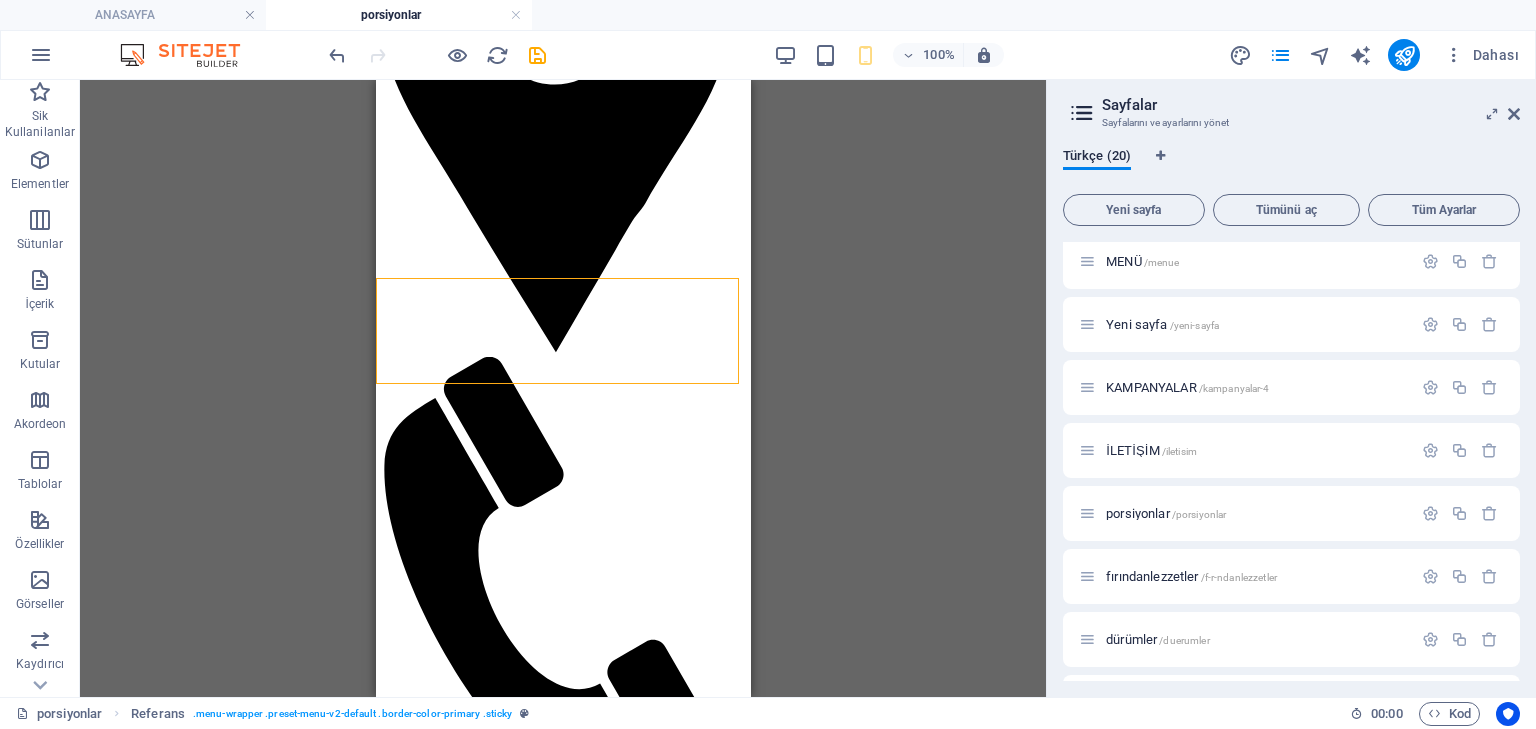 scroll, scrollTop: 346, scrollLeft: 0, axis: vertical 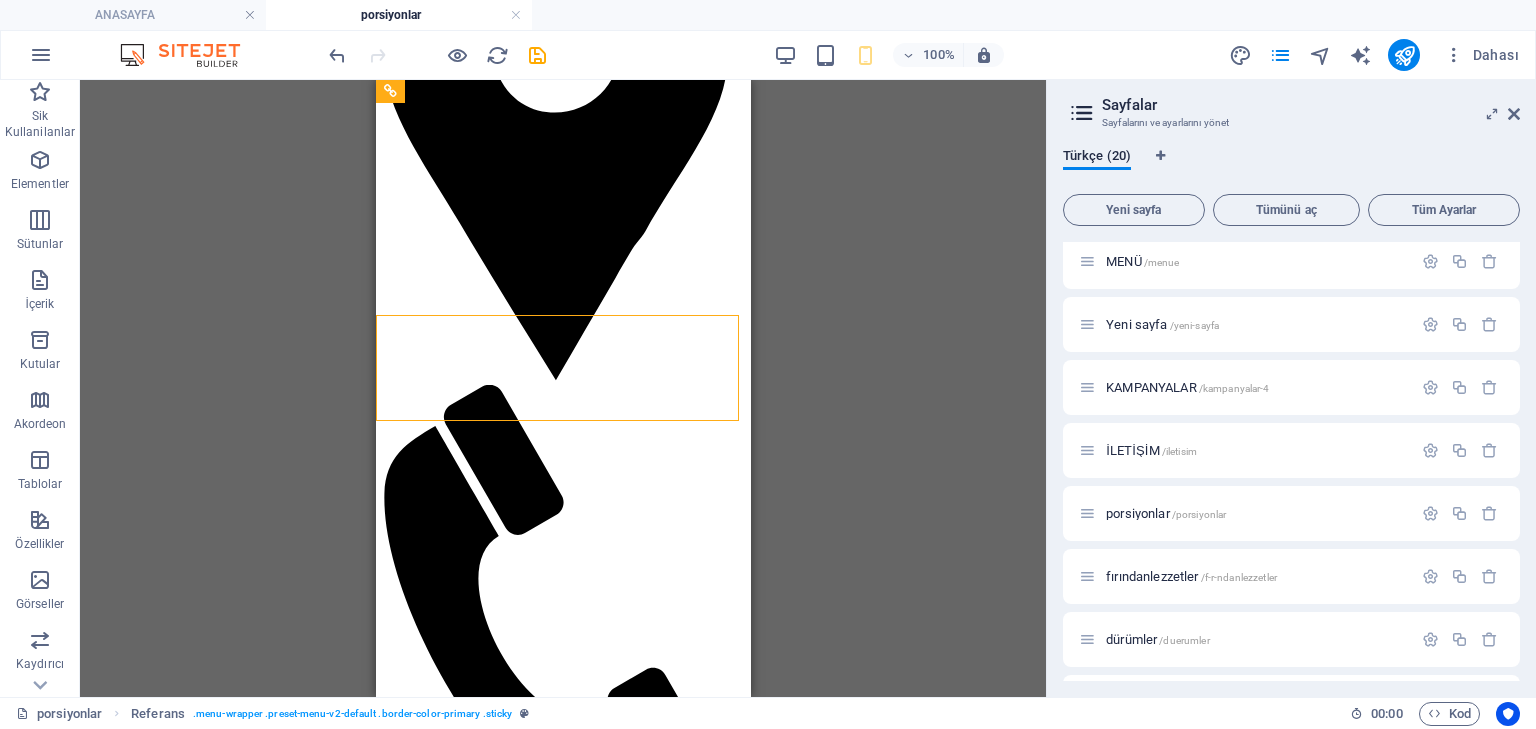 drag, startPoint x: 741, startPoint y: 405, endPoint x: 1187, endPoint y: 308, distance: 456.42633 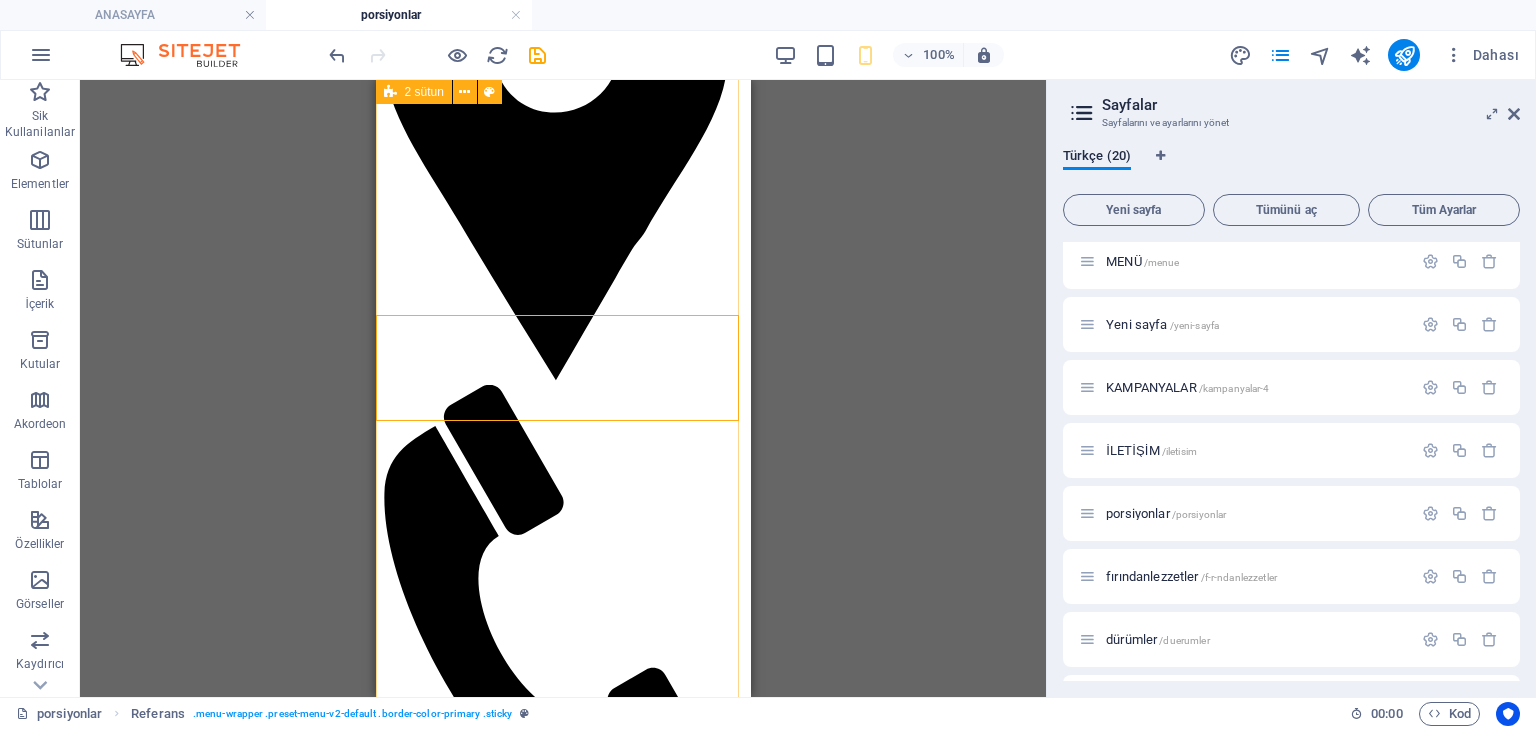 click on "TAVUK PİRZOLA Pilav ve patates kızartması ile 350 TL TAVUK BONFİLE Pilav ve patates kızartması ile 350 TL TAVUK KANAT Pilav ve patates kızartması ile 350 TL KARIŞIK TAVUK IZGARA tavuk pirzola, tavuk bonfile , ızgara köfte, ızgara sucuk, pirinç pilavı ve patates kızartması ile 400 TL IZGARA KÖFTE Pilav ve patates kızartması ile 400 tl YARIM TAVUK PİLİÇ Pilav ve patates kızartması ile 350 TL TAVUK BEYTİ Pilav ve patates kızartması ile 350 TL ET BEYTİ Pilav ve patates kızartması ile 450 TL BURSA KEBAP Acılı ezme ve salata 450 TL PİLAV ÜSTÜ ET DÖNER Pilav ve patates kızartması ile 420 TL PİLAV ÜSTÜ TAVUK DÖNER Pilav ve patates kızartması ile 280 TL ET DÖNER Pilav ve patates kızartması ile 420 TL TAVUK DÖNER Pilav ve patates kızartması ile 250 TL PİDELİ KÖFTE Acılı ezme ve salata 400 TL TAVUK İSKENDER Acılı ezme ve salata 350 tl" at bounding box center (562, 3480) 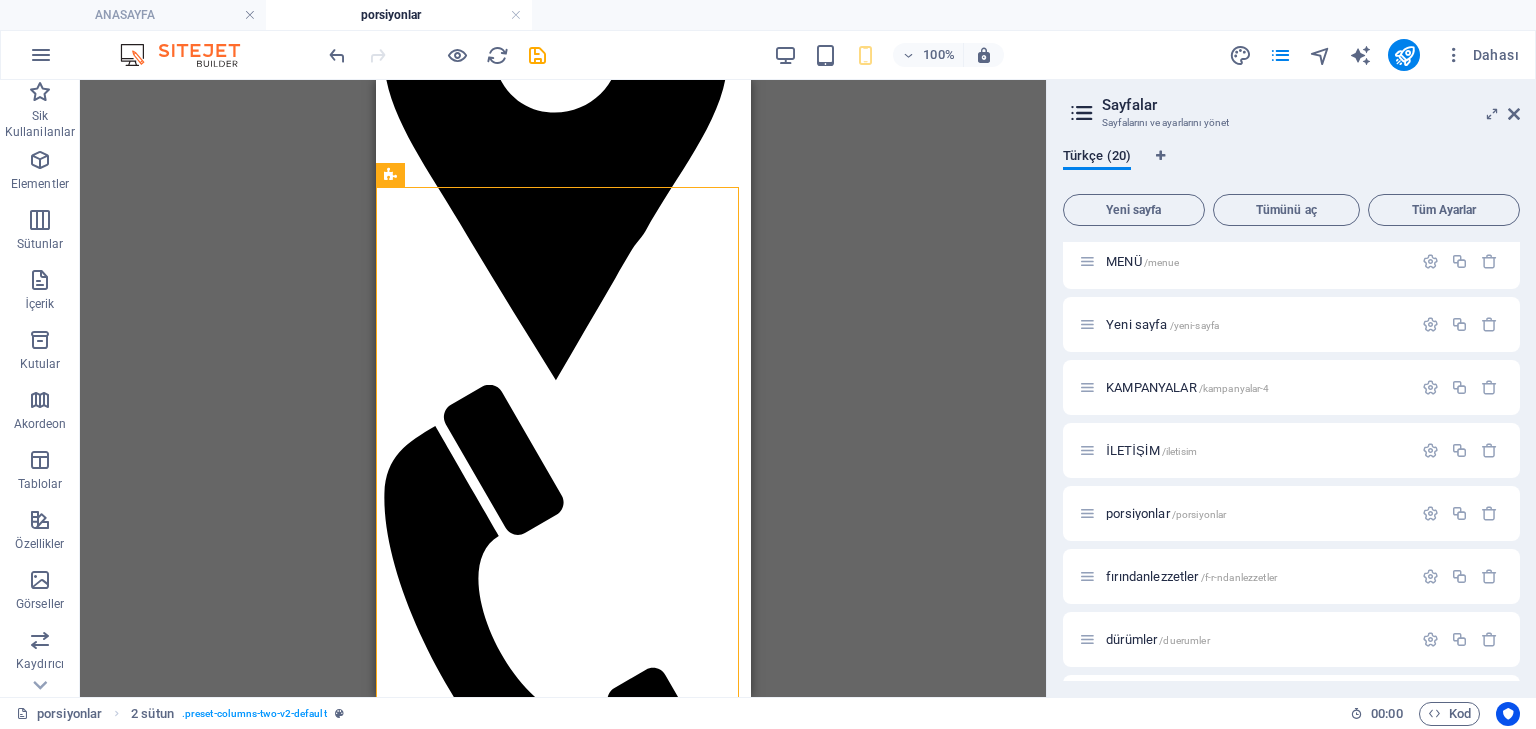 scroll, scrollTop: 0, scrollLeft: 0, axis: both 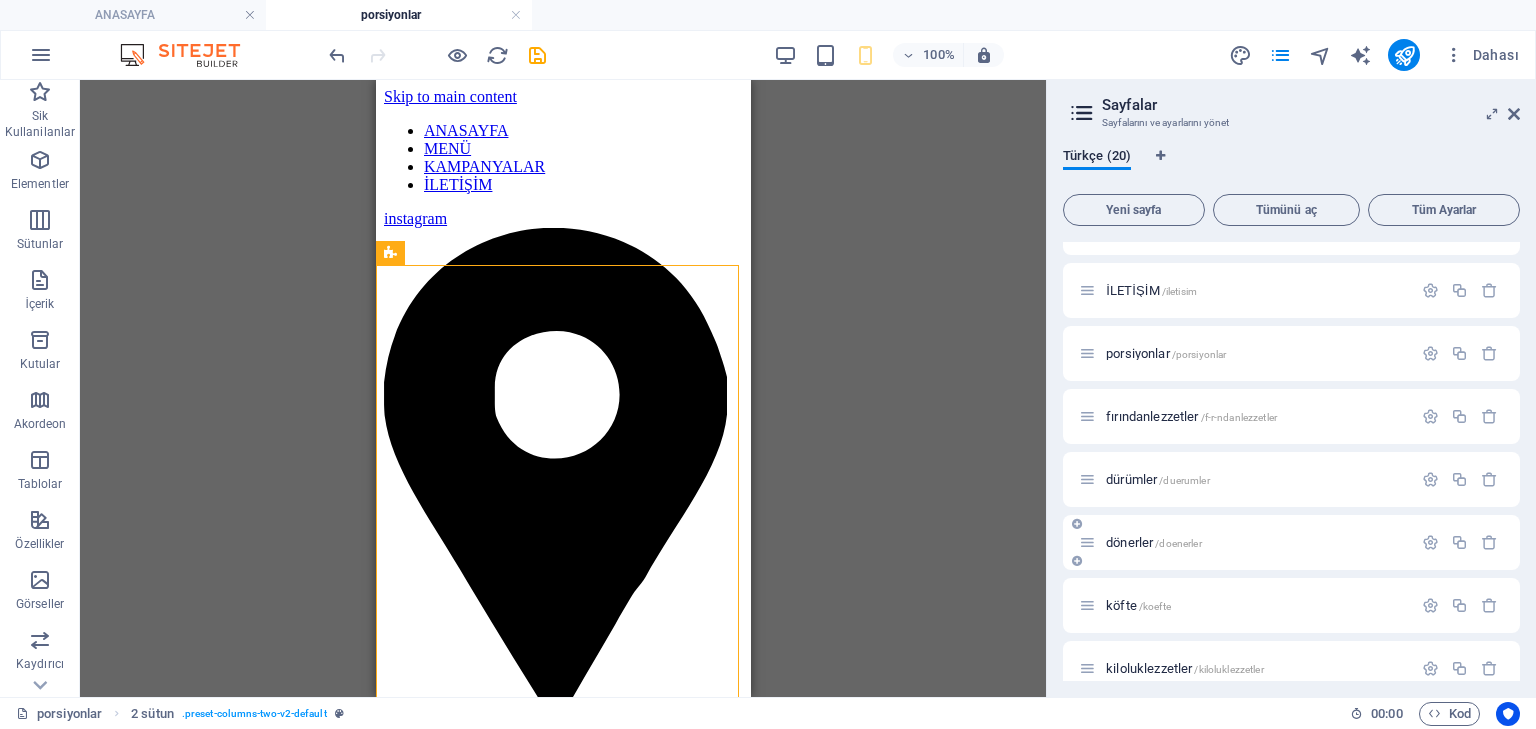 click on "dönerler /doenerler" at bounding box center [1154, 542] 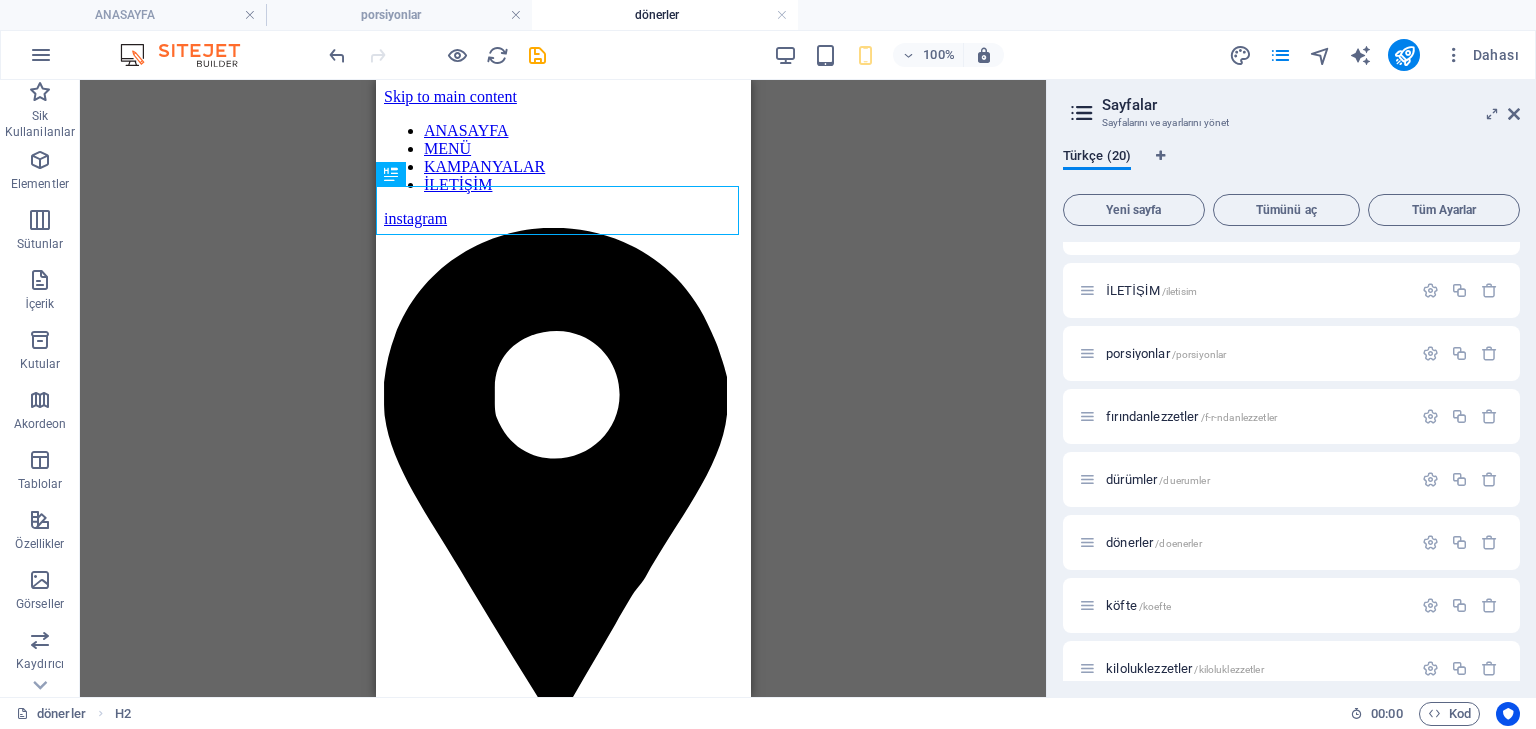 scroll, scrollTop: 0, scrollLeft: 0, axis: both 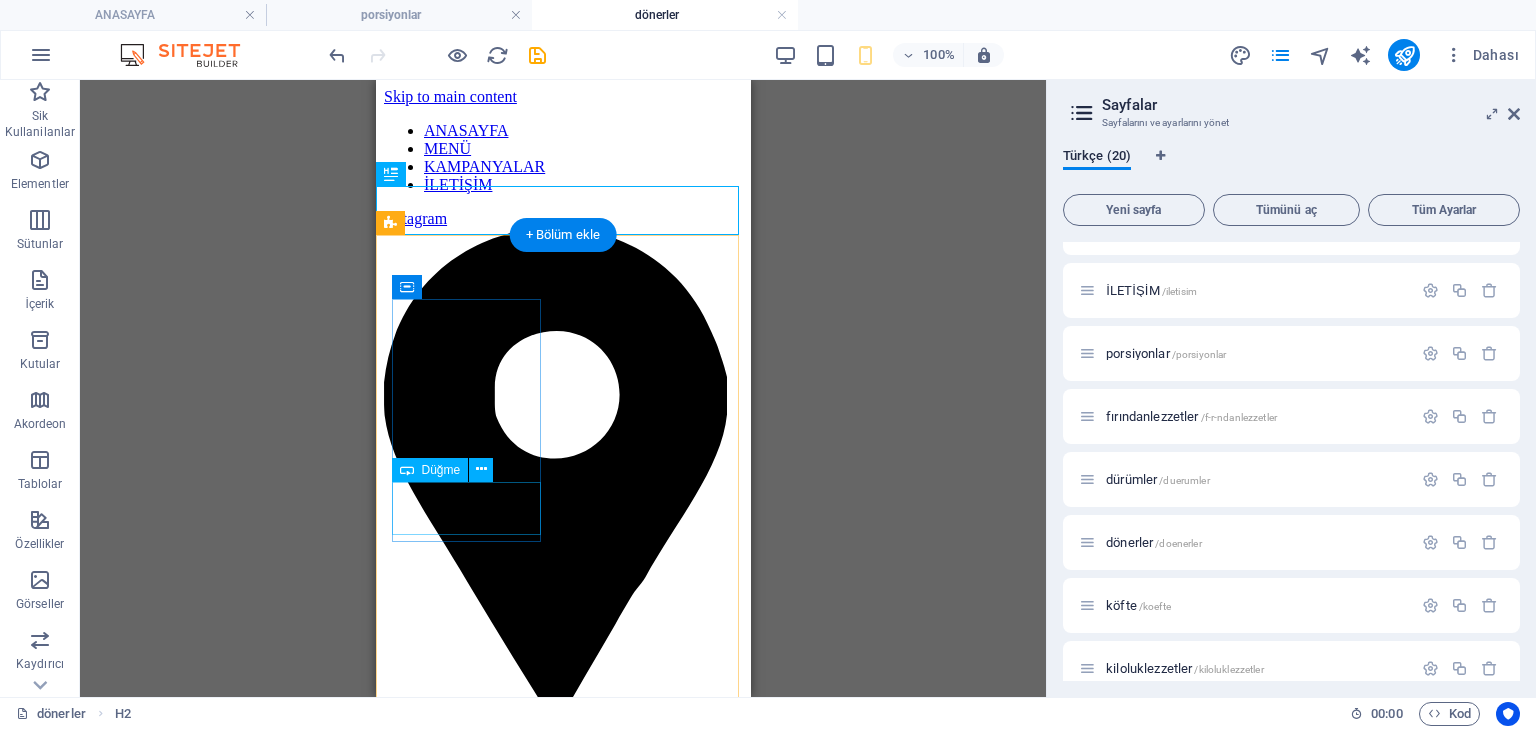 click on "250 TL" at bounding box center (562, 1459) 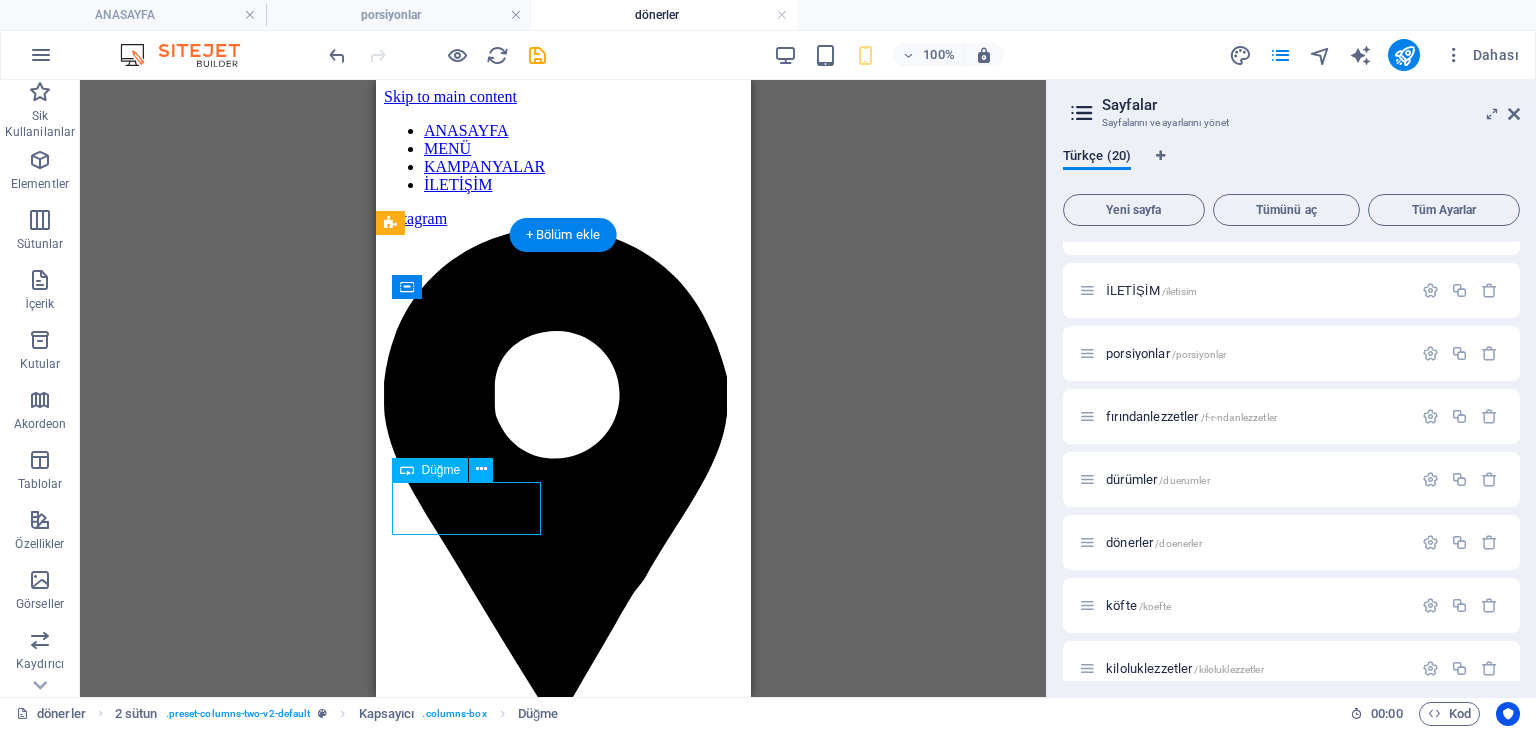 click on "250 TL" at bounding box center (562, 1459) 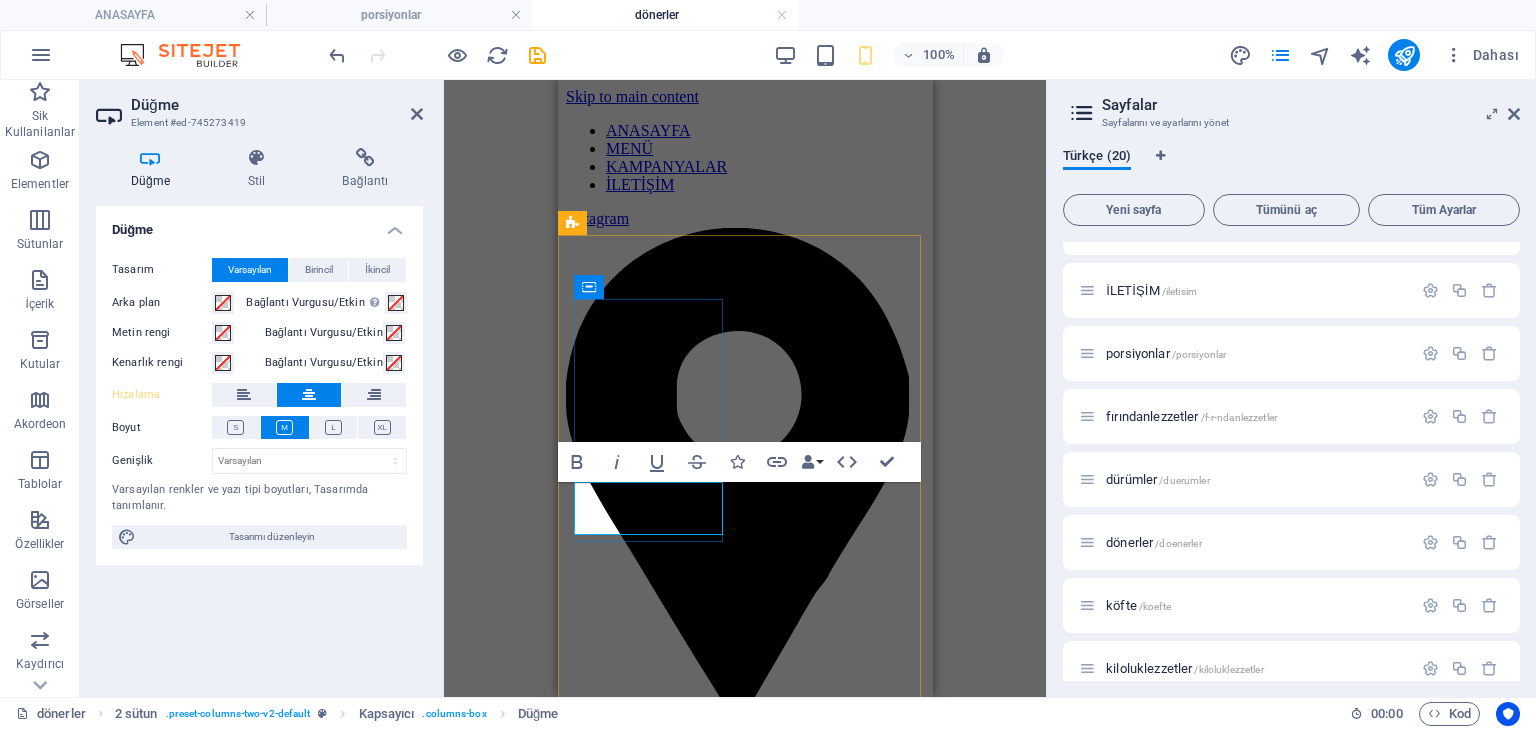 click on "250 TL" at bounding box center (744, 1458) 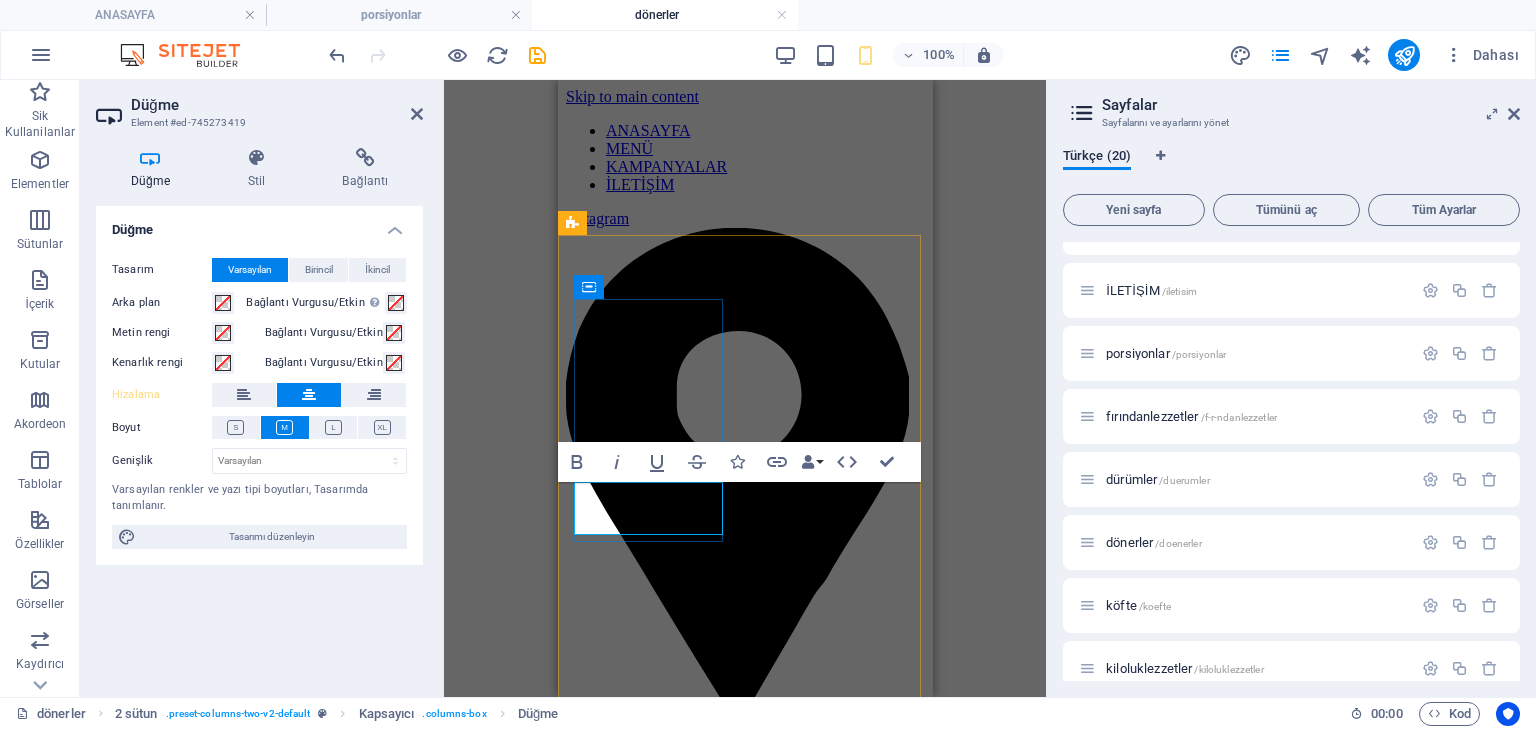 type 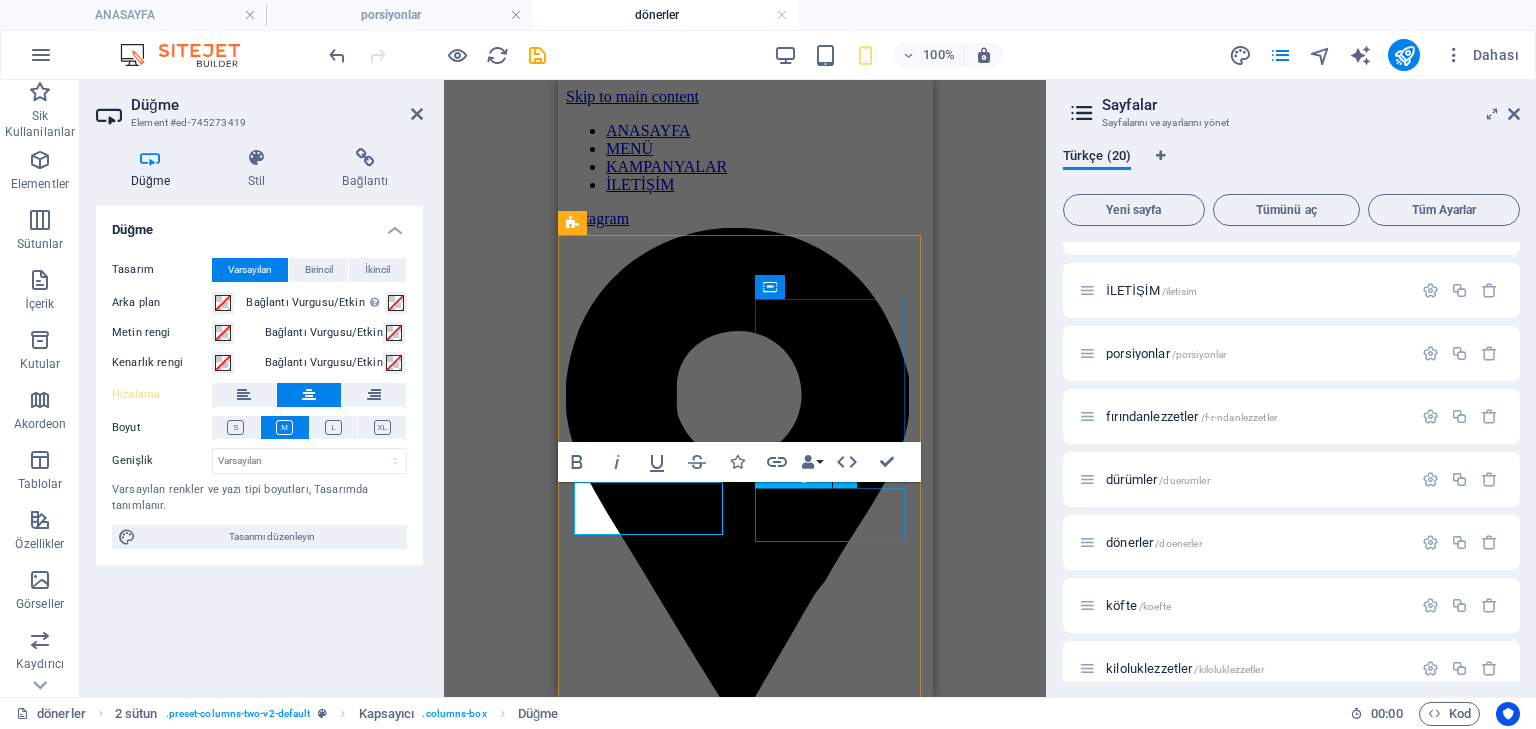 click on "170 TL" at bounding box center (744, 1672) 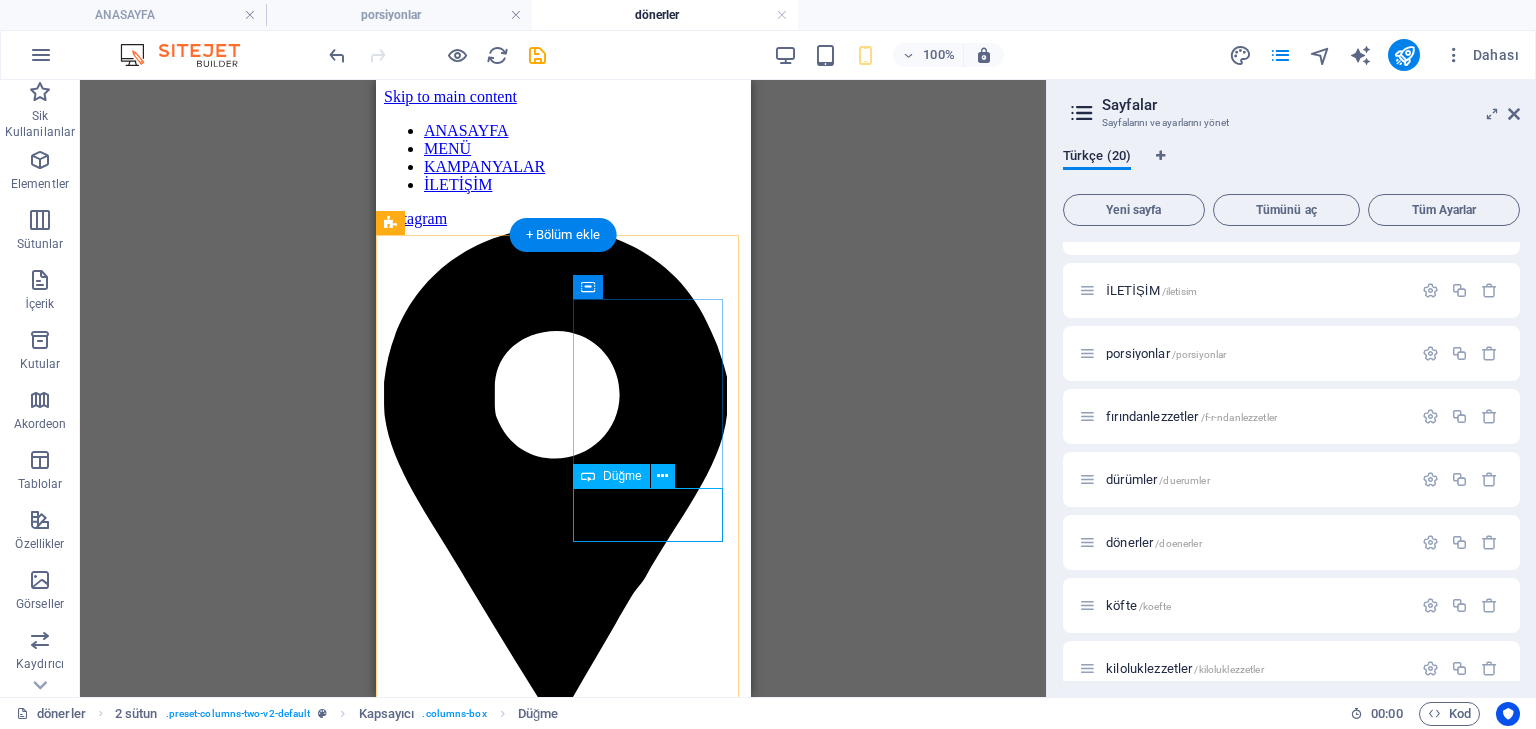 click on "170 TL" at bounding box center (562, 1672) 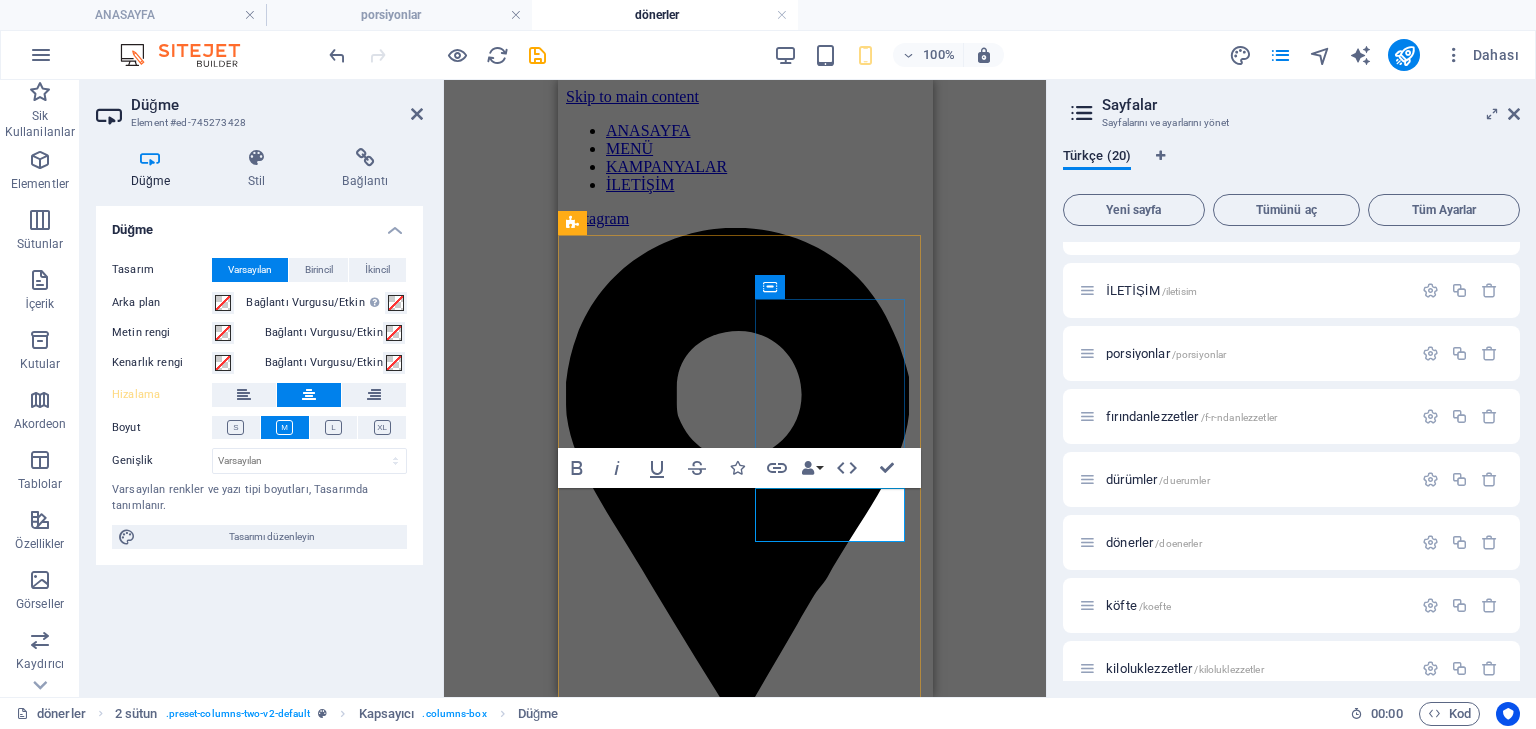 click on "170 TL" at bounding box center [744, 1671] 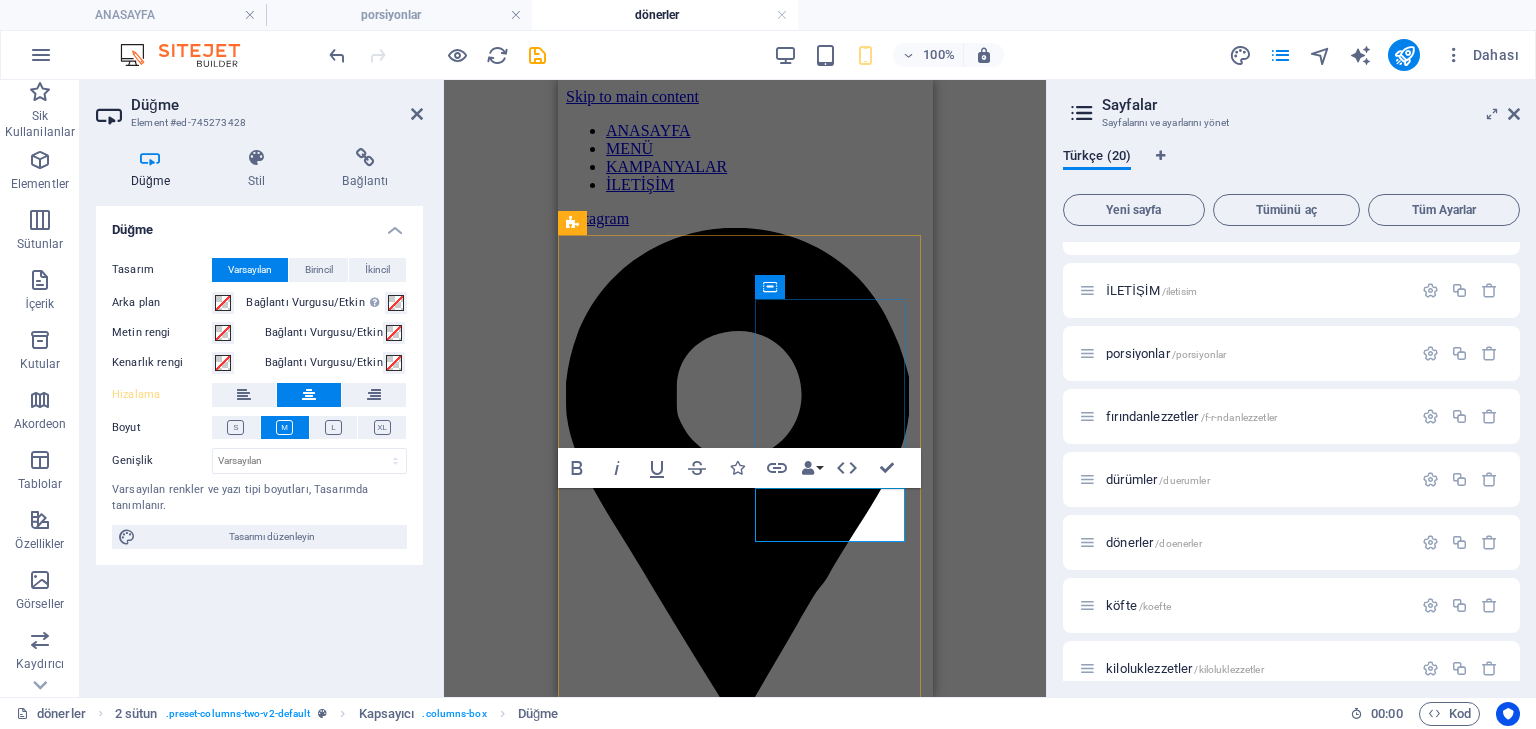 type 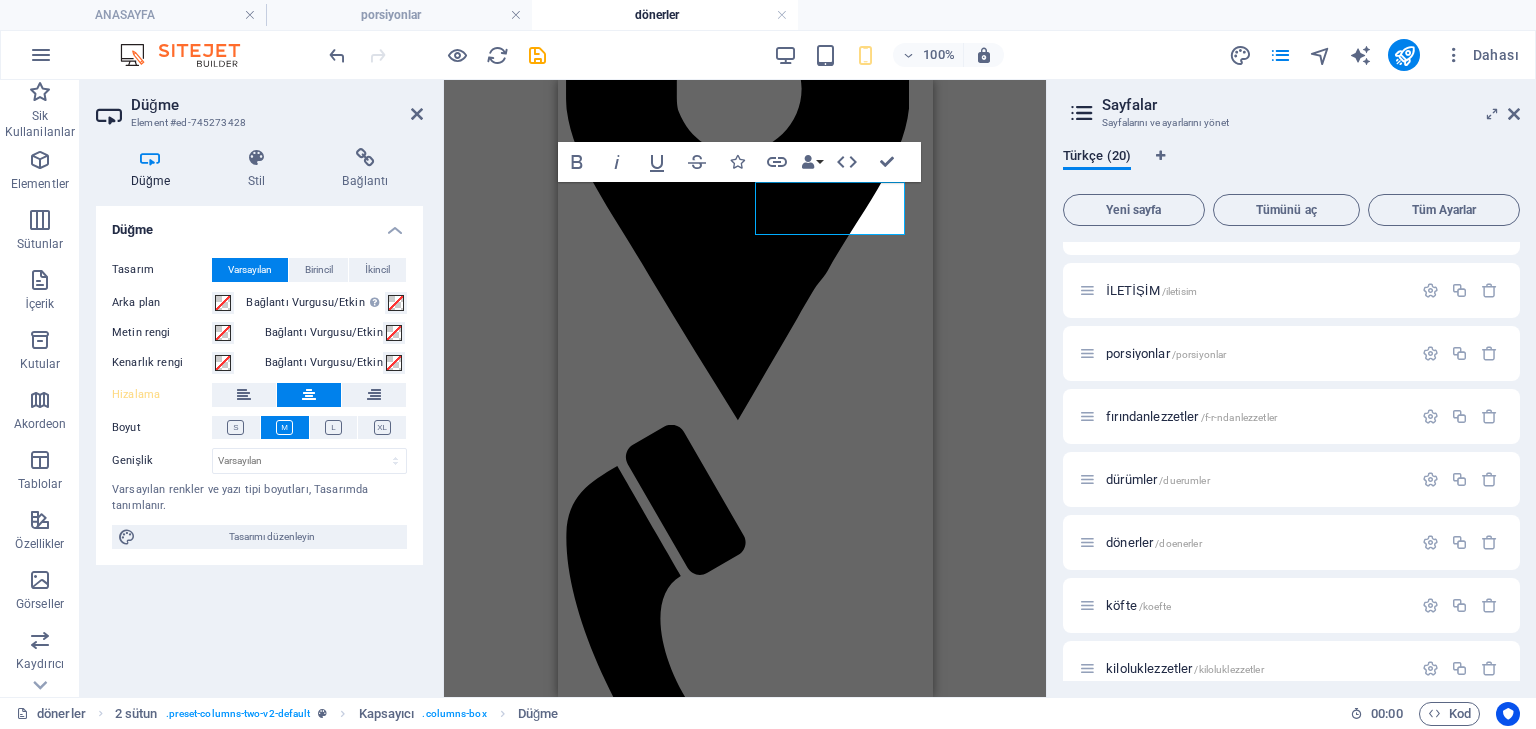 scroll, scrollTop: 310, scrollLeft: 0, axis: vertical 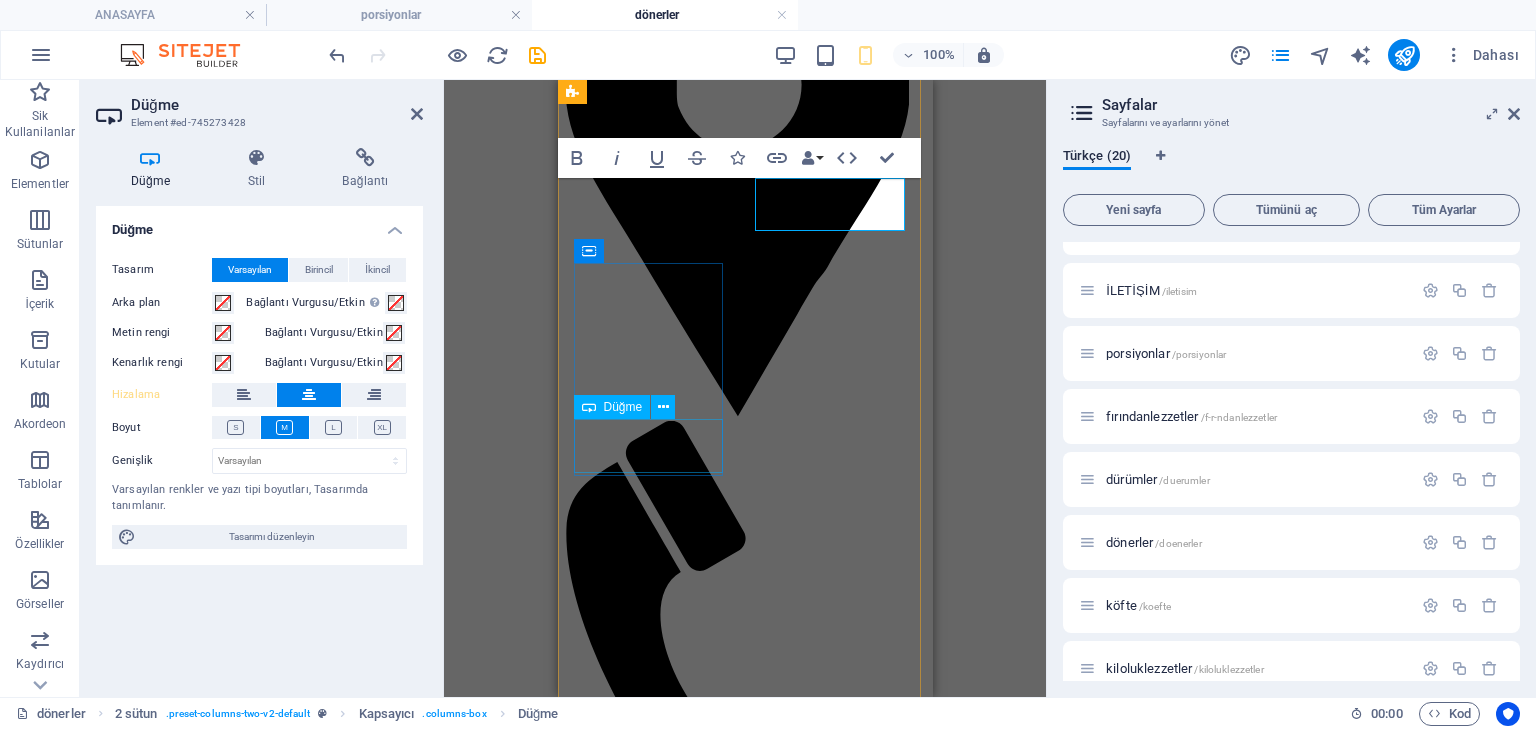 click on "170 TL" at bounding box center (744, 1542) 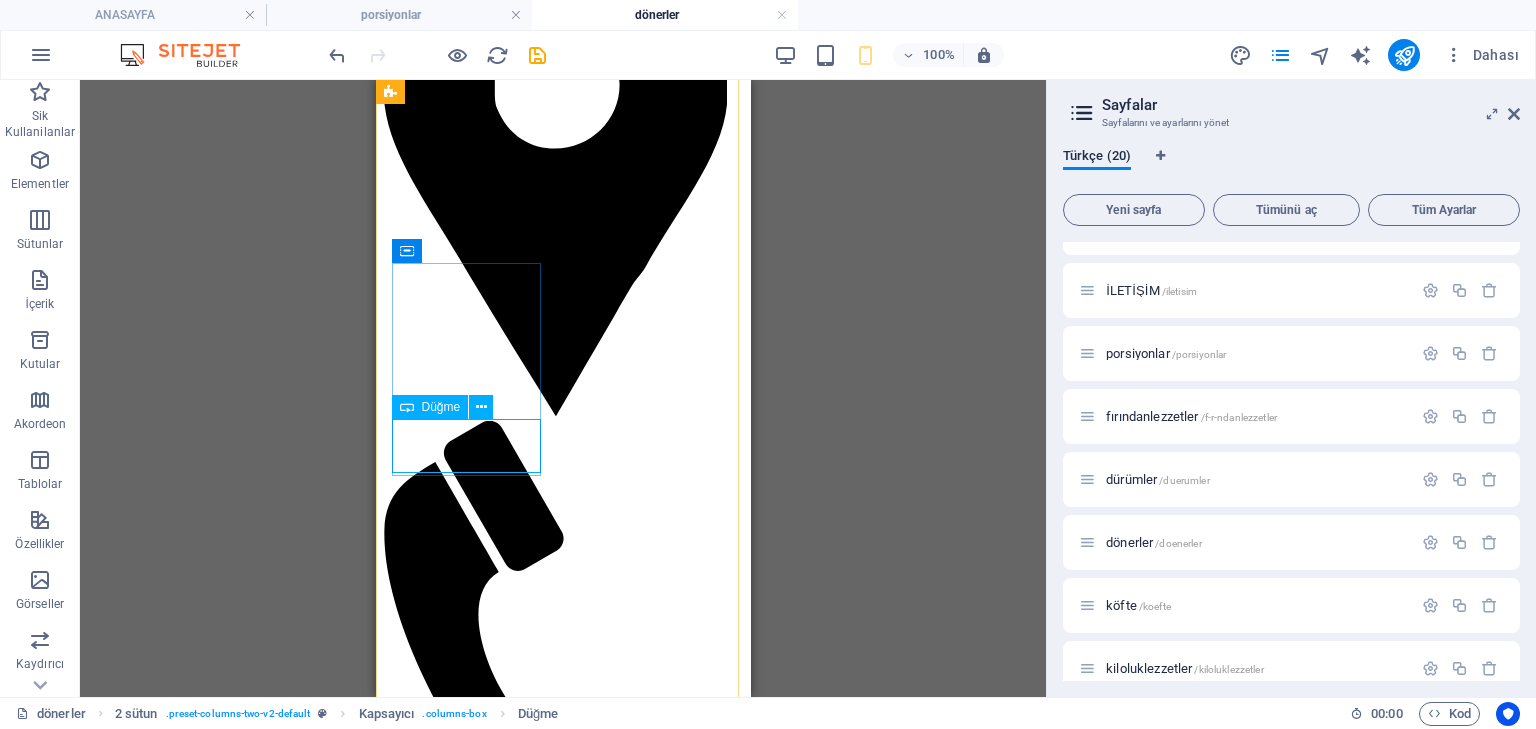 click on "170 TL" at bounding box center (562, 1542) 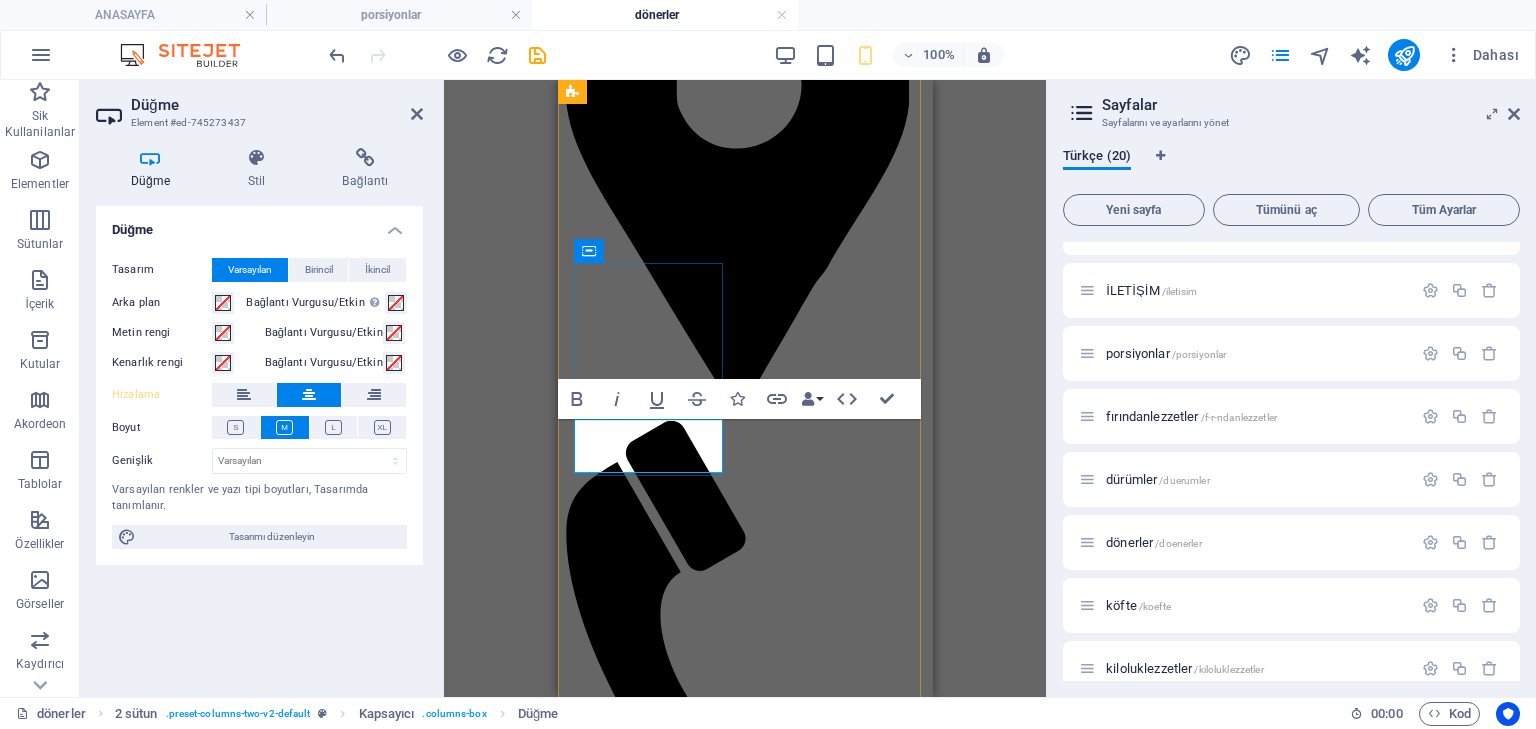 click on "170 TL" at bounding box center (744, 1541) 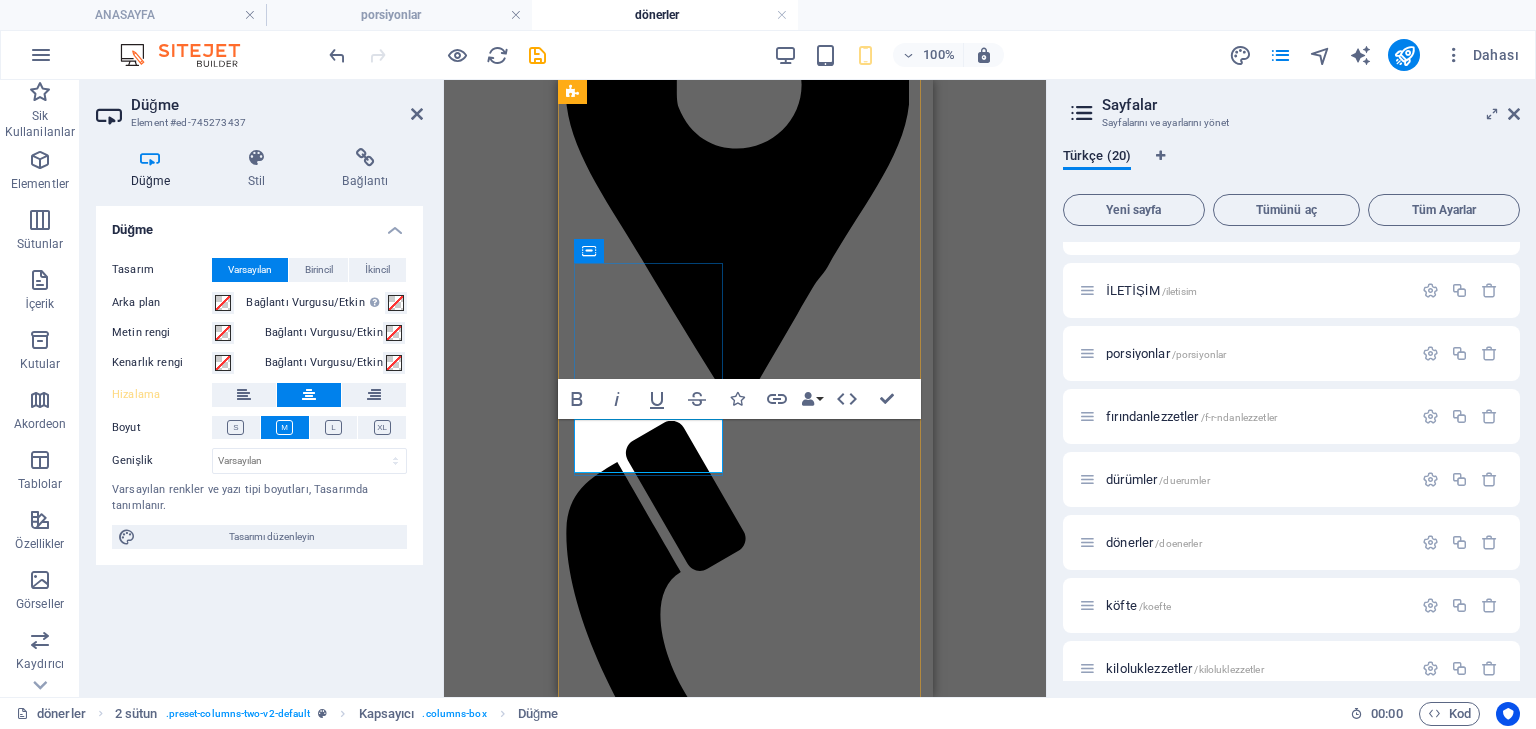 type 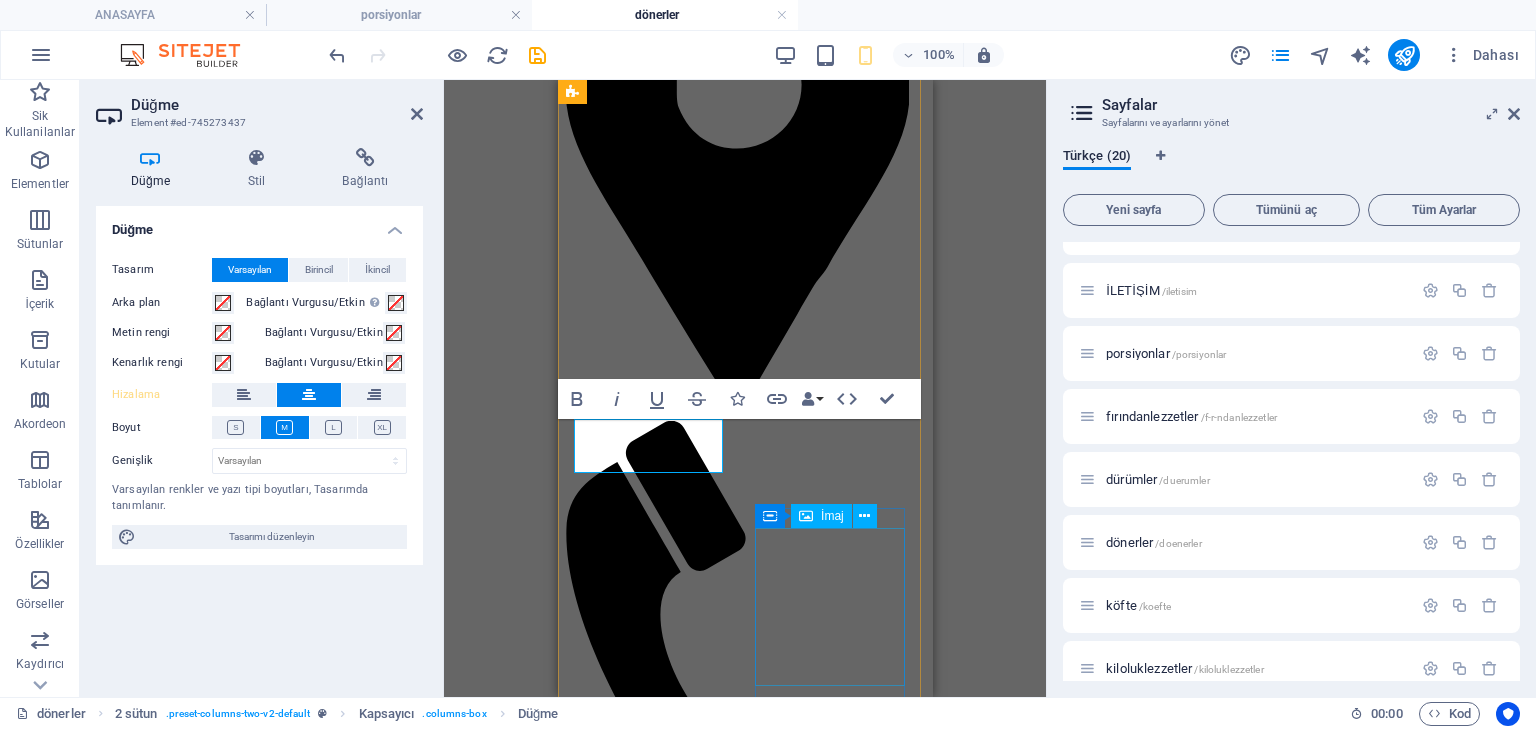 scroll, scrollTop: 230, scrollLeft: 0, axis: vertical 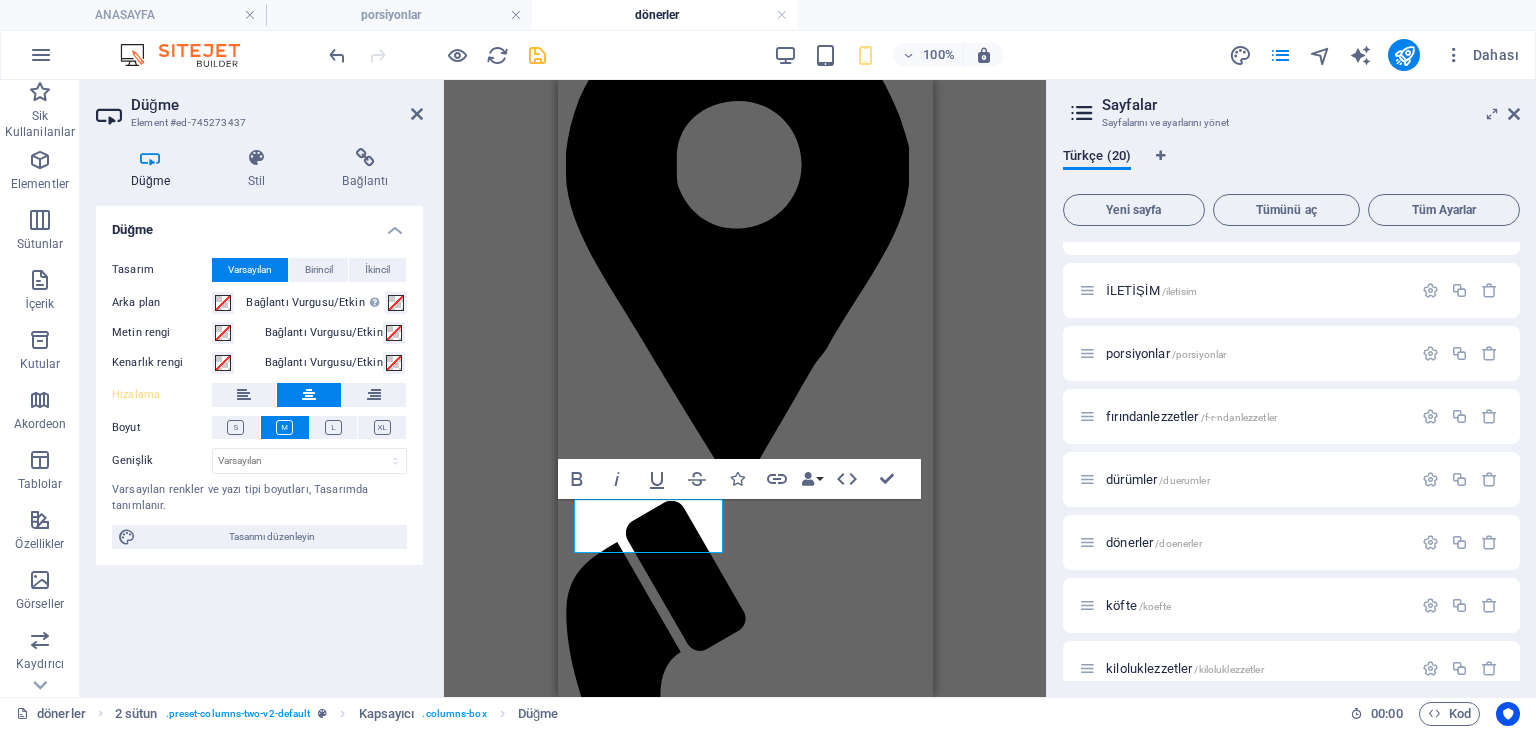 click at bounding box center [537, 55] 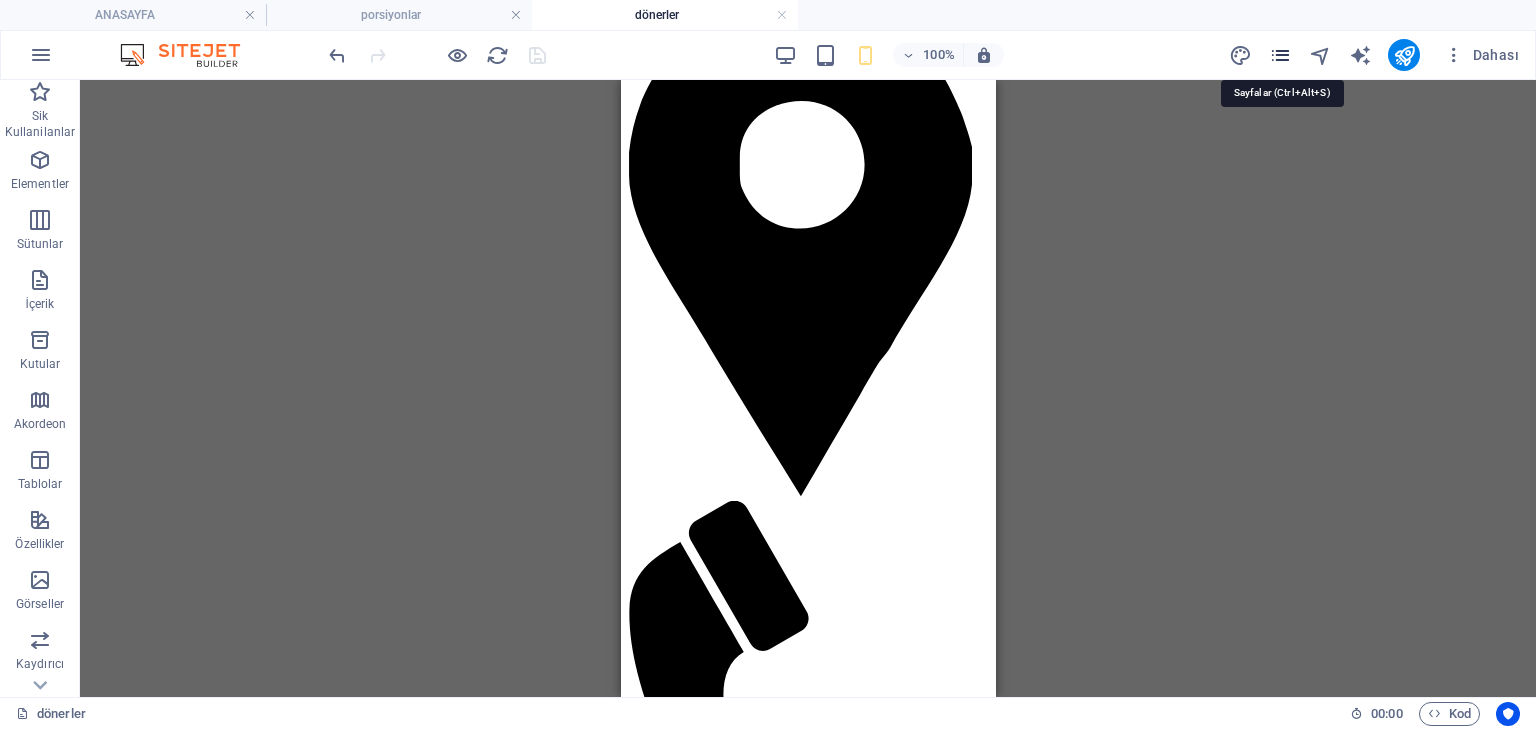 click at bounding box center [1280, 55] 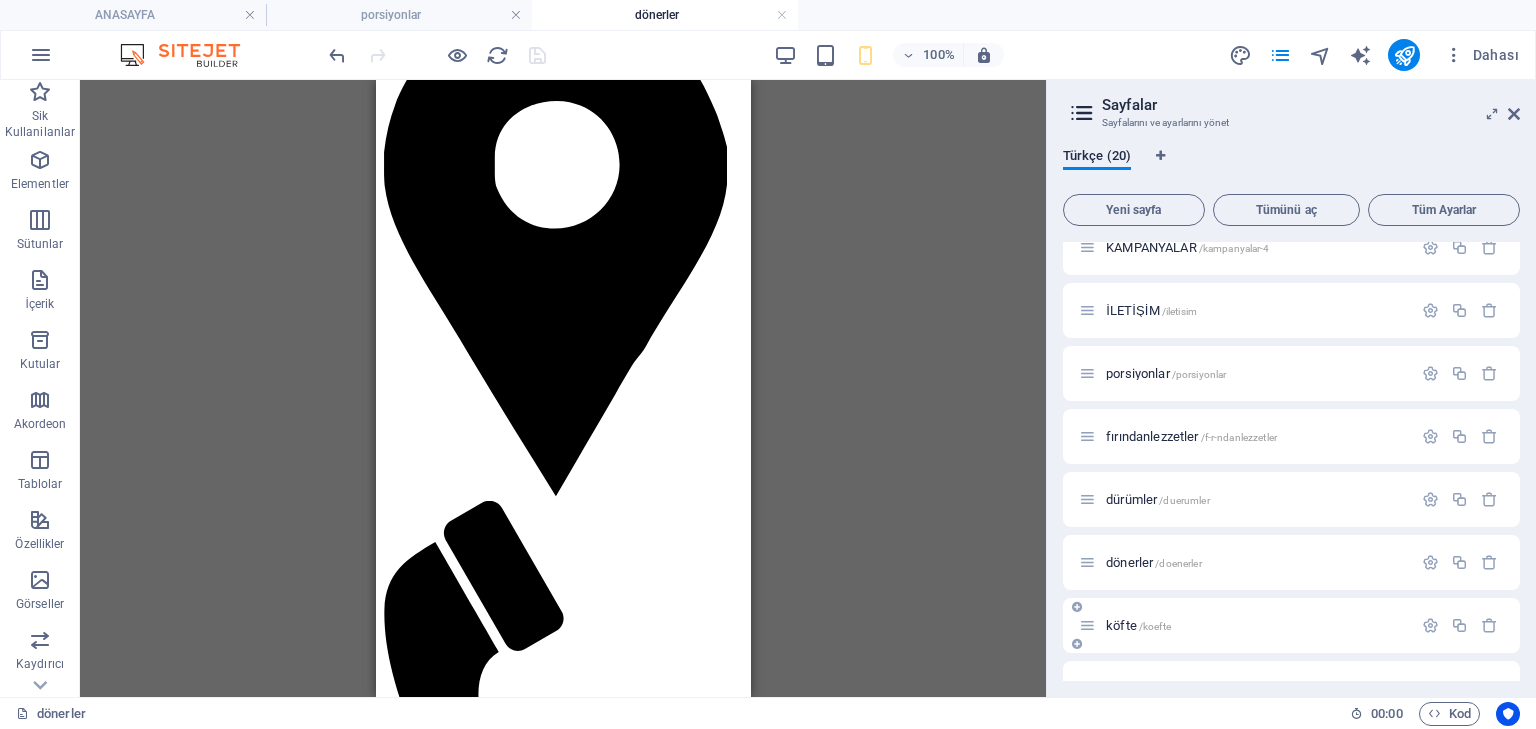 scroll, scrollTop: 240, scrollLeft: 0, axis: vertical 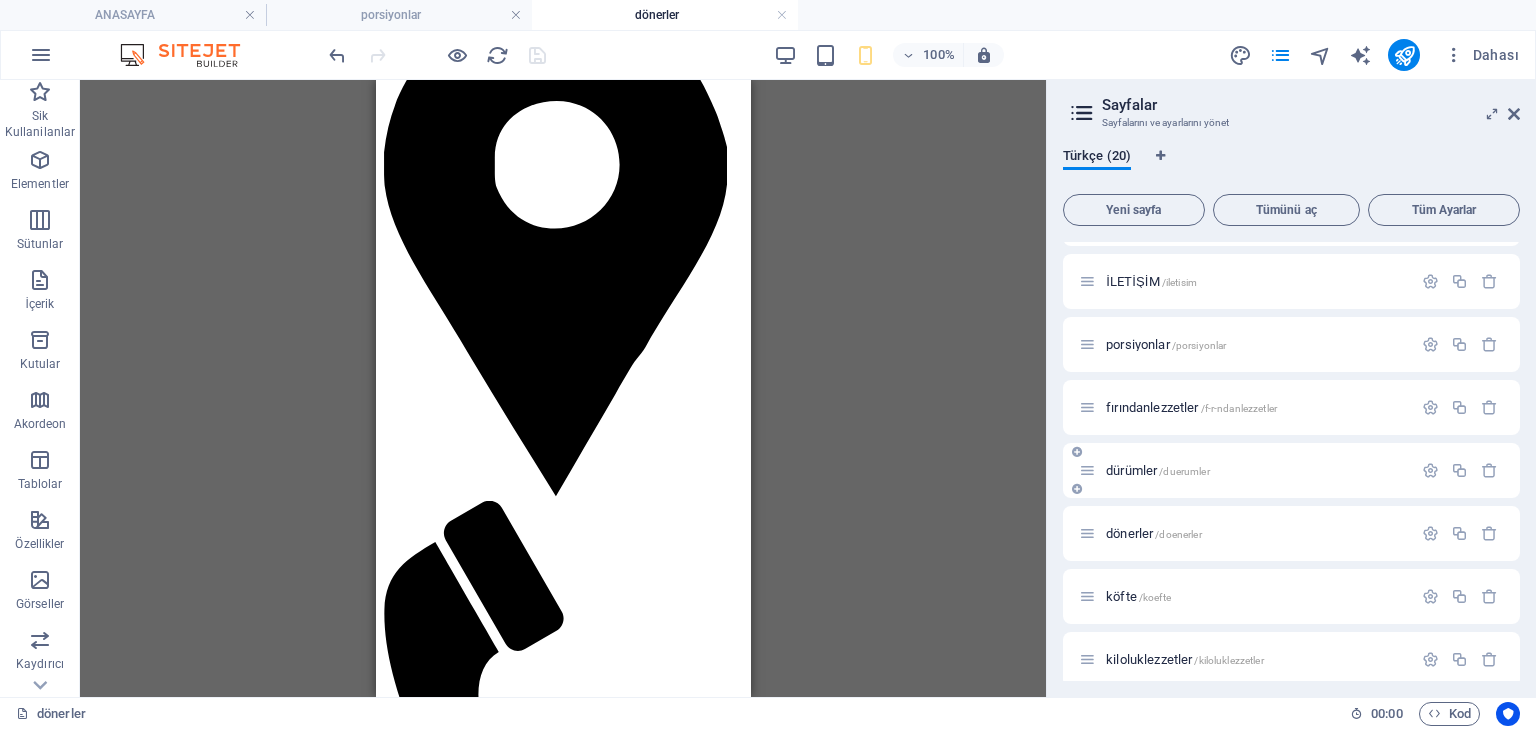 click on "dürümler /duerumler" at bounding box center [1158, 470] 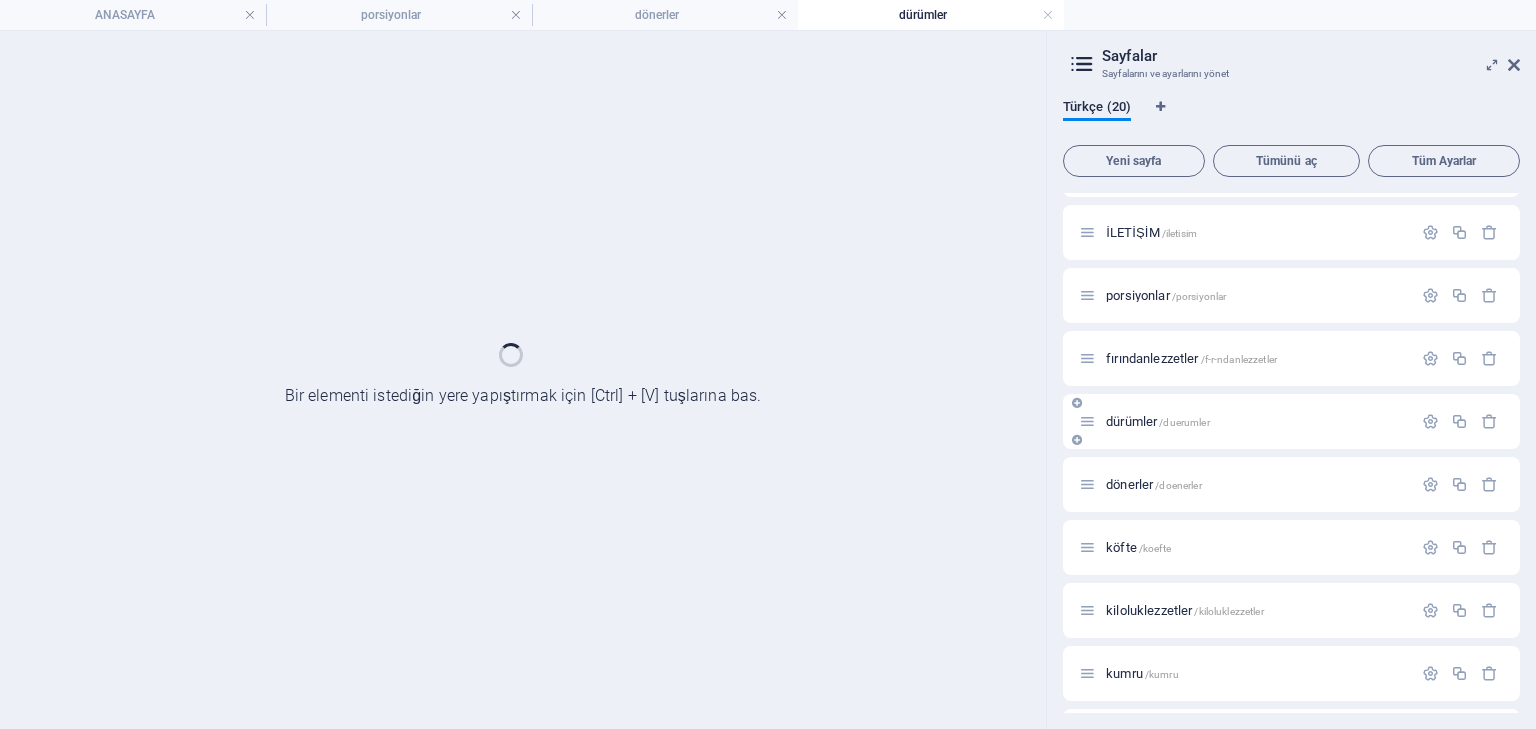 scroll, scrollTop: 0, scrollLeft: 0, axis: both 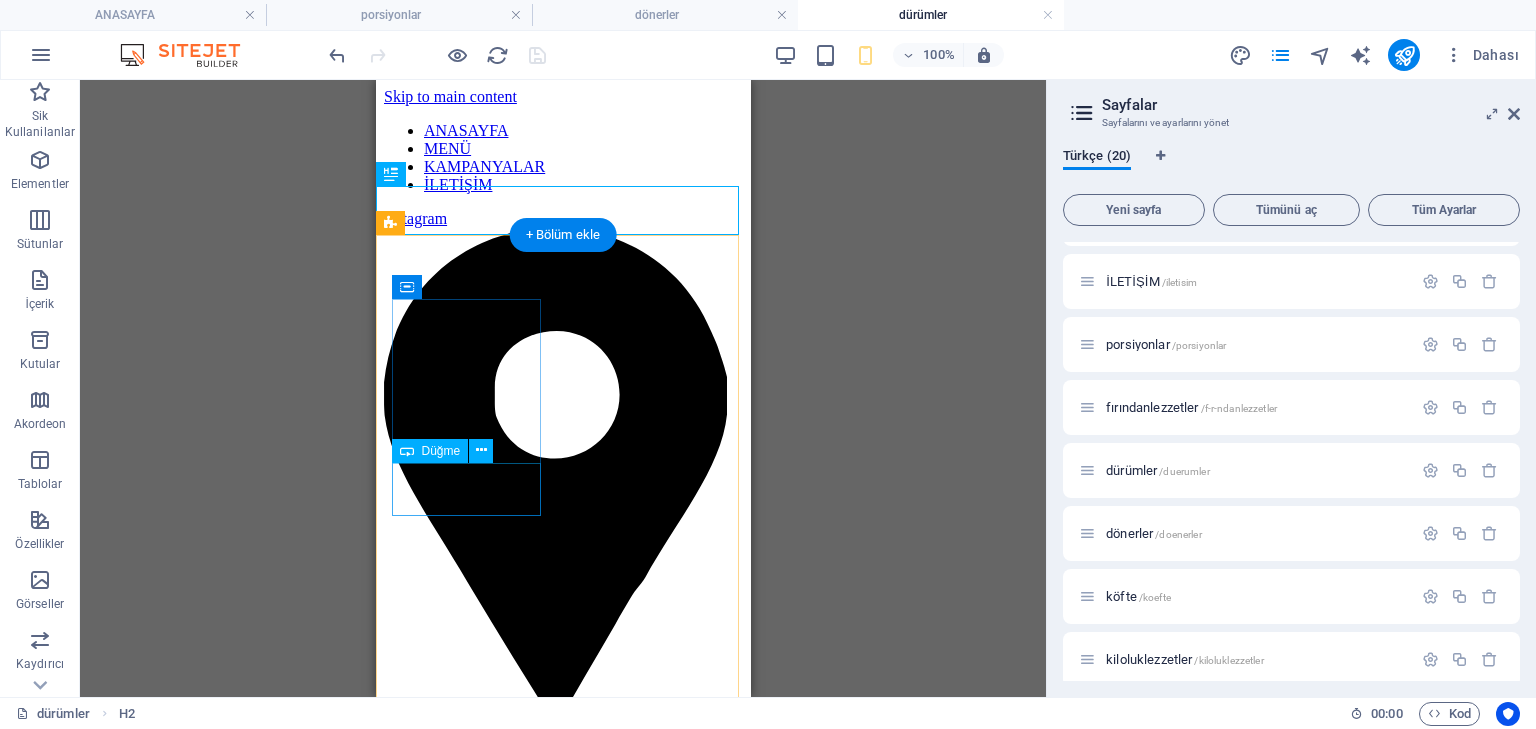 click on "170 TL" at bounding box center (562, 1464) 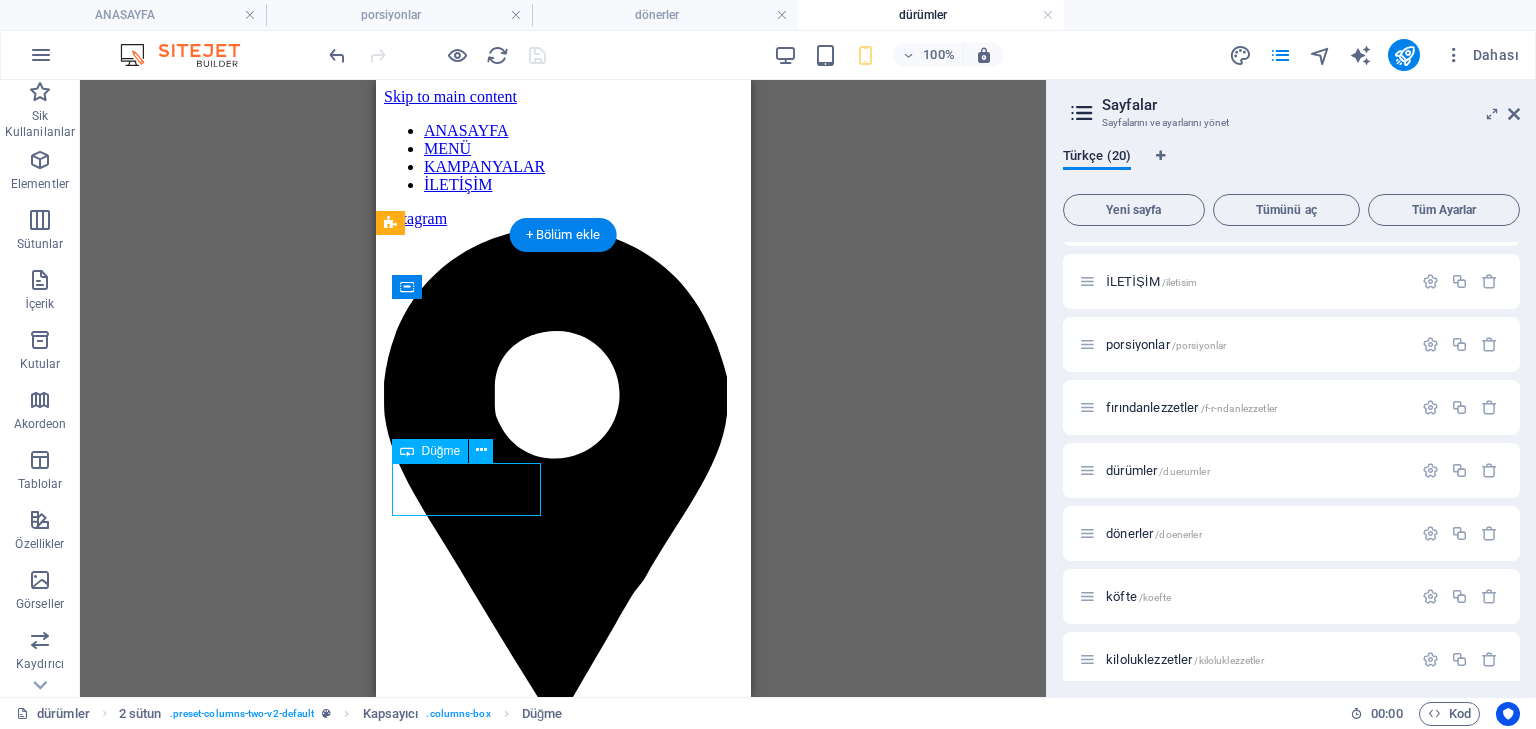 click on "170 TL" at bounding box center (562, 1464) 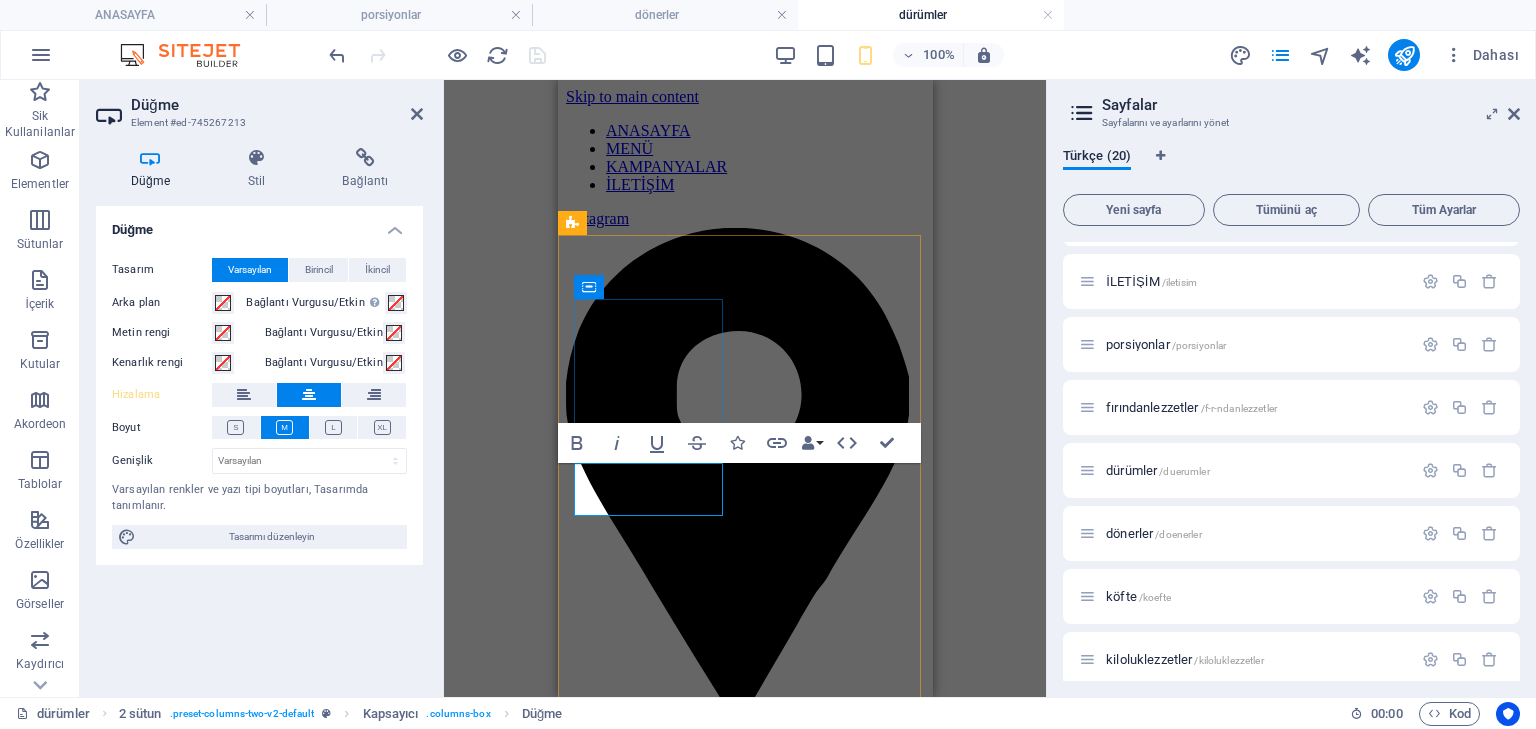 click on "170 TL" at bounding box center [744, 1463] 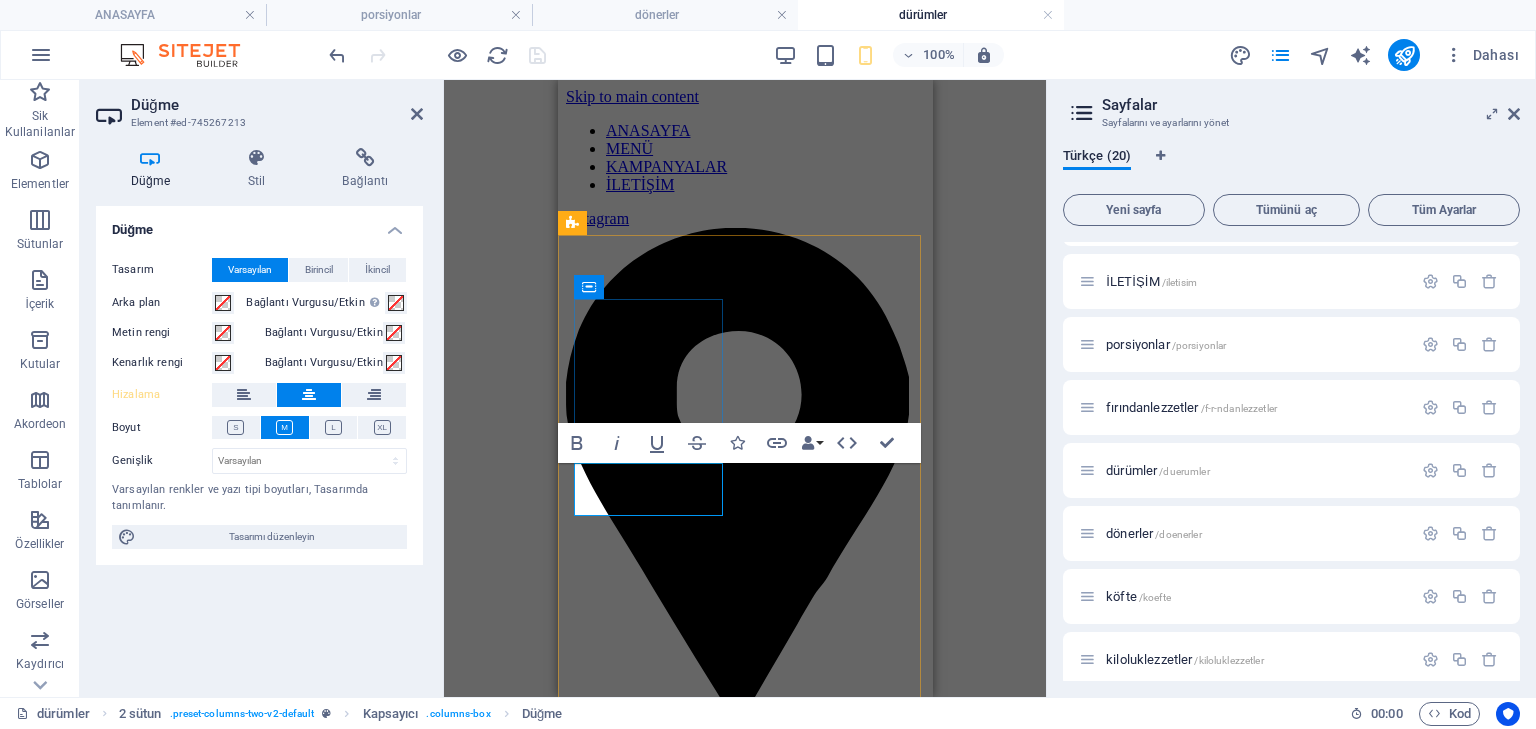type 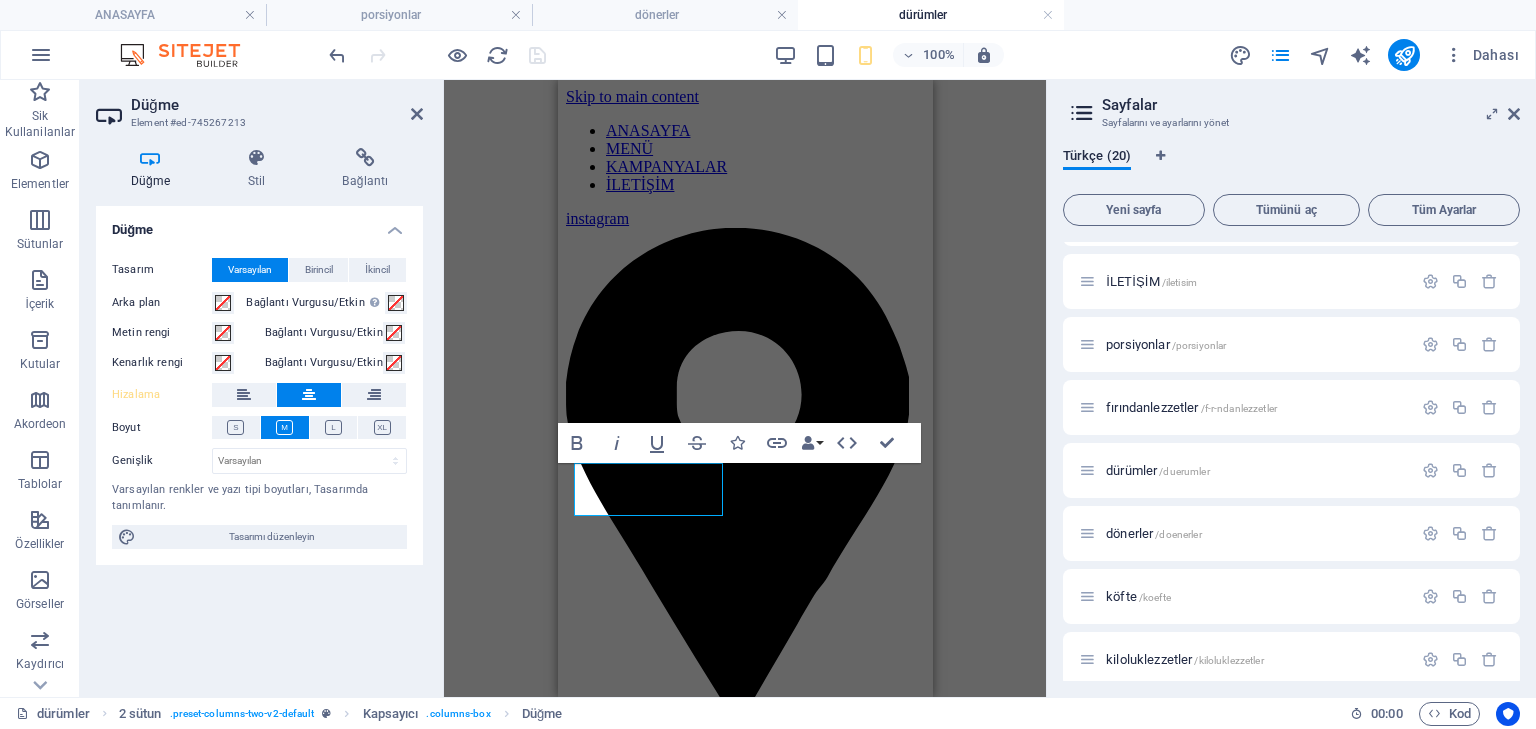 drag, startPoint x: 1005, startPoint y: 443, endPoint x: 354, endPoint y: 304, distance: 665.6741 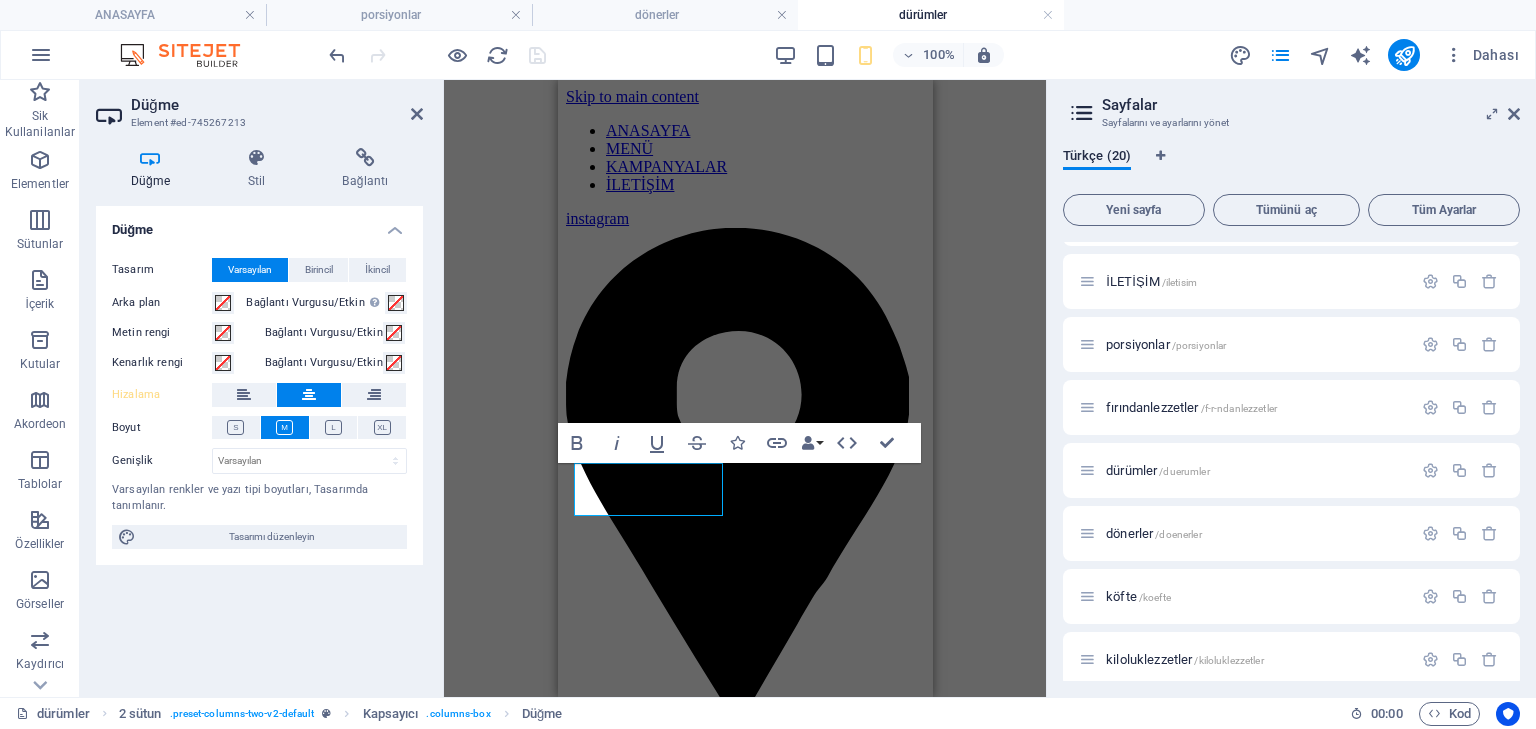 click on "H2   Düğme   2 sütun   Kapsayıcı   Düğme   Kapsayıcı Bold Italic Underline Strikethrough Icons Link Data Bindings Firma İlk ad Soyad Sokak Posta Kodu Şehir E-posta Telefon Cep Fax Özel alan 1 Özel alan 2 Özel alan 3 Özel alan 4 Özel alan 5 Özel alan 6 HTML Confirm (Ctrl+⏎)" at bounding box center (745, 388) 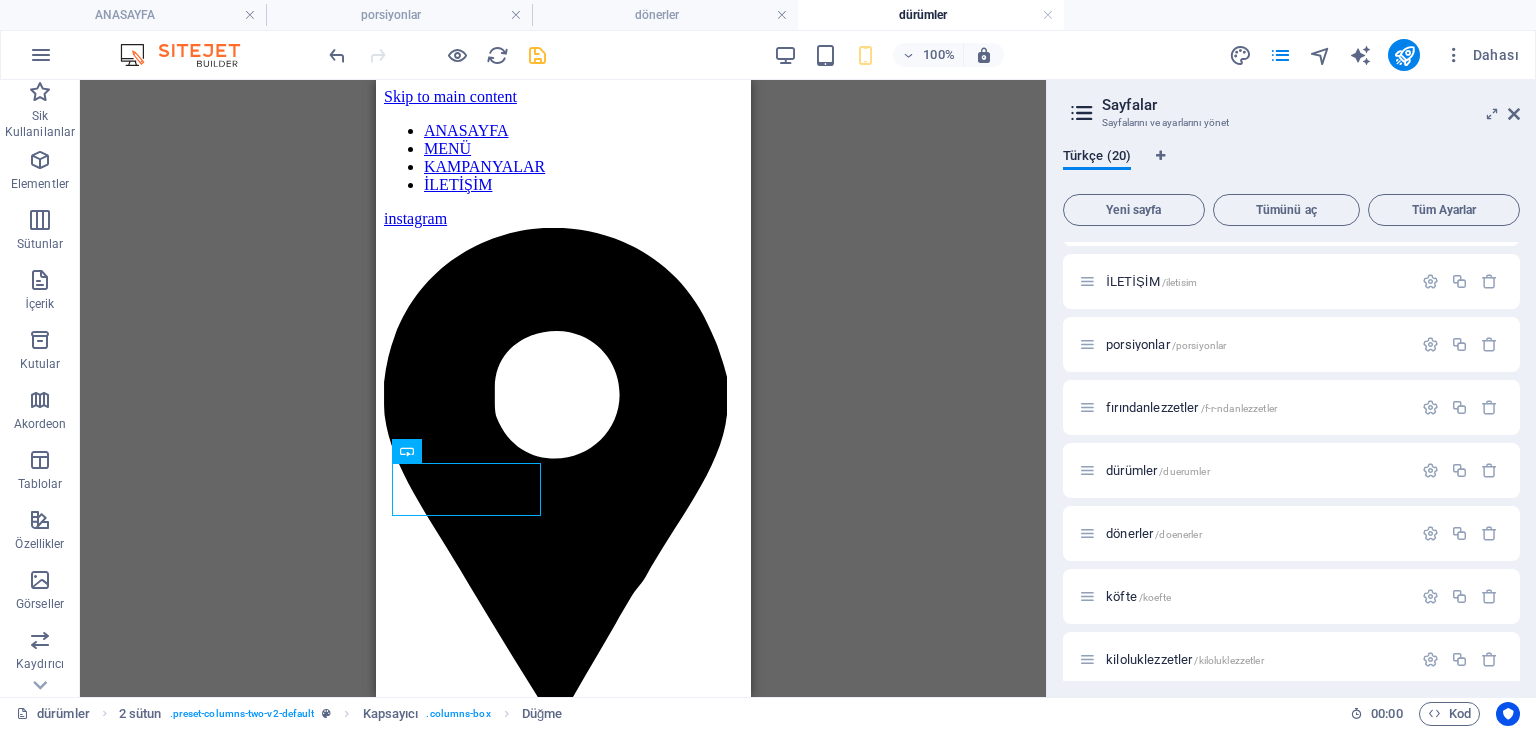 click at bounding box center [537, 55] 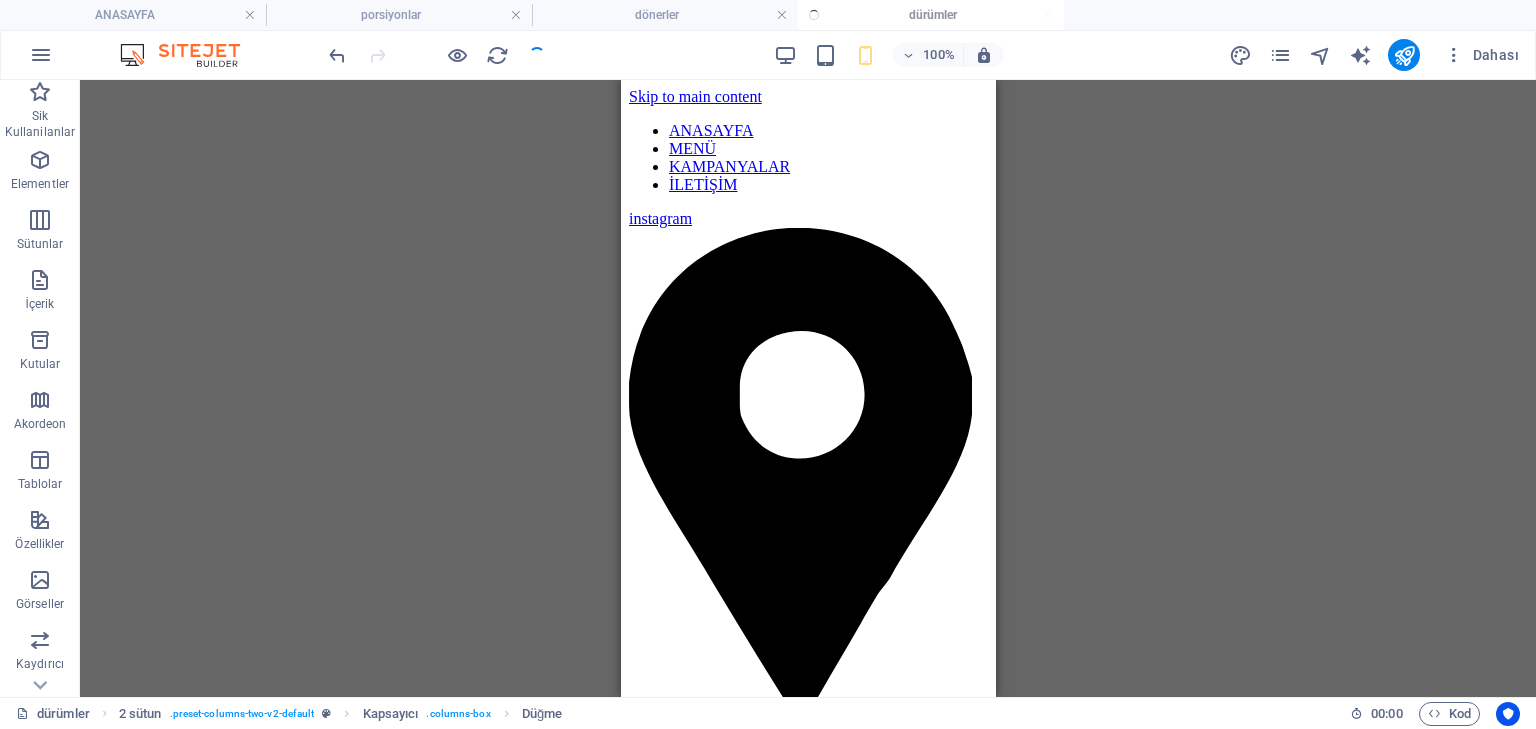 click at bounding box center (437, 55) 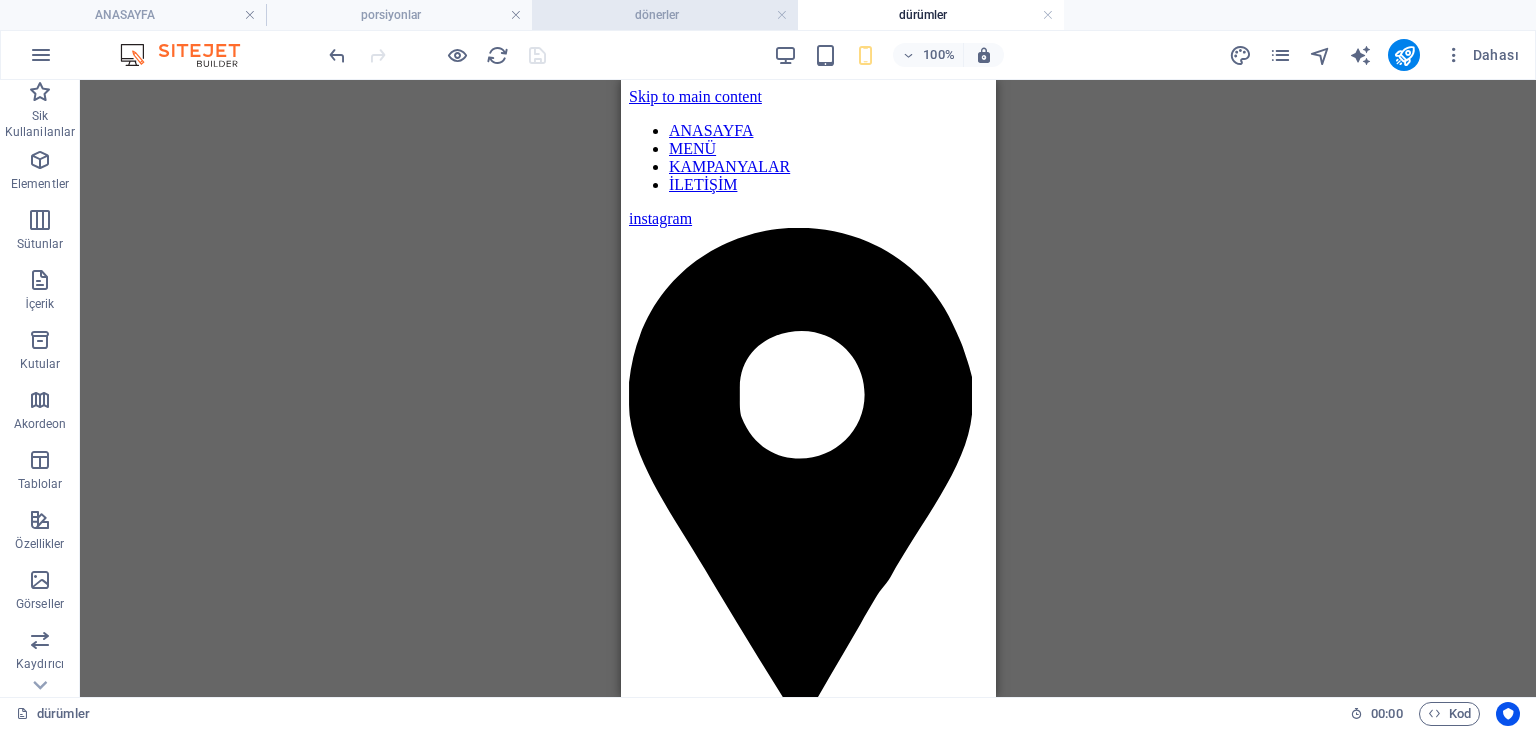 click on "dönerler" at bounding box center [665, 15] 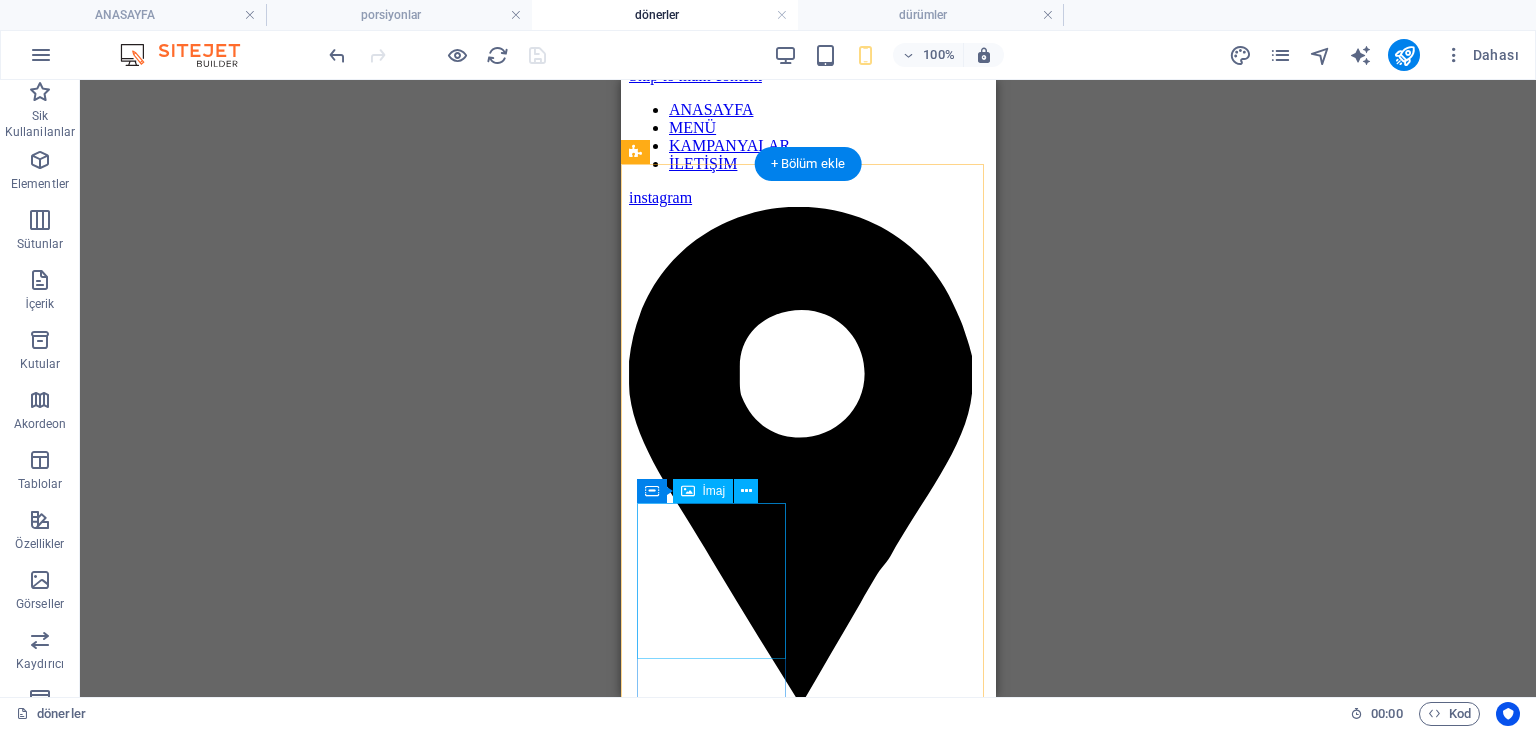 scroll, scrollTop: 0, scrollLeft: 0, axis: both 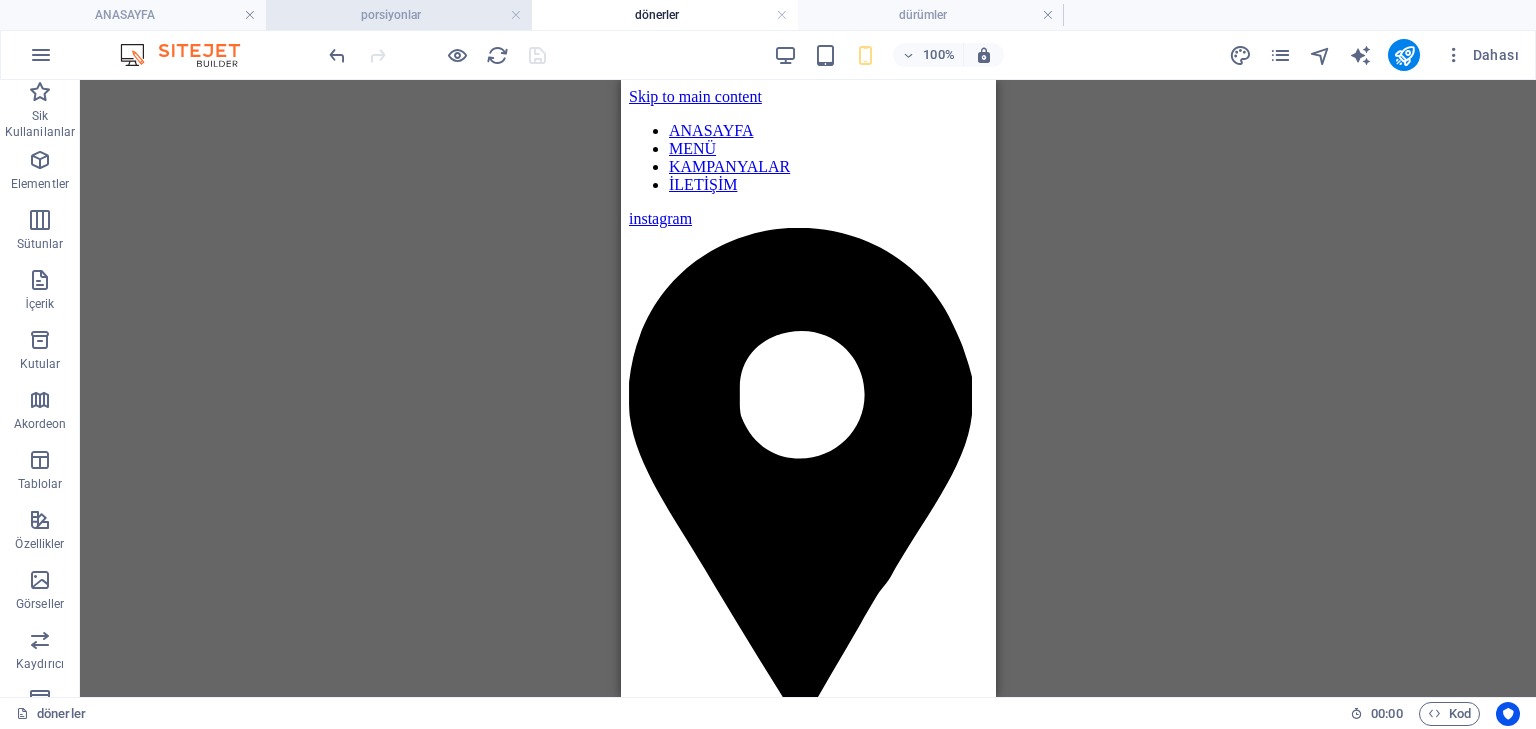 click on "porsiyonlar" at bounding box center (399, 15) 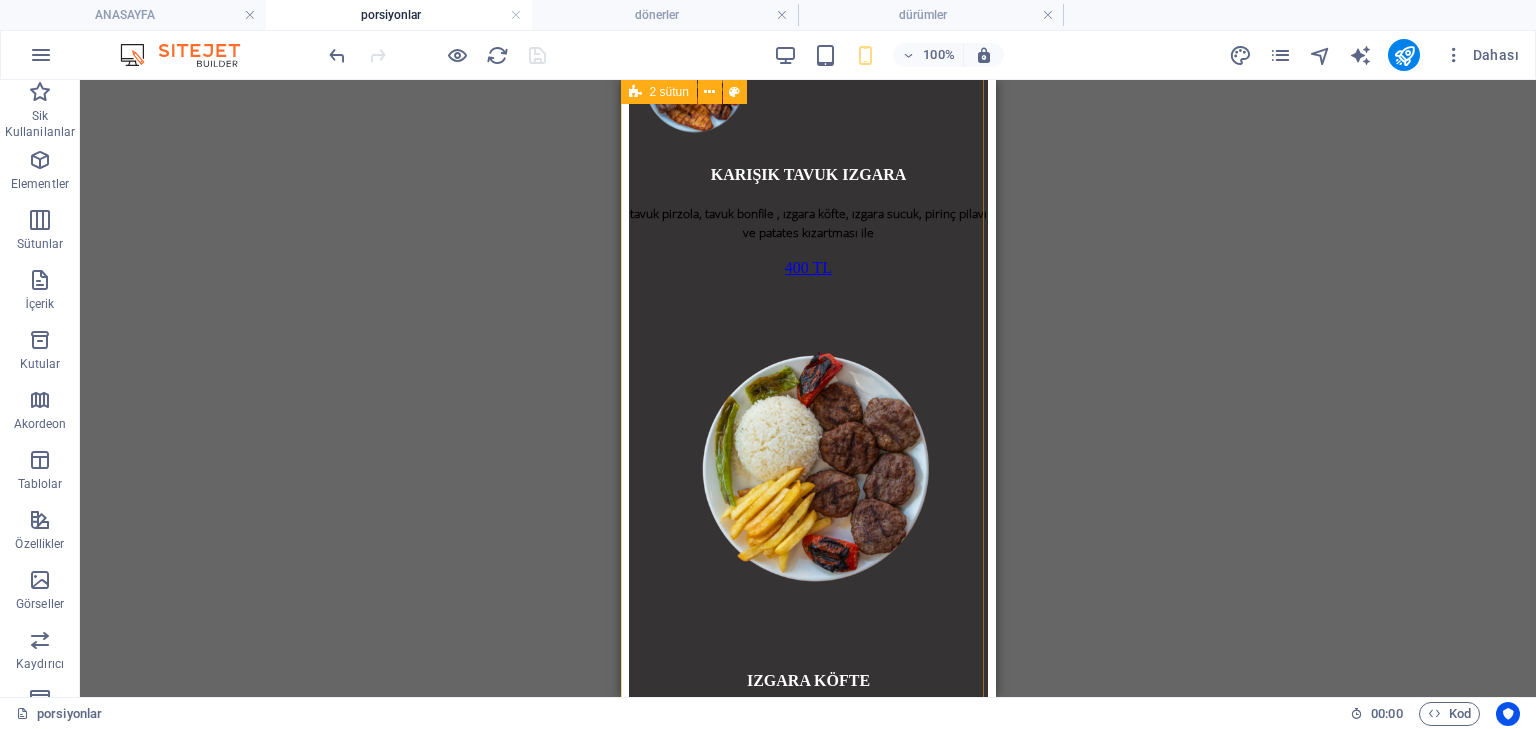 scroll, scrollTop: 2080, scrollLeft: 0, axis: vertical 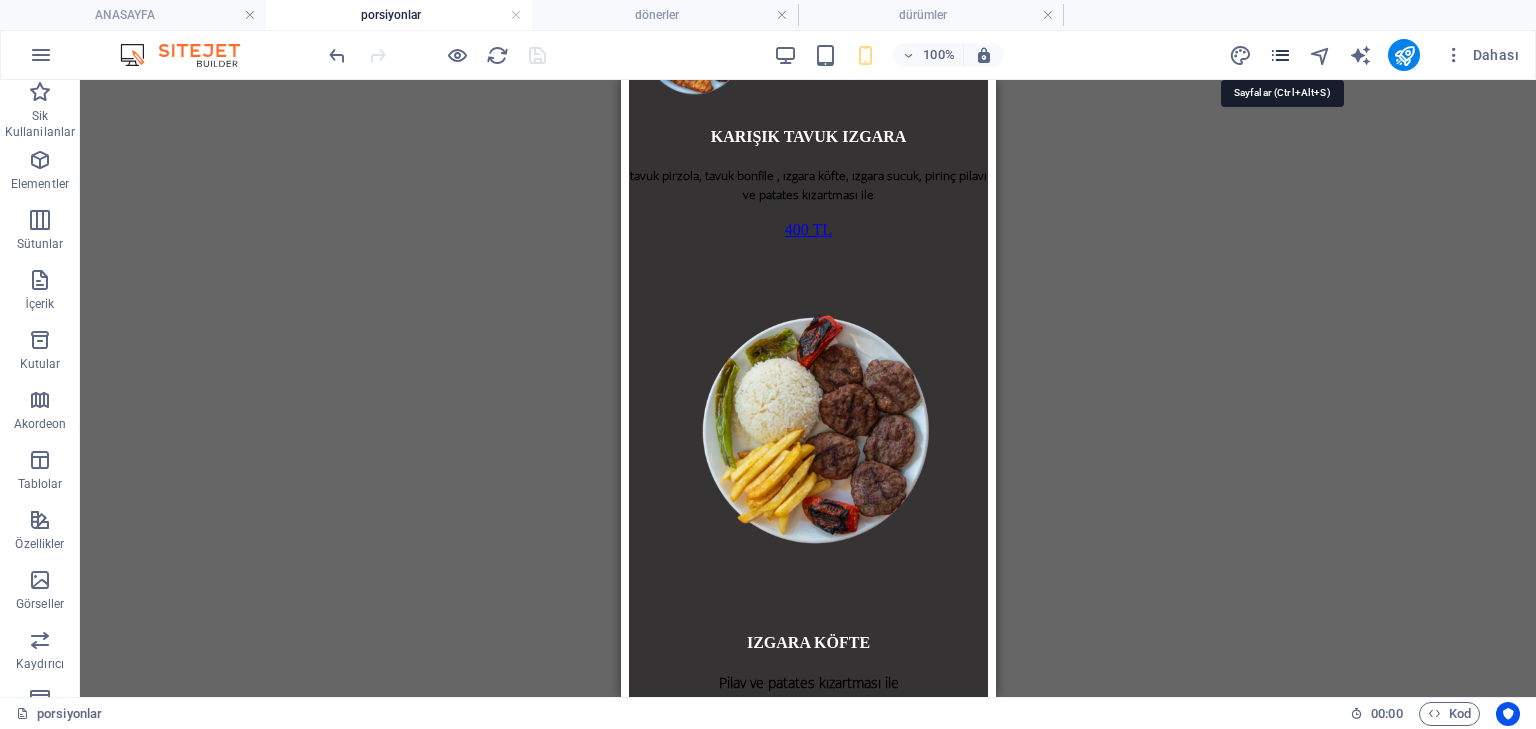 click at bounding box center [1280, 55] 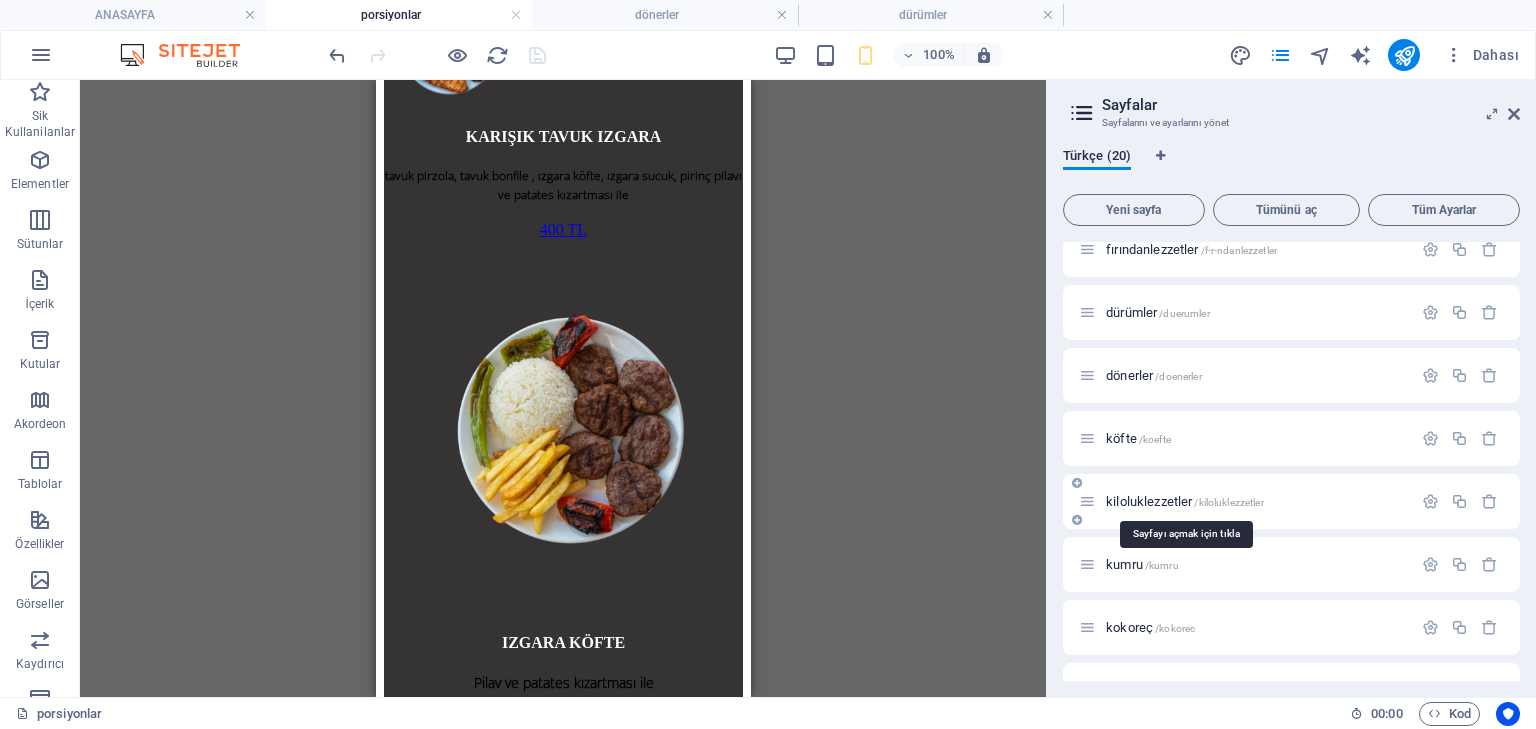 scroll, scrollTop: 400, scrollLeft: 0, axis: vertical 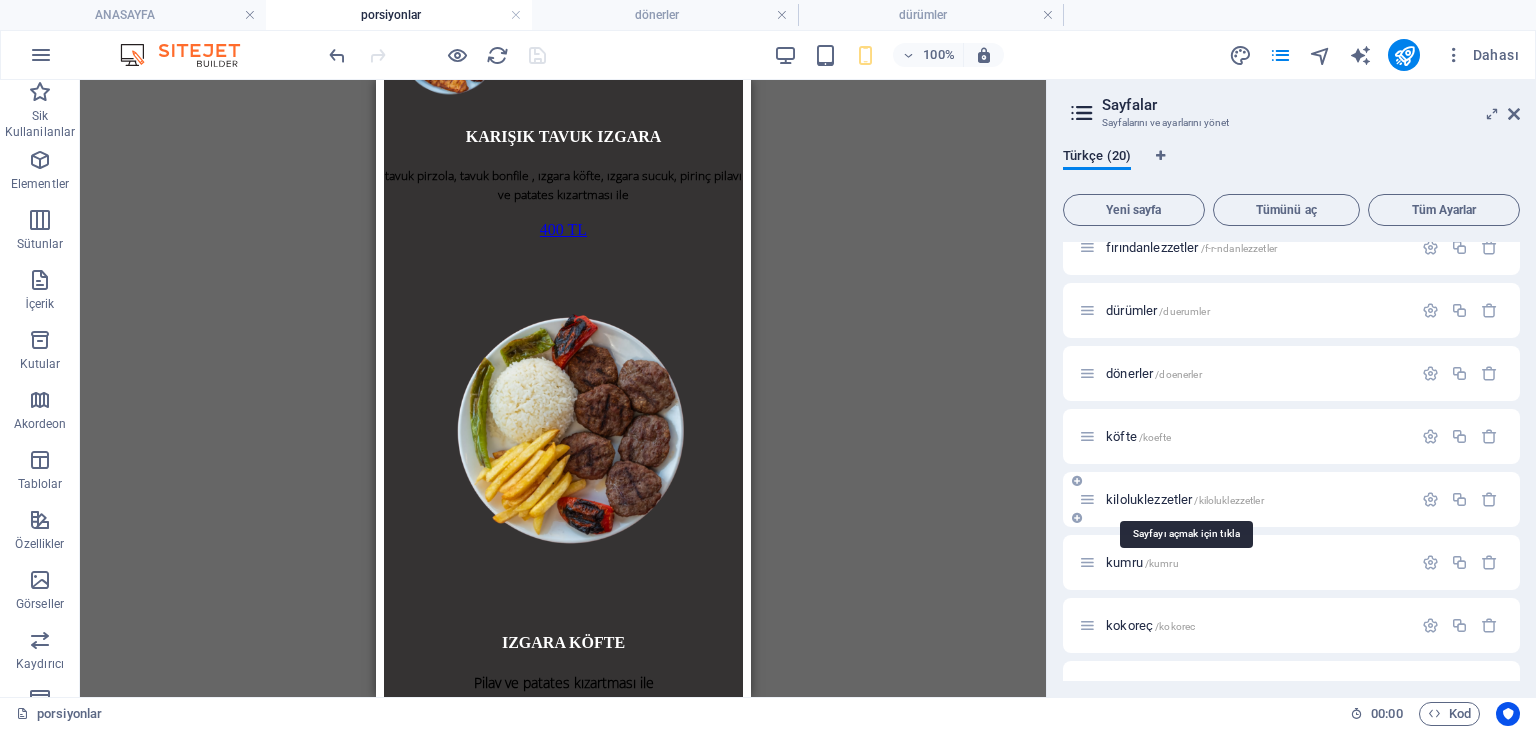 click on "kiloluklezzetler /kiloluklezzetler" at bounding box center [1185, 499] 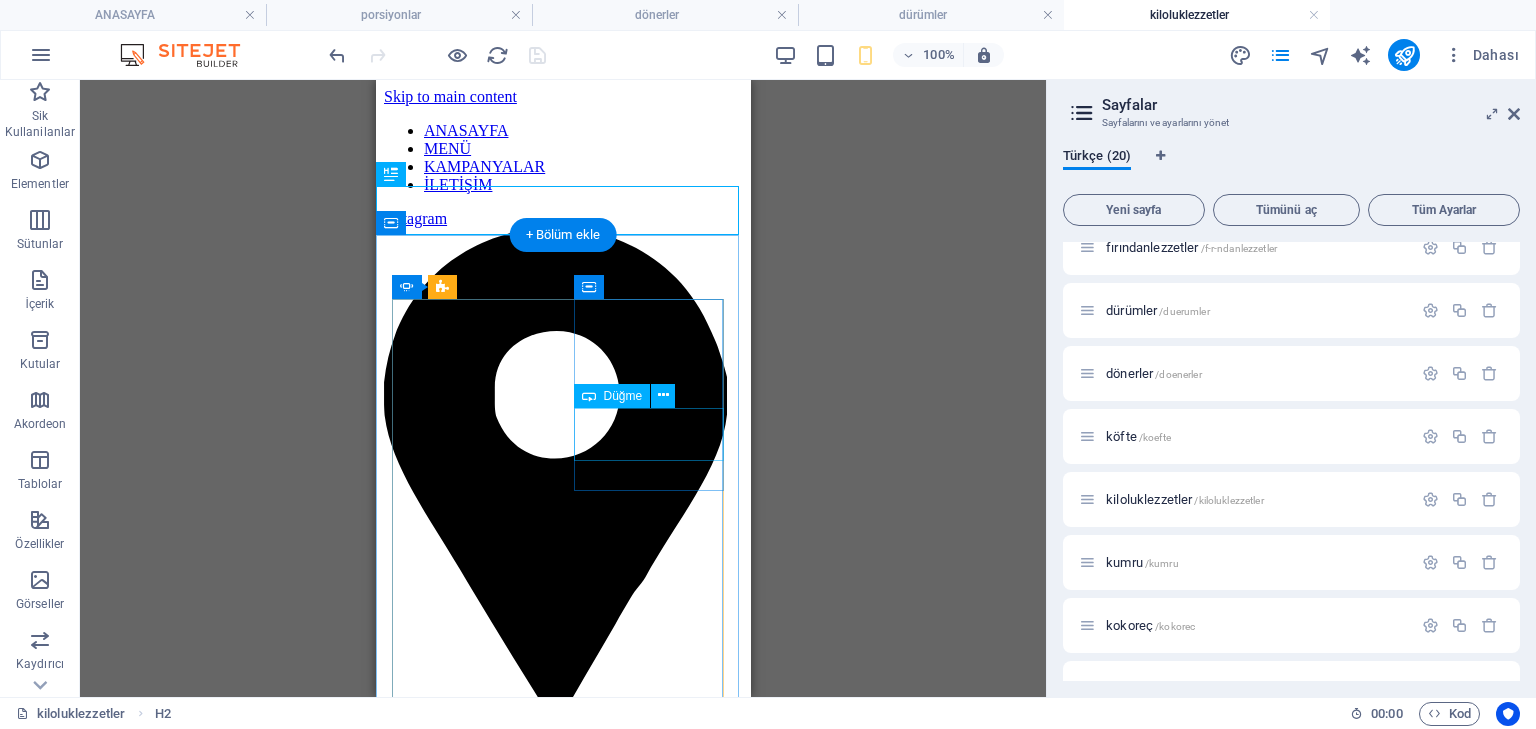 scroll, scrollTop: 0, scrollLeft: 0, axis: both 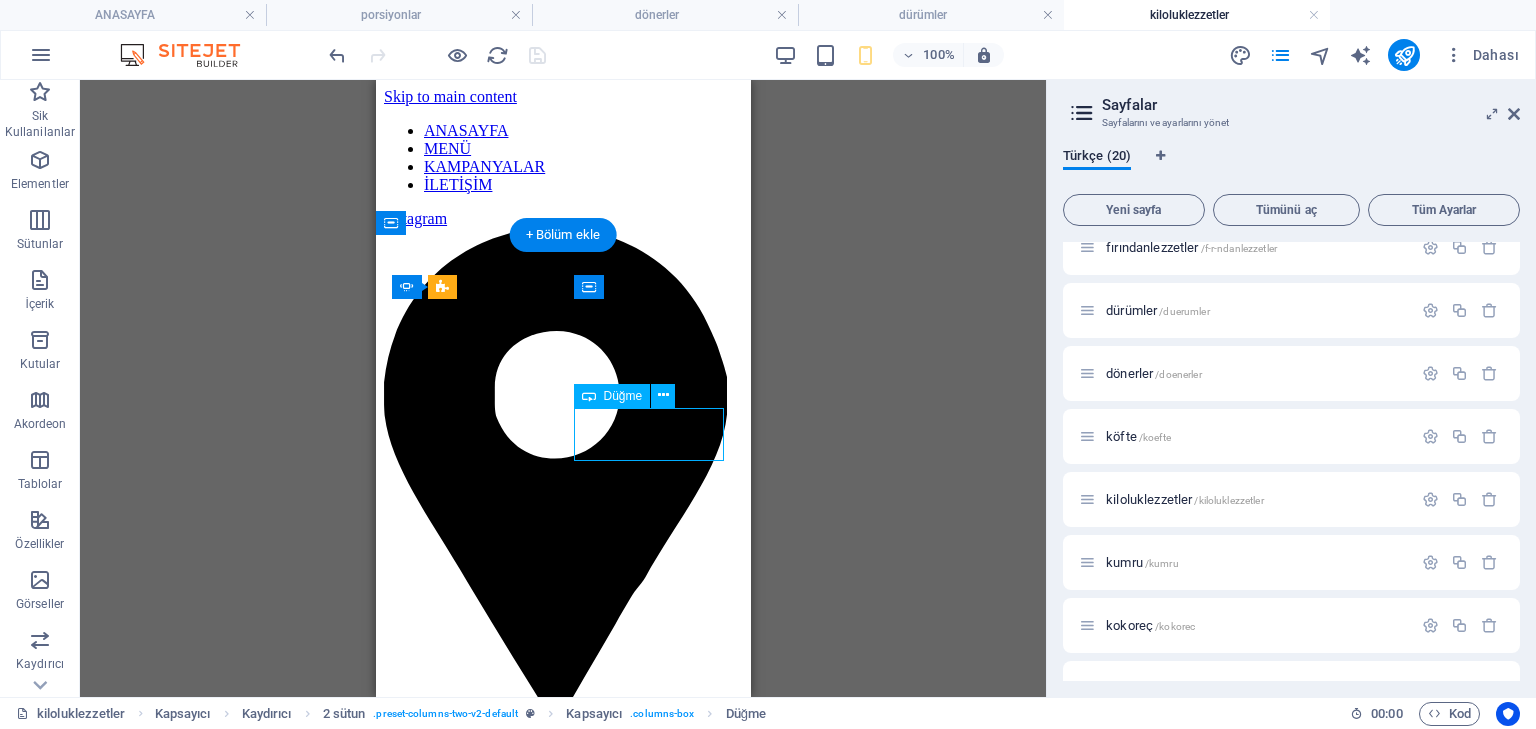 click on "1000 TL" at bounding box center (549, 1595) 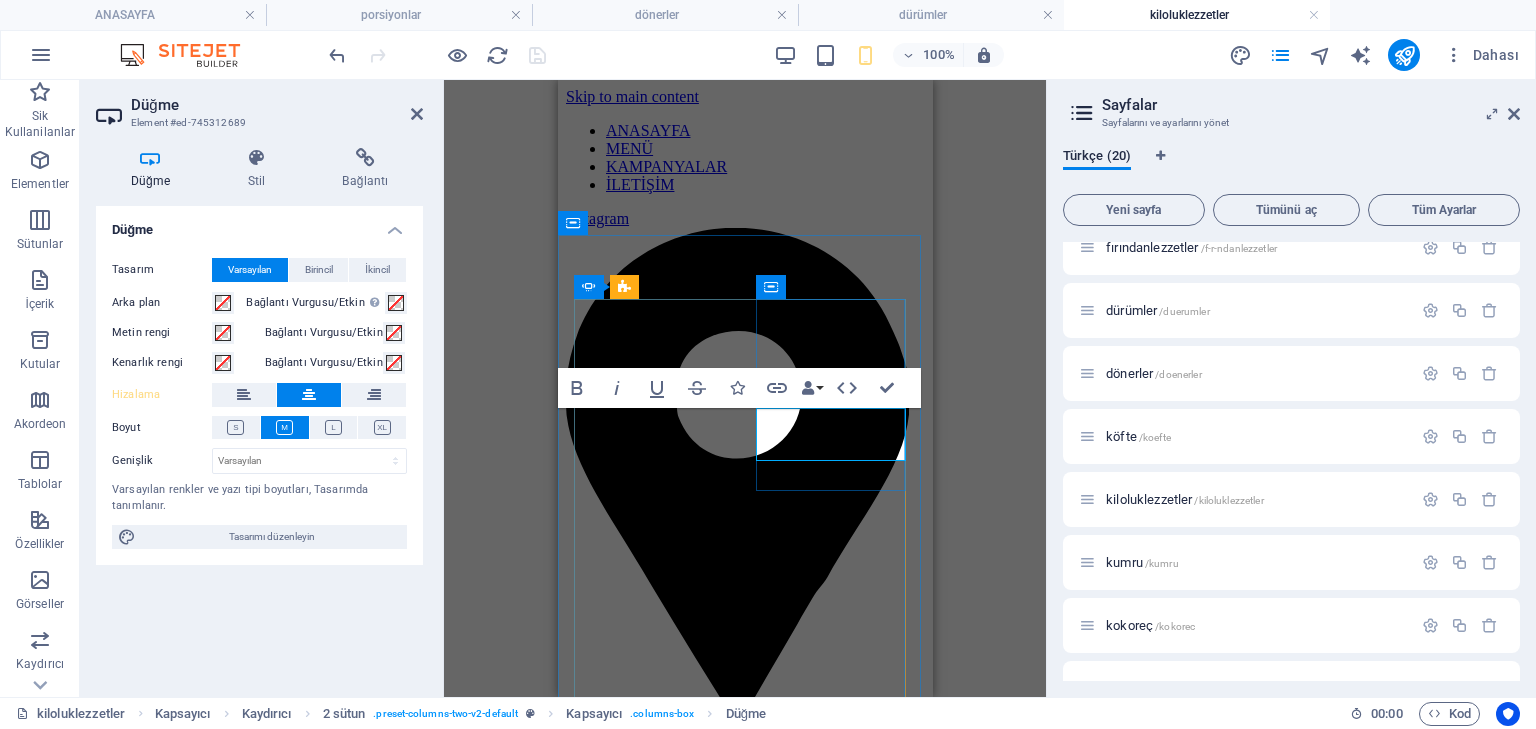 click on "1000 TL" at bounding box center [730, 1594] 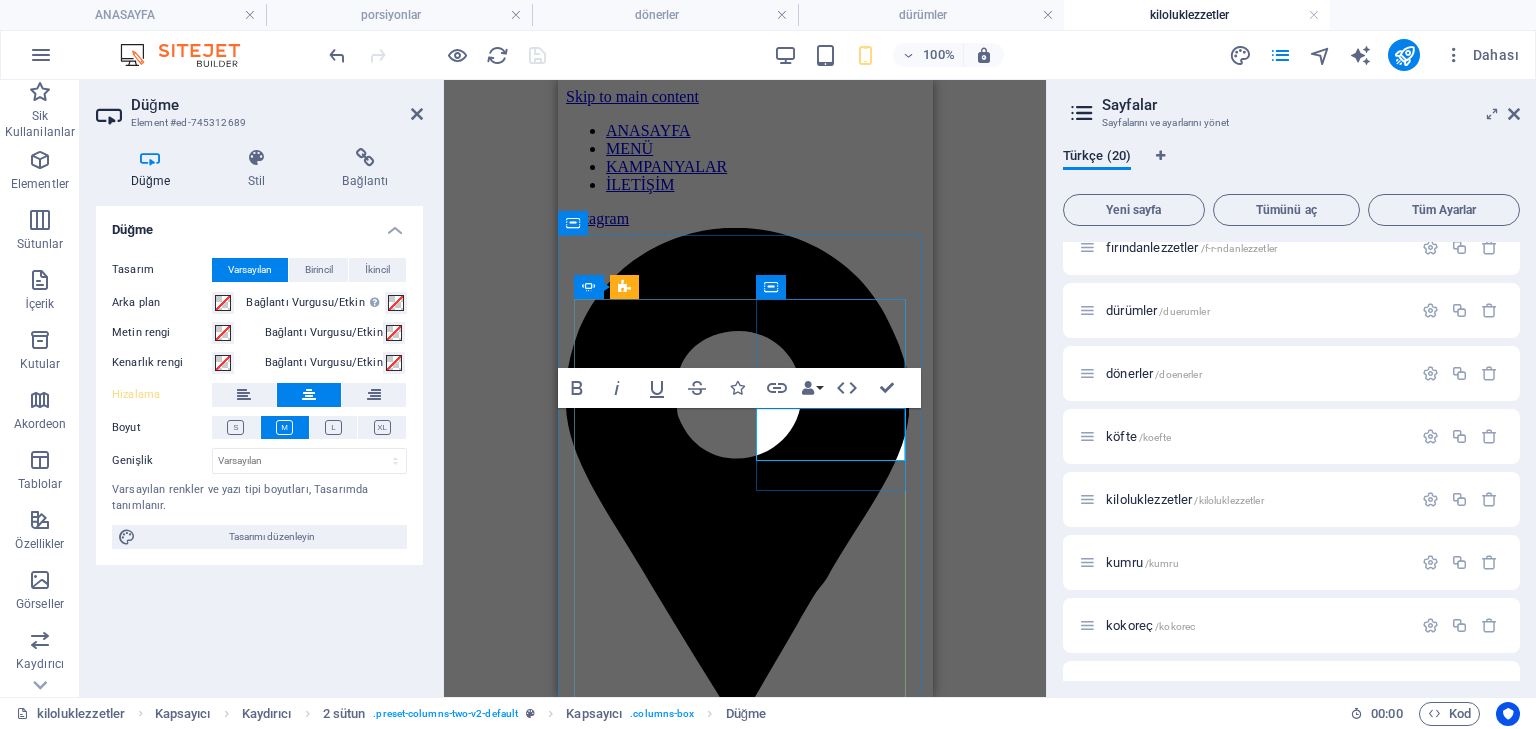 type 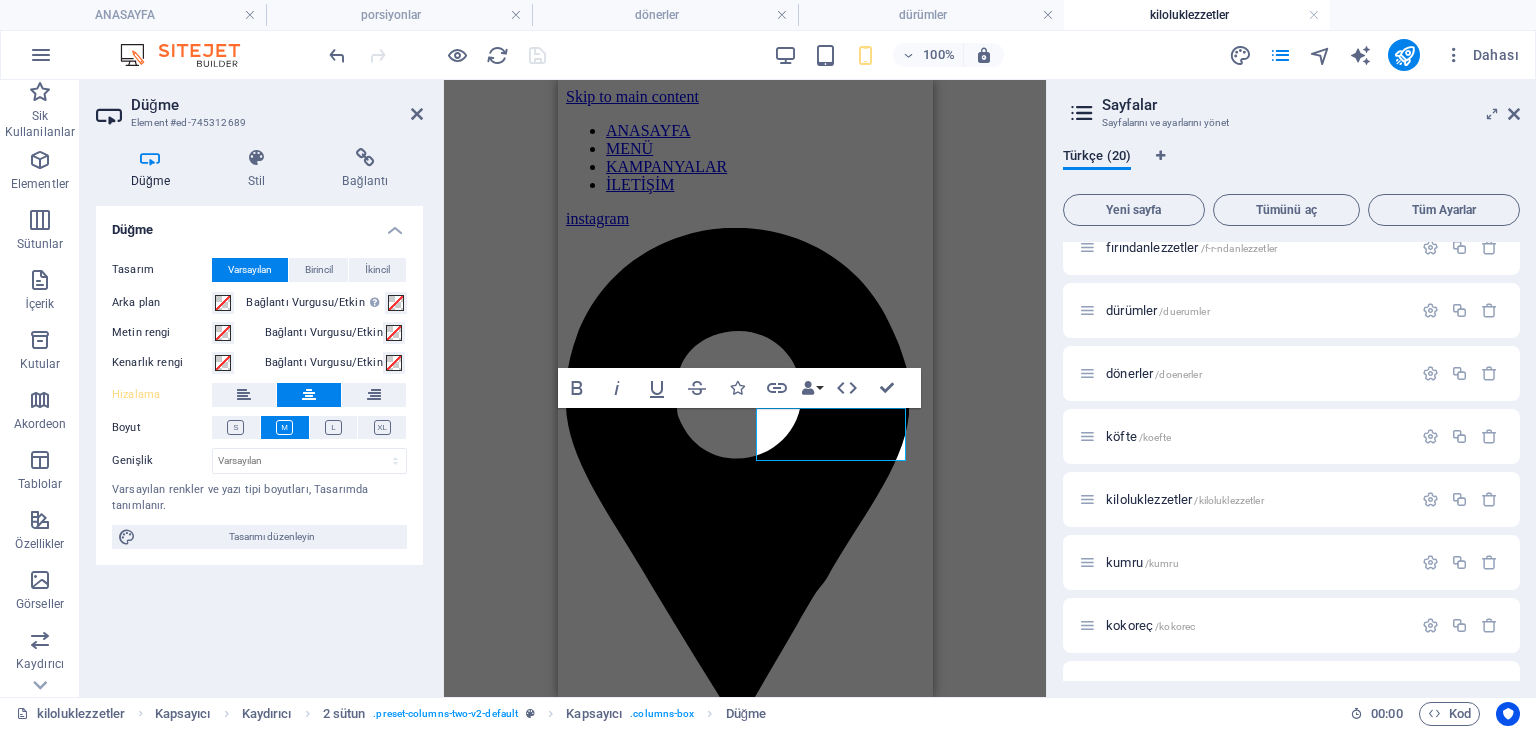 click on "H2   Kapsayıcı   Kaydırıcı   2 sütun   Kaydırıcı   Kapsayıcı   Aralık   Kaydırıcı   Kapsayıcı   Düğme Bold Italic Underline Strikethrough Icons Link Data Bindings Firma İlk ad Soyad Sokak Posta Kodu Şehir E-posta Telefon Cep Fax Özel alan 1 Özel alan 2 Özel alan 3 Özel alan 4 Özel alan 5 Özel alan 6 HTML Confirm (Ctrl+⏎)   Düğme" at bounding box center [745, 388] 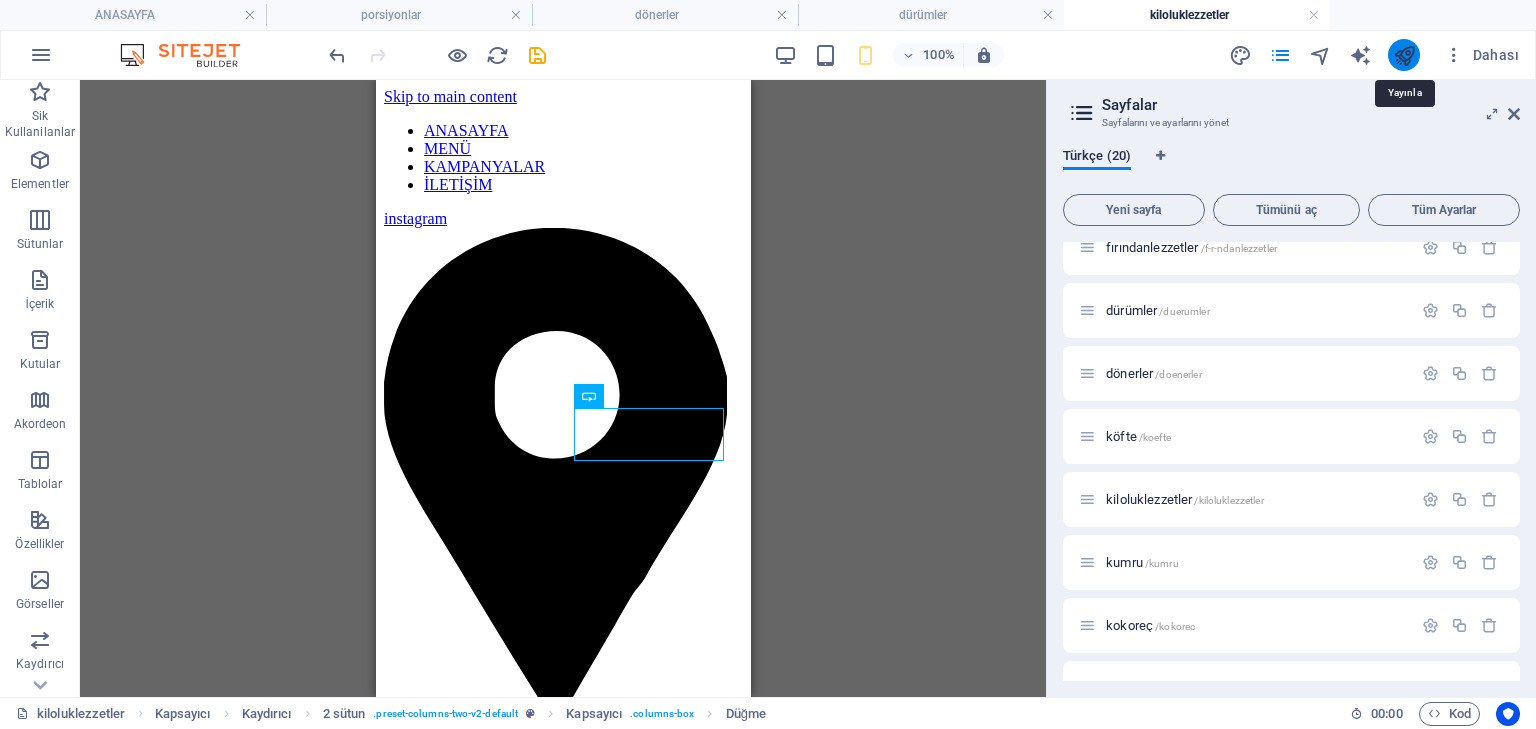 click at bounding box center (1404, 55) 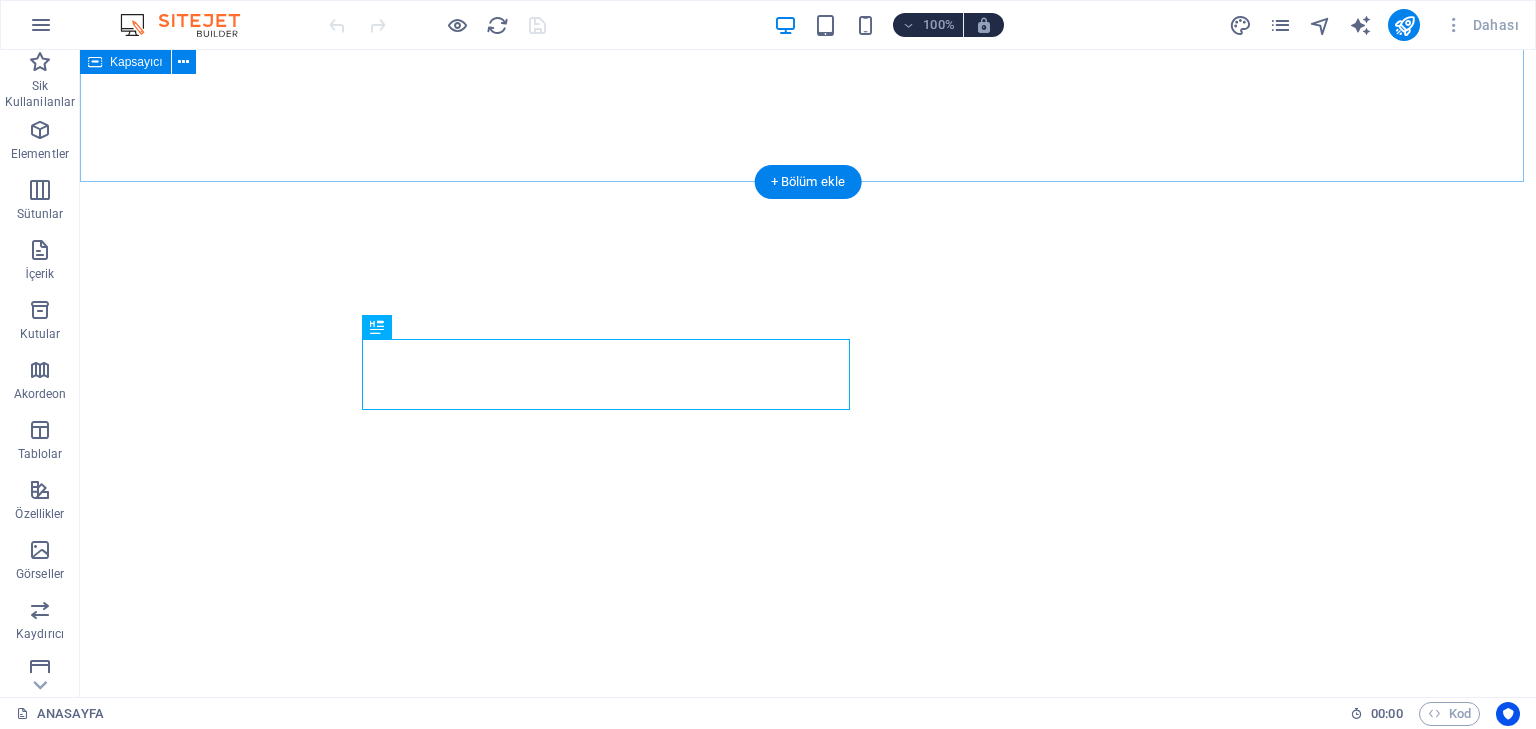 scroll, scrollTop: 0, scrollLeft: 0, axis: both 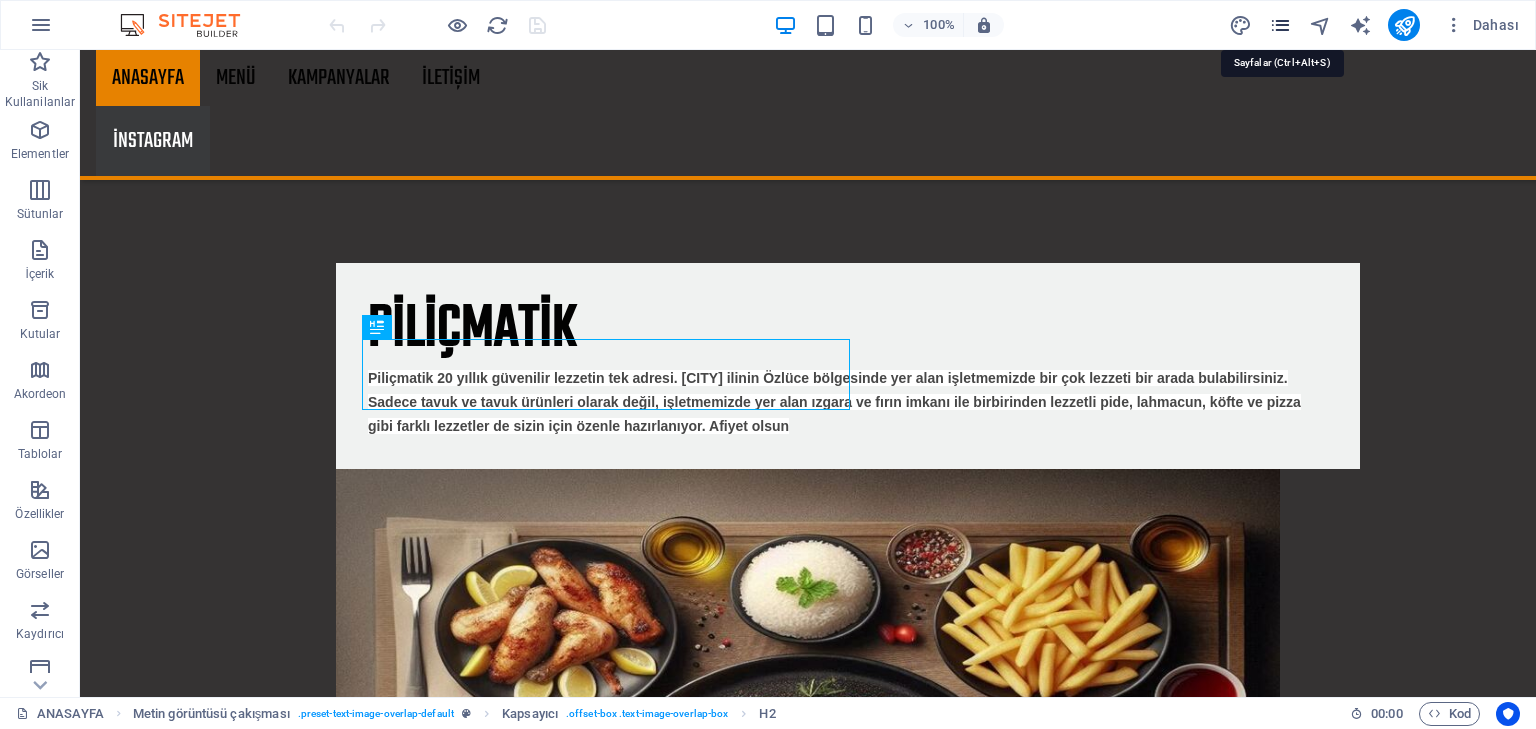 click at bounding box center [1280, 25] 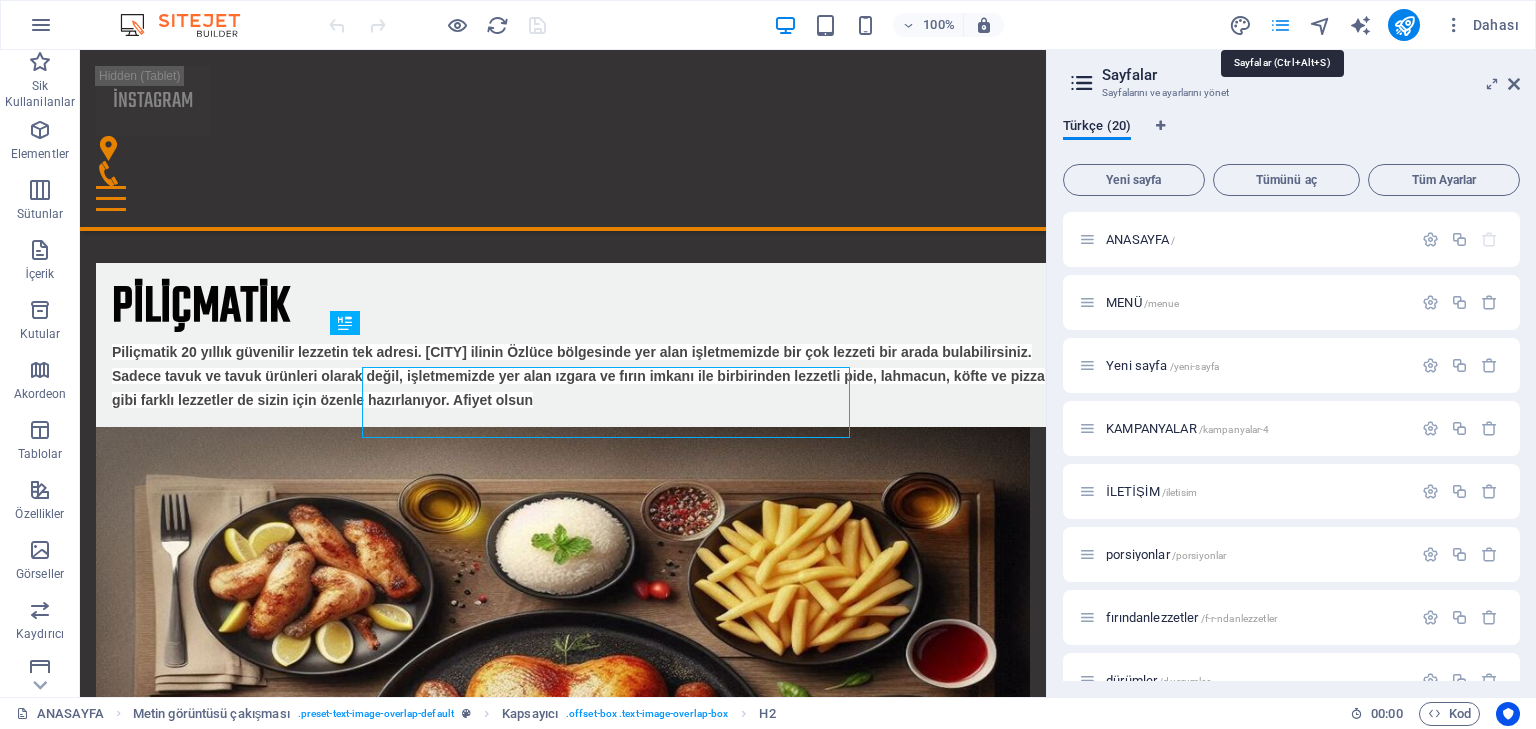 scroll, scrollTop: 1852, scrollLeft: 0, axis: vertical 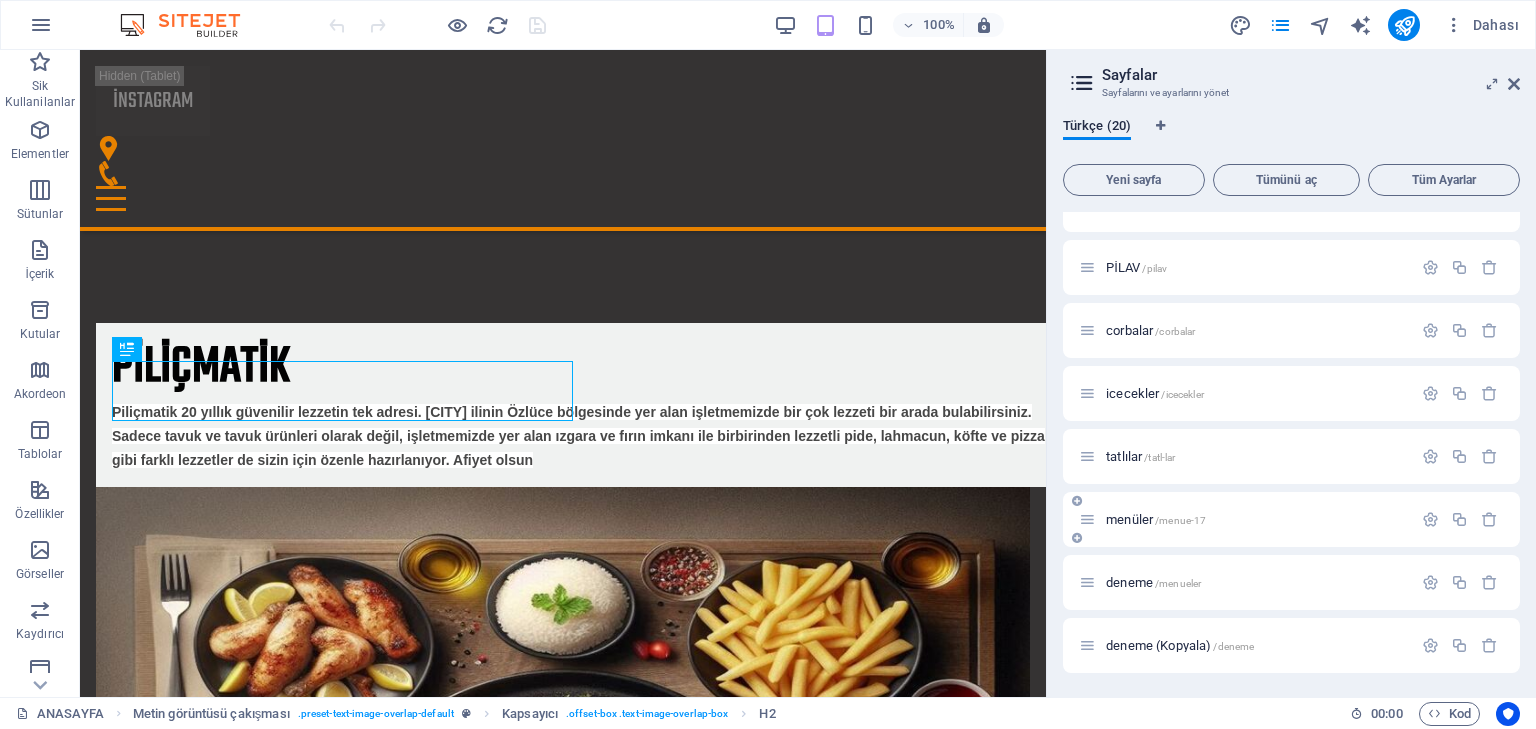 click on "menüler /menue-17" at bounding box center (1156, 519) 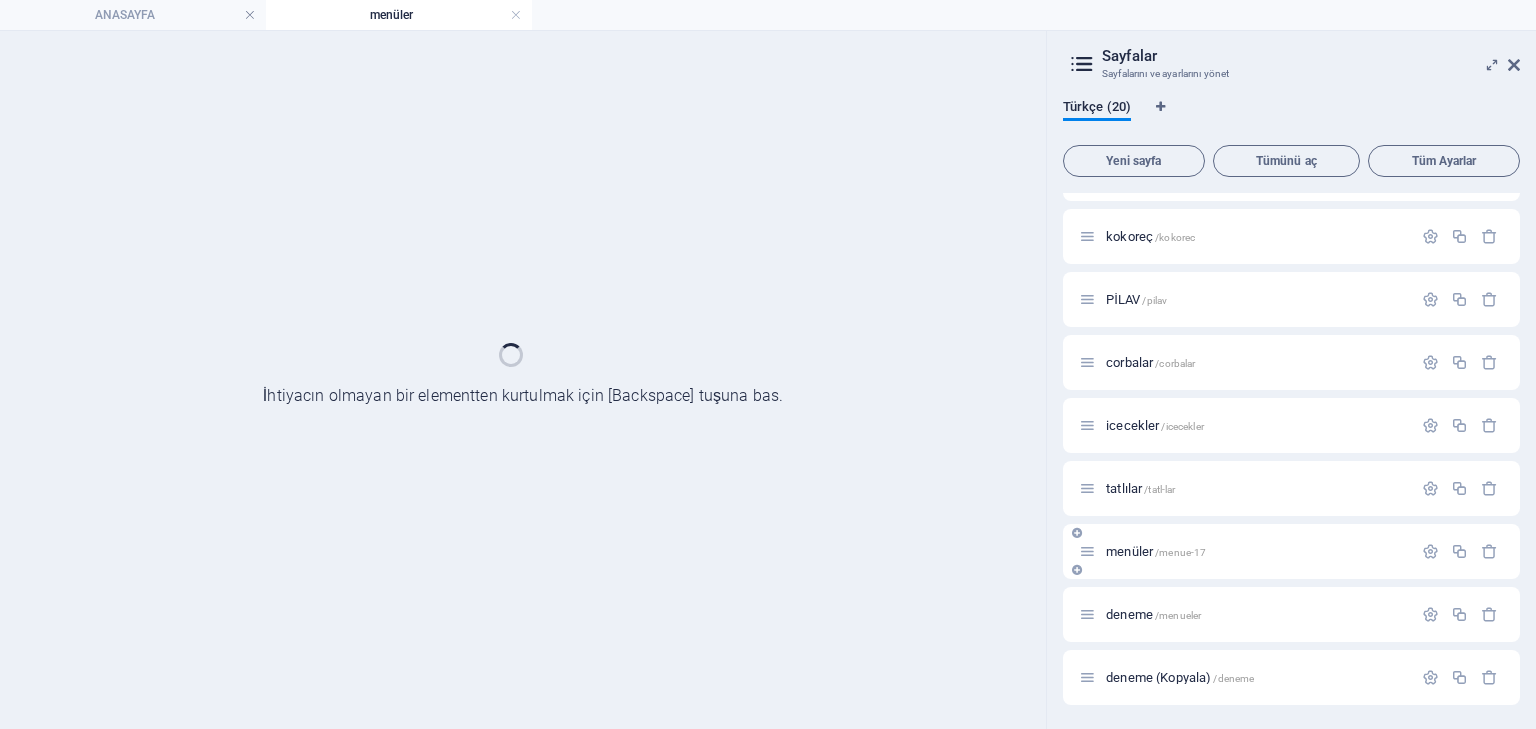 scroll, scrollTop: 740, scrollLeft: 0, axis: vertical 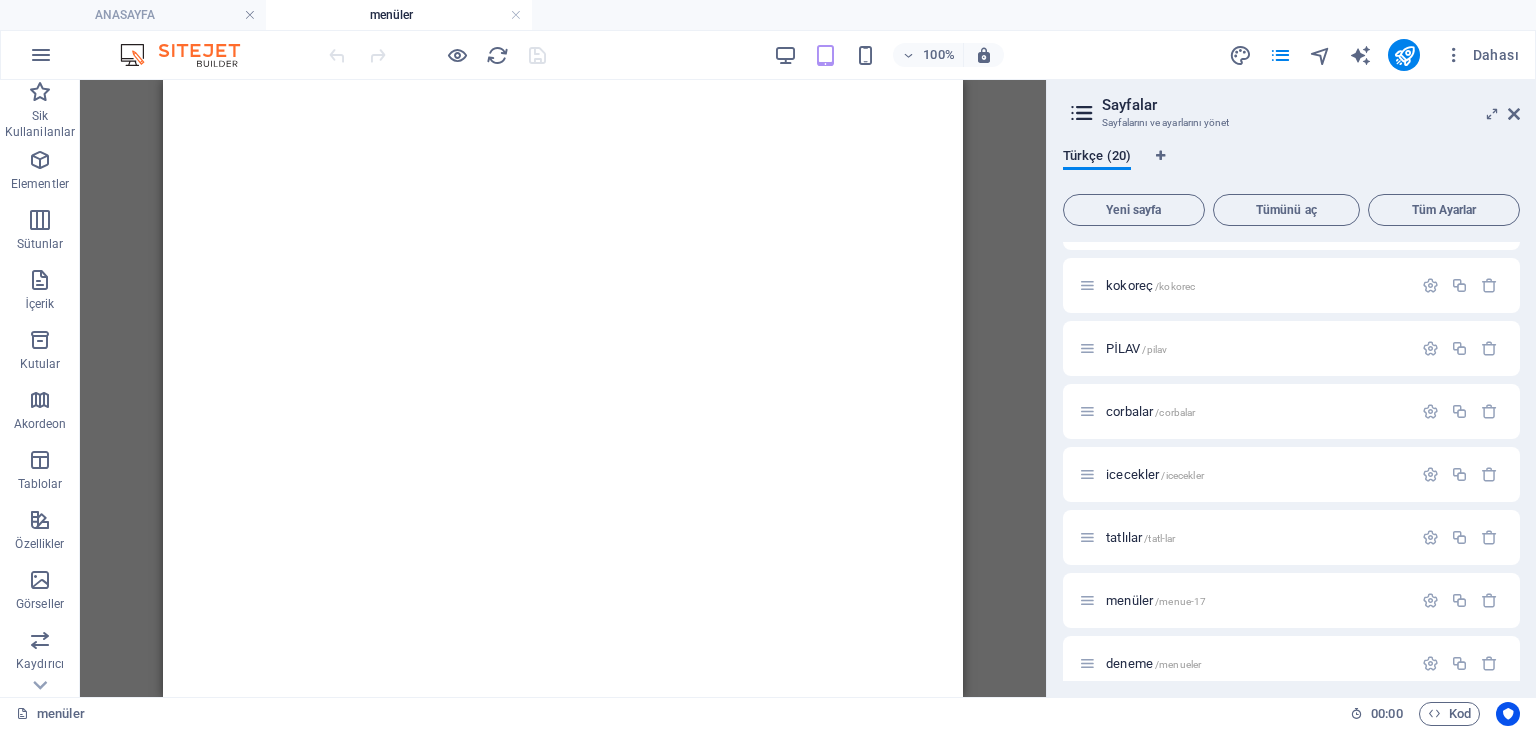 click on "100%" at bounding box center [888, 55] 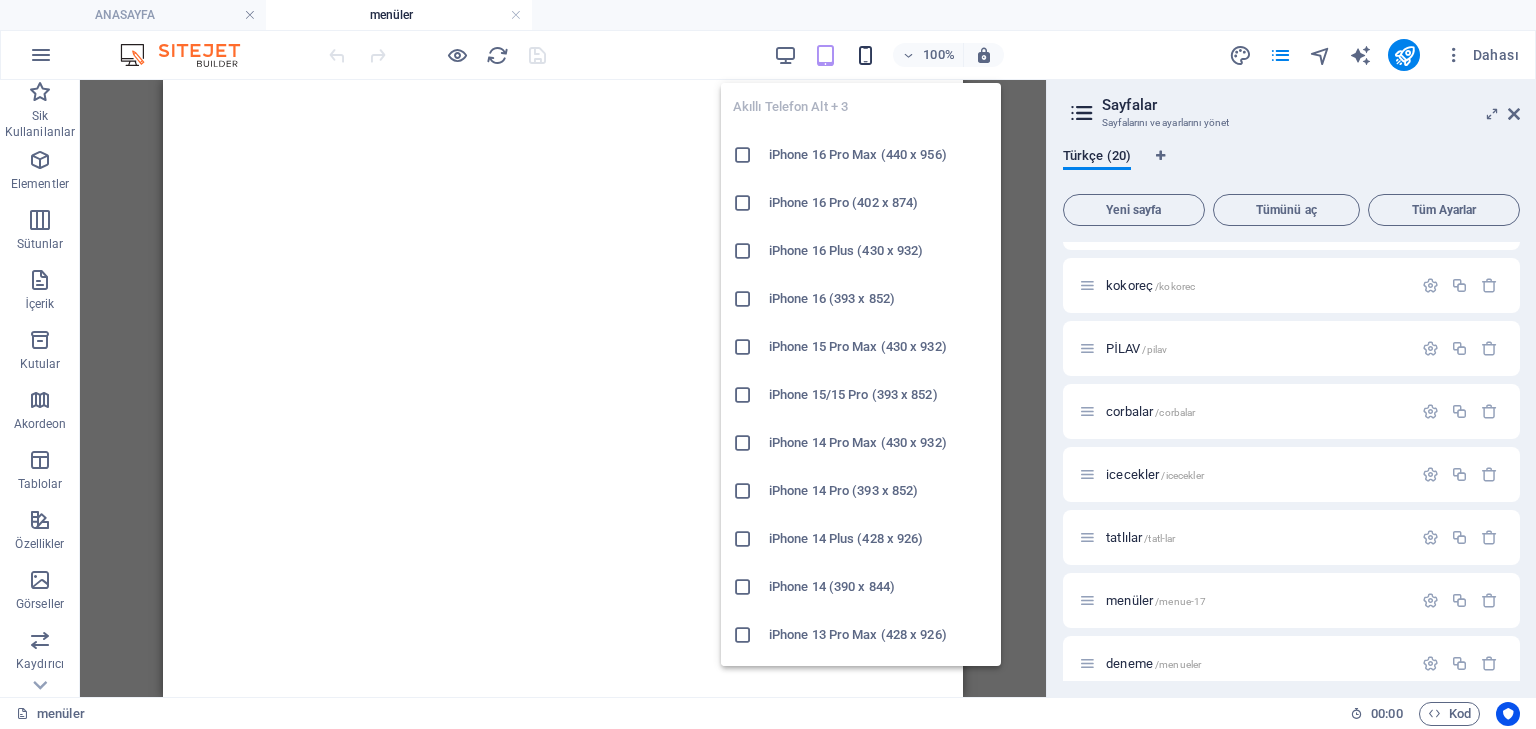 click at bounding box center [865, 55] 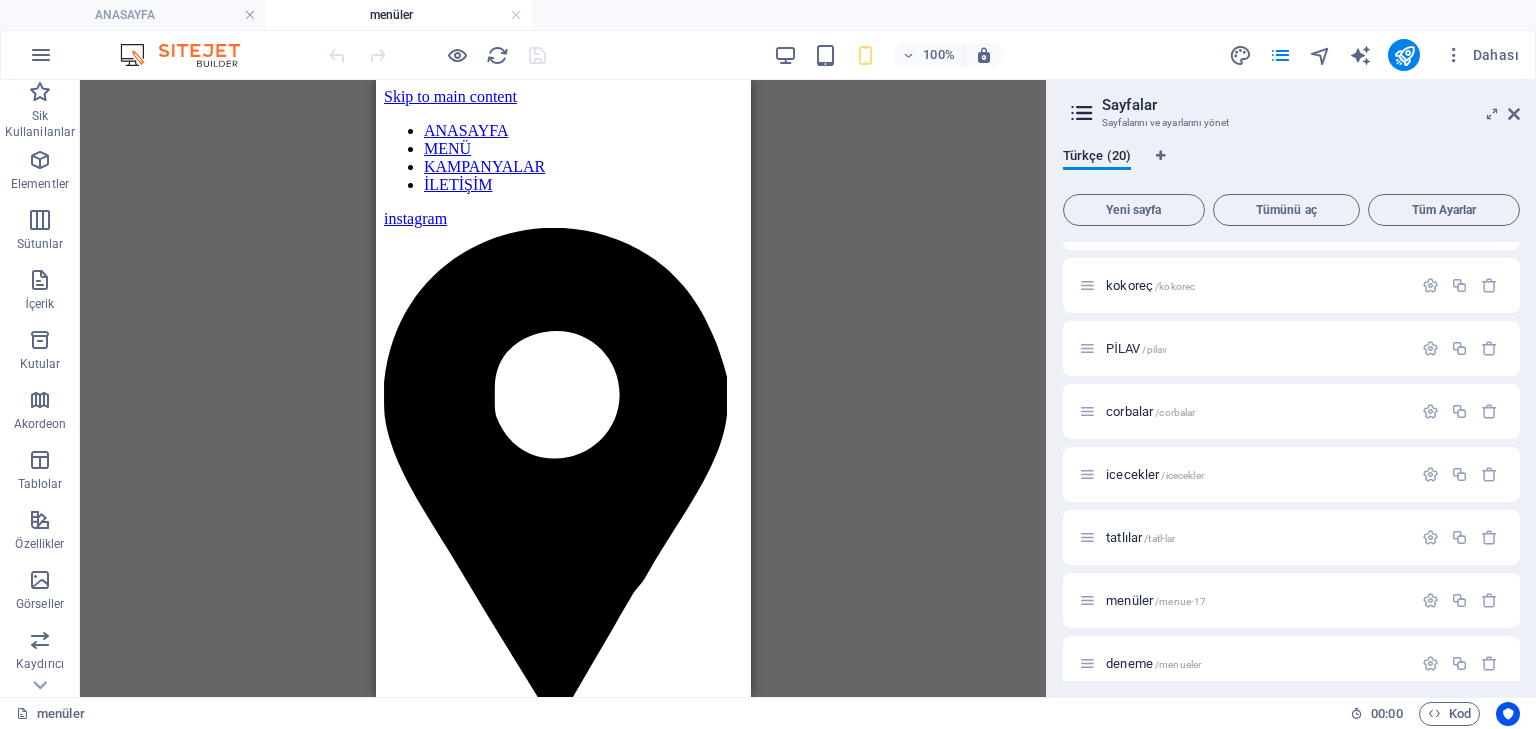 scroll, scrollTop: 4804, scrollLeft: 0, axis: vertical 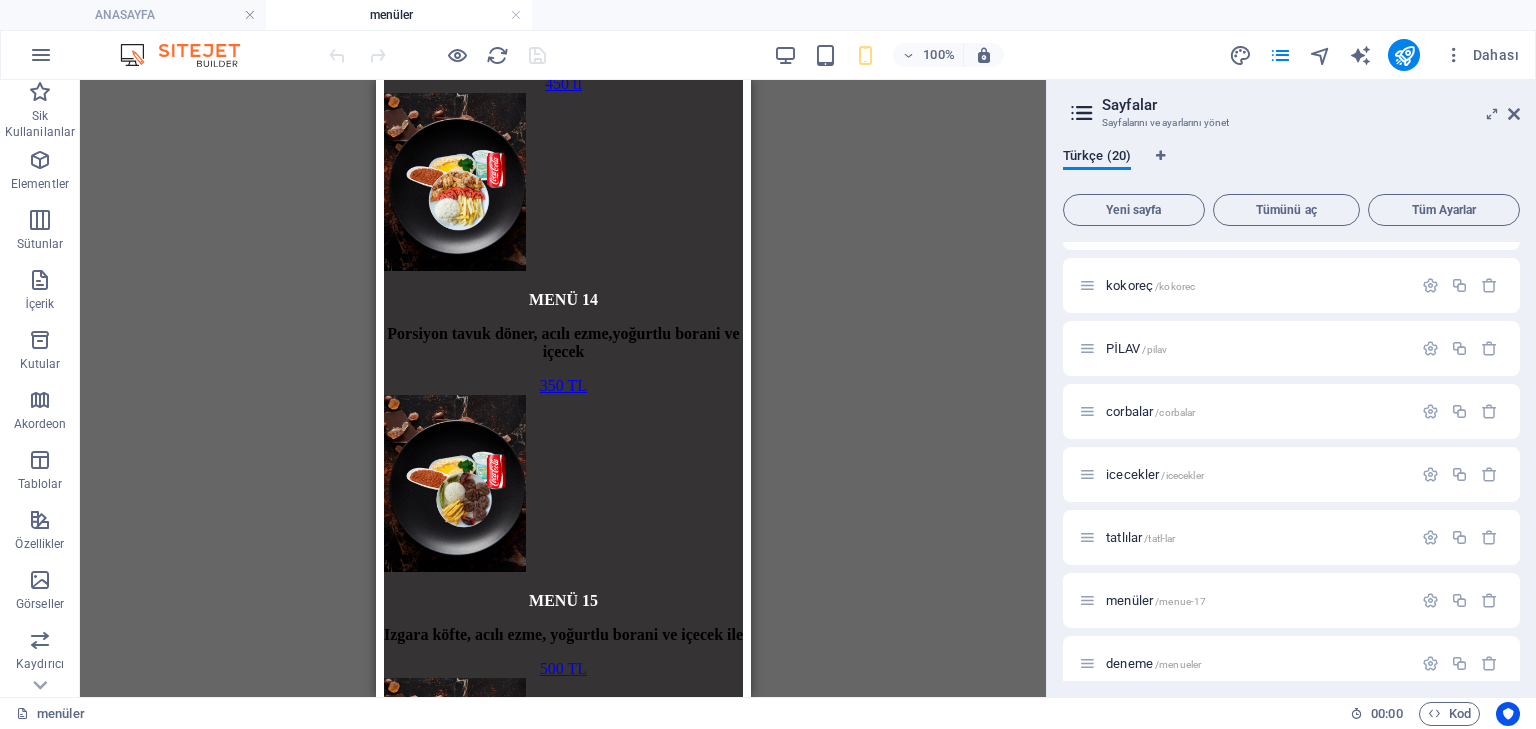 click on "Mevcut içeriği değiştirmek için buraya sürükleyin. Yeni bir element oluşturmak istiyorsanız “Ctrl” tuşuna basın.
2 sütun   Kapsayıcı   Kapsayıcı   Düğme   İmaj   Referans   Metin   Kapsayıcı   İmaj   Kapsayıcı   Metin   Düğme   Kapsayıcı   İmaj   Kapsayıcı   Metin   Düğme   Kapsayıcı   İmaj   Kapsayıcı   Metin   Düğme   İmaj   Kapsayıcı   Metin   Düğme   Kapsayıcı   İmaj   Kapsayıcı   Metin   Düğme   Kapsayıcı   İmaj   Kapsayıcı   Metin   Düğme   Kapsayıcı   İmaj   Kapsayıcı   Metin   Düğme   Kapsayıcı   İmaj   Kapsayıcı   Metin   Düğme   İmaj   Kapsayıcı   Metin   Düğme   Kapsayıcı   İmaj   Kapsayıcı   Metin   Düğme   İmaj   Kapsayıcı   Metin   Düğme   Kapsayıcı   İmaj   Kapsayıcı   Metin   Düğme   Kapsayıcı   İmaj   Kapsayıcı   Metin   Düğme   Kapsayıcı   İmaj   Kapsayıcı   Metin   İmaj   Kapsayıcı   Metin   Düğme   Kapsayıcı   İmaj   Kapsayıcı   Metin   Düğme   Geri düğmesi   Düğme   HTML   Kapsayıcı   Kapsayıcı   Kapsayıcı   İmaj   Kapsayıcı Bold Italic Underline Icons Link" at bounding box center (563, 388) 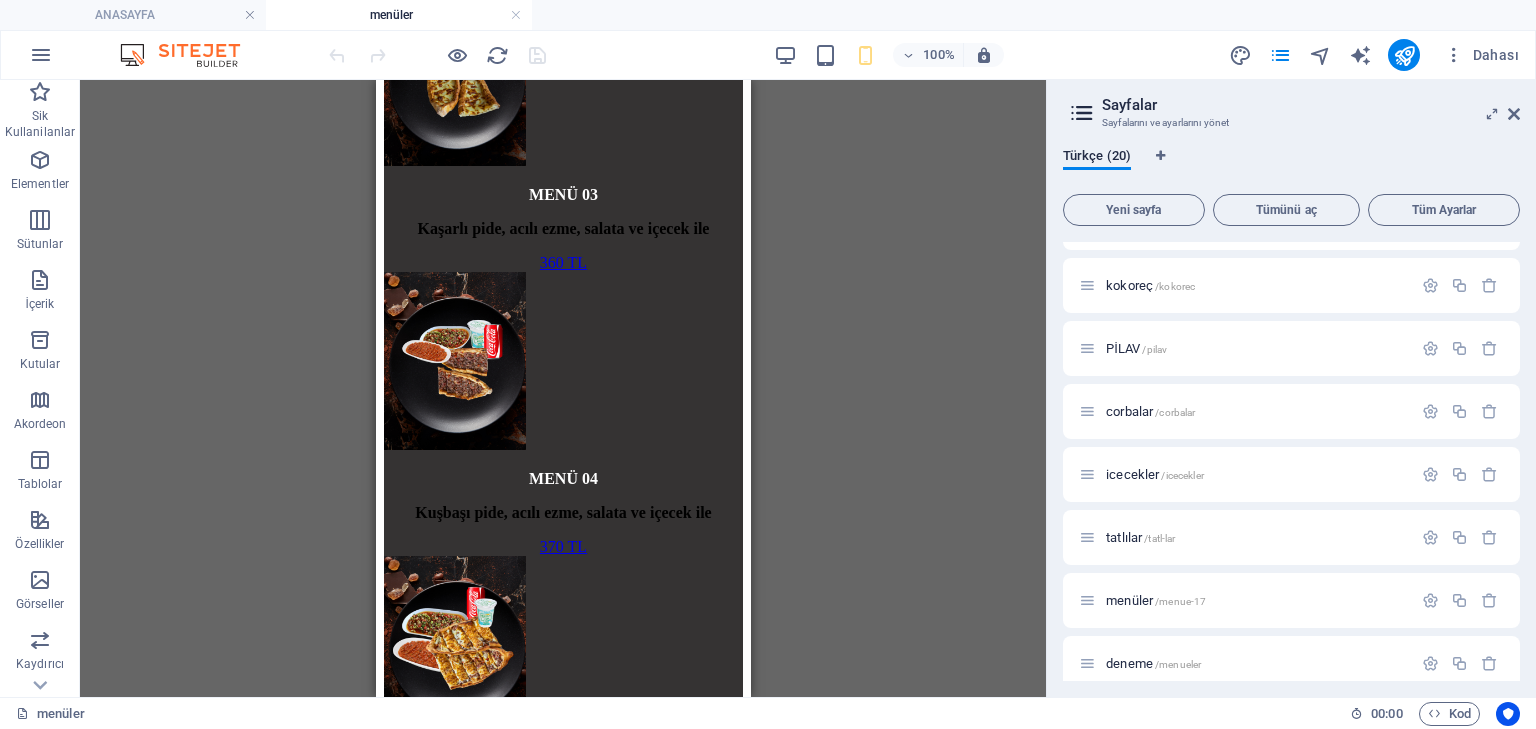 scroll, scrollTop: 1780, scrollLeft: 0, axis: vertical 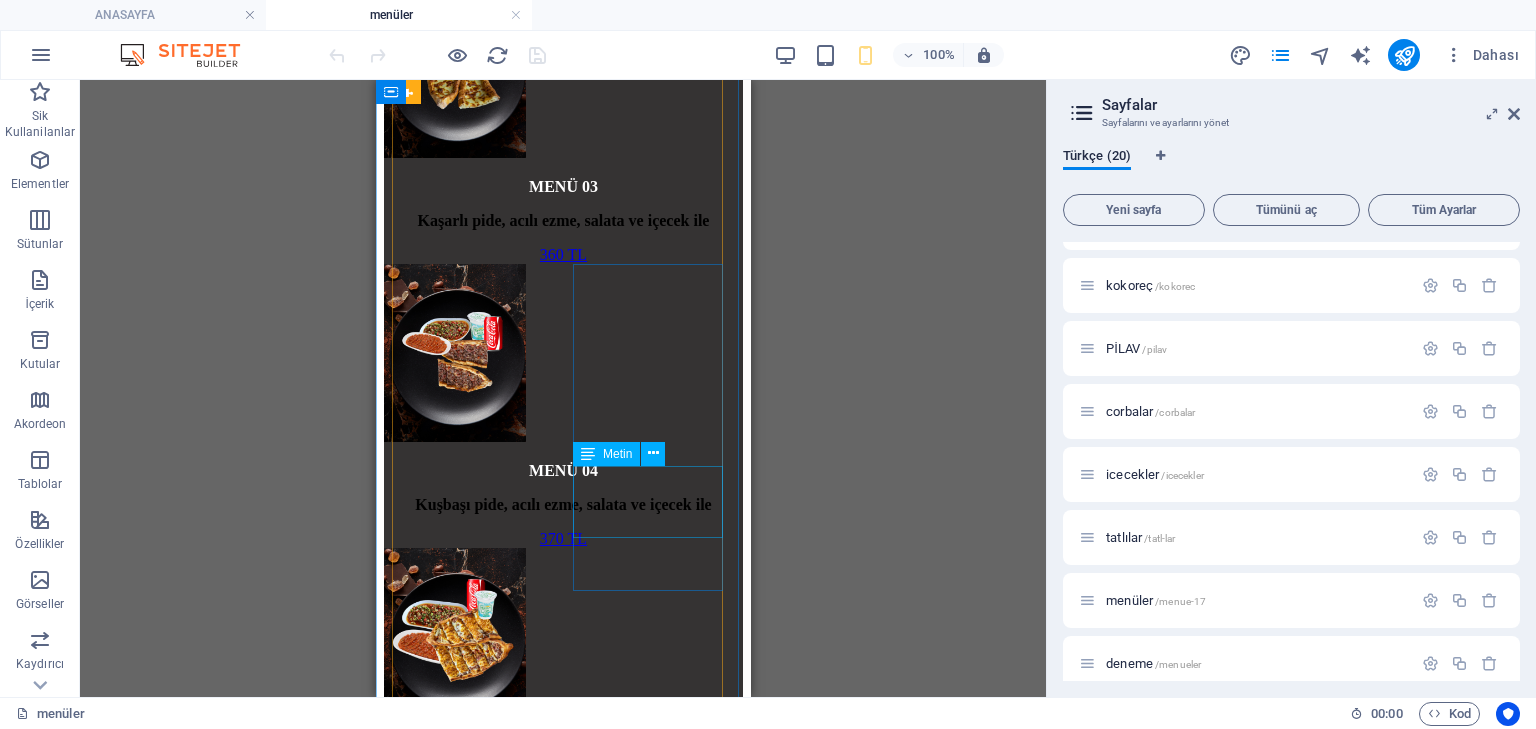 click on "Porsiyon et, acılı ezme, yoğurtlu borani ve içecekle" at bounding box center [562, 2773] 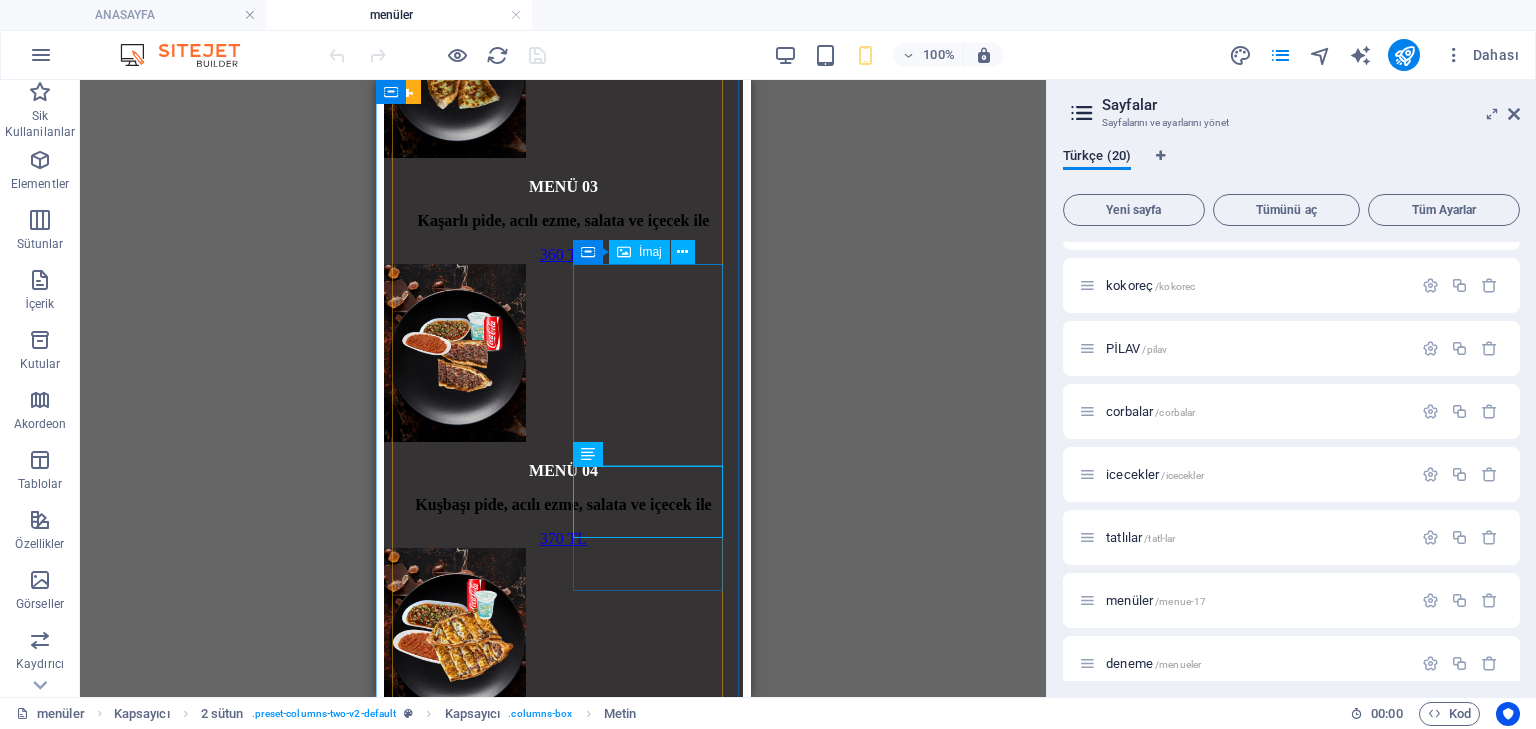 click on "MENÜ 12" at bounding box center (562, 2640) 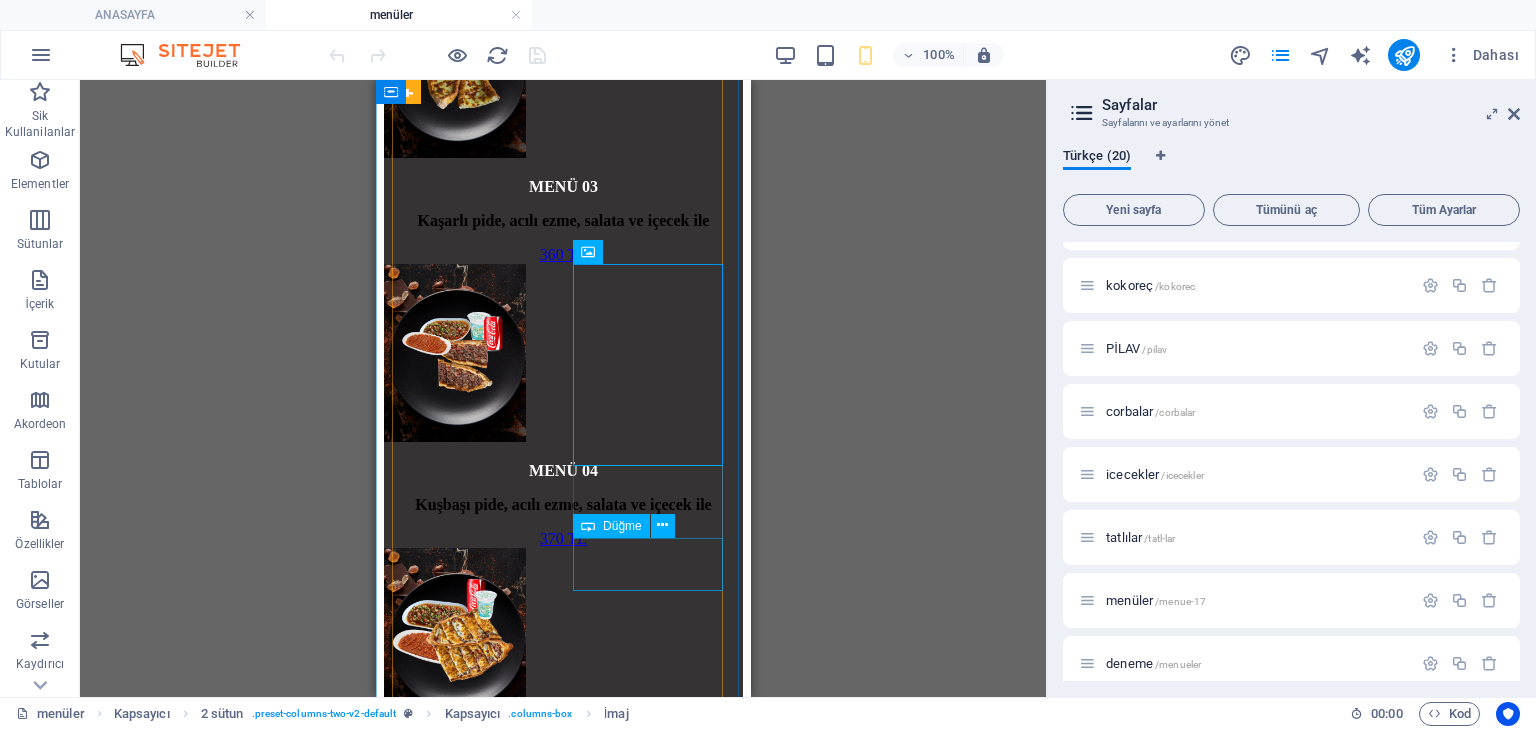 click on "475 TL" at bounding box center [562, 2807] 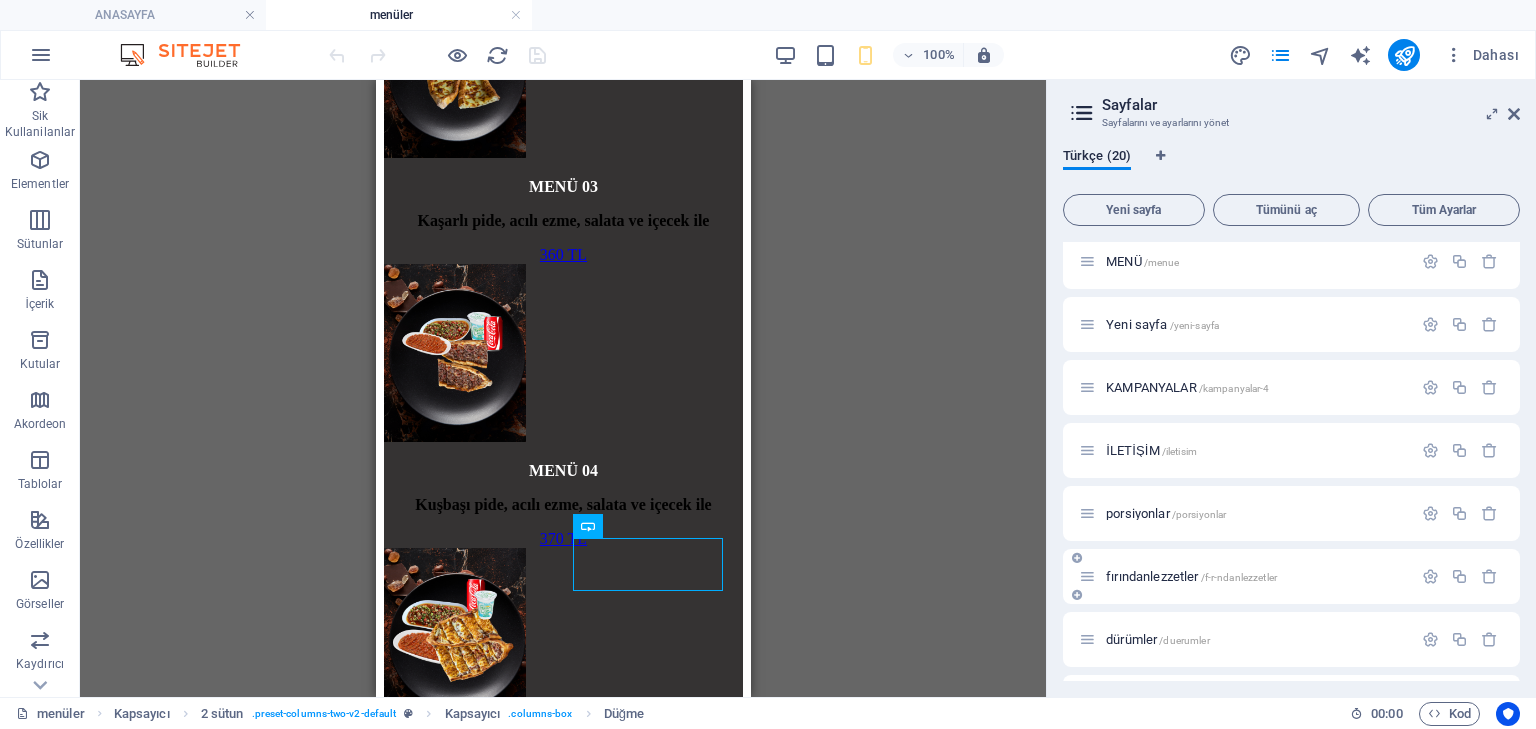 scroll, scrollTop: 160, scrollLeft: 0, axis: vertical 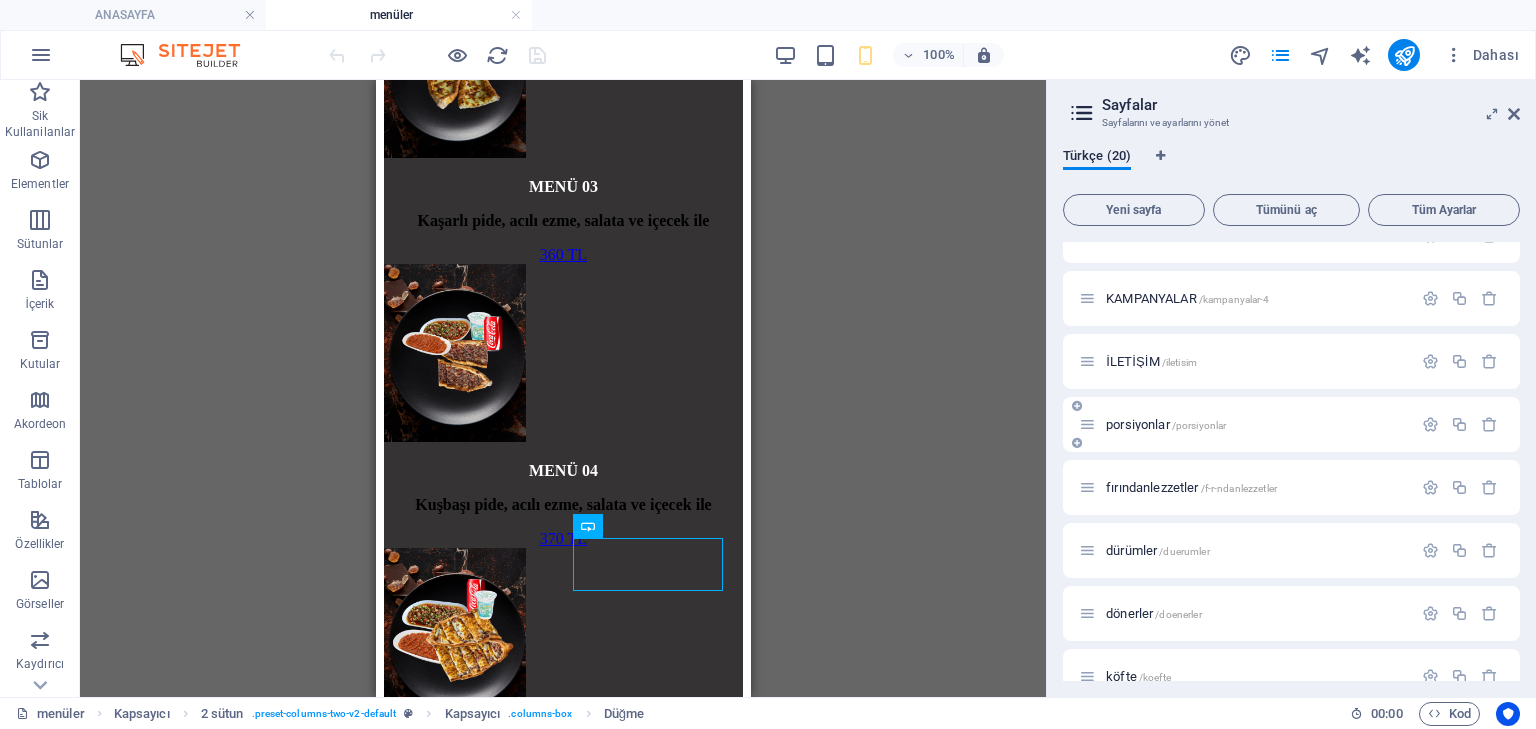 click on "porsiyonlar /porsiyonlar" at bounding box center (1166, 424) 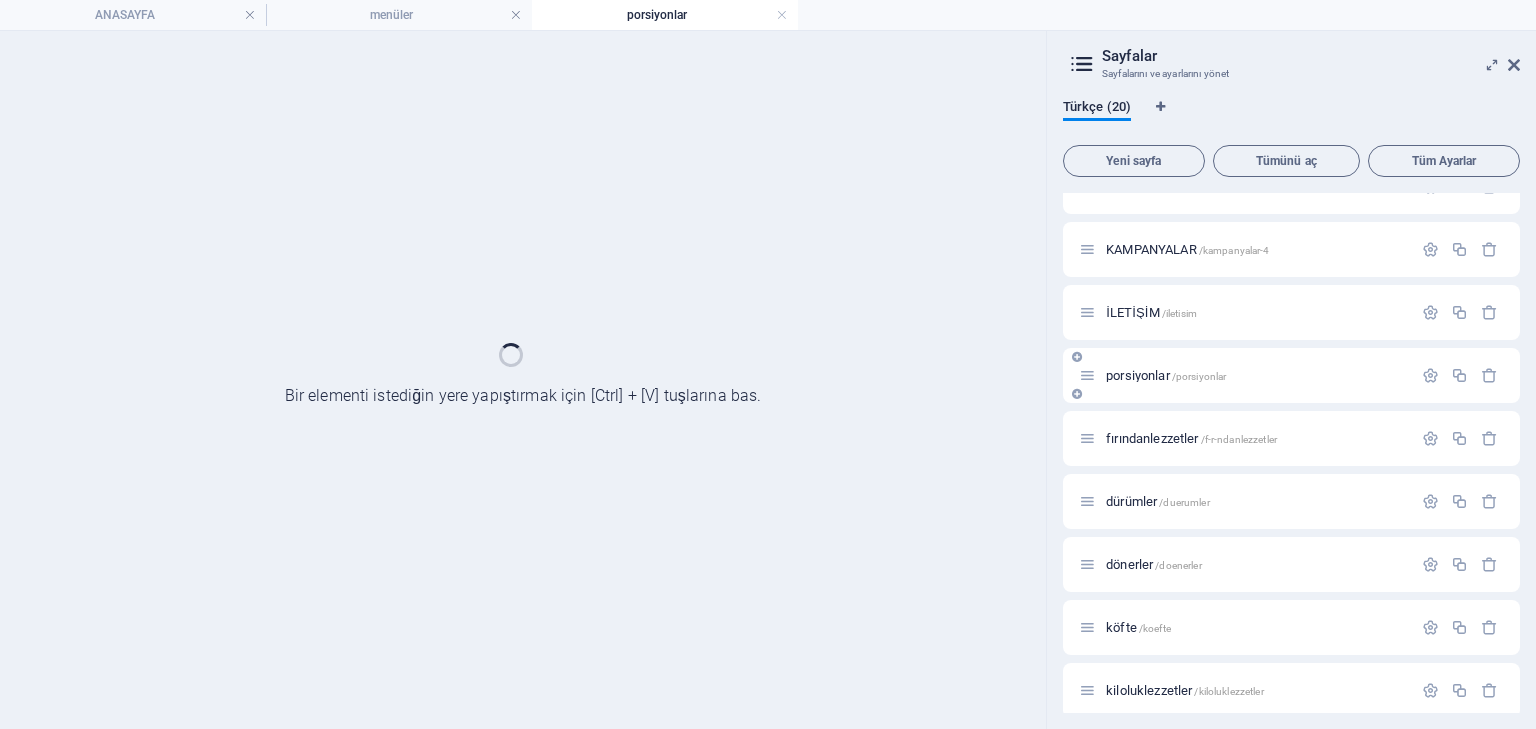 scroll, scrollTop: 0, scrollLeft: 0, axis: both 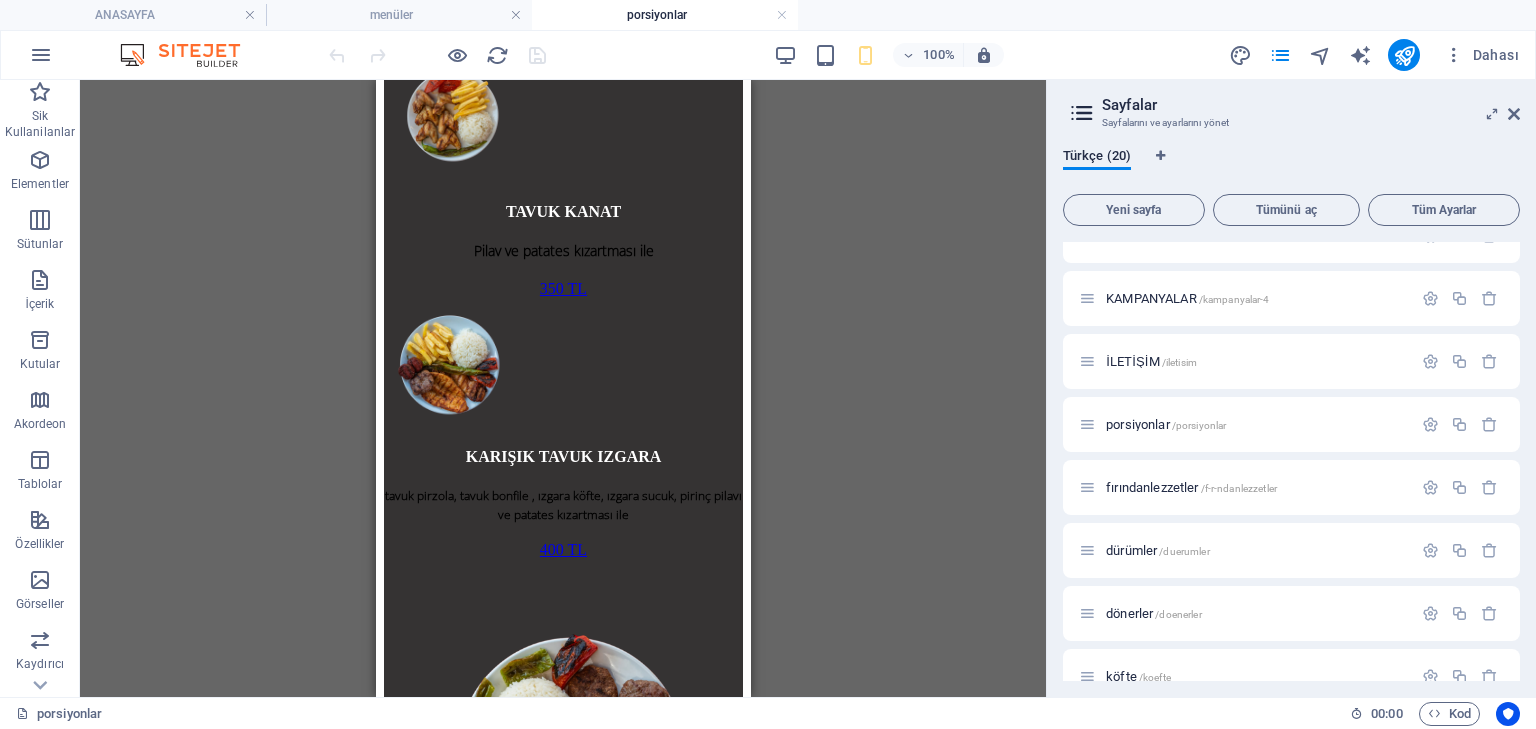 click on "Mevcut içeriği değiştirmek için buraya sürükleyin. Yeni bir element oluşturmak istiyorsanız “Ctrl” tuşuna basın.
H2   2 sütun   Kapsayıcı   İmaj   Kapsayıcı   Metin   Düğme   Kapsayıcı   İmaj   Kapsayıcı   Metin   Düğme   Kapsayıcı   İmaj   Kapsayıcı   Metin   Düğme   Kapsayıcı   Aralık   Kapsayıcı   Kapsayıcı   İmaj   Metin   Düğme   Kapsayıcı   İmaj   Kapsayıcı   Metin   Düğme   Kapsayıcı   İmaj   Kapsayıcı   Metin   Düğme   Referans" at bounding box center (563, 388) 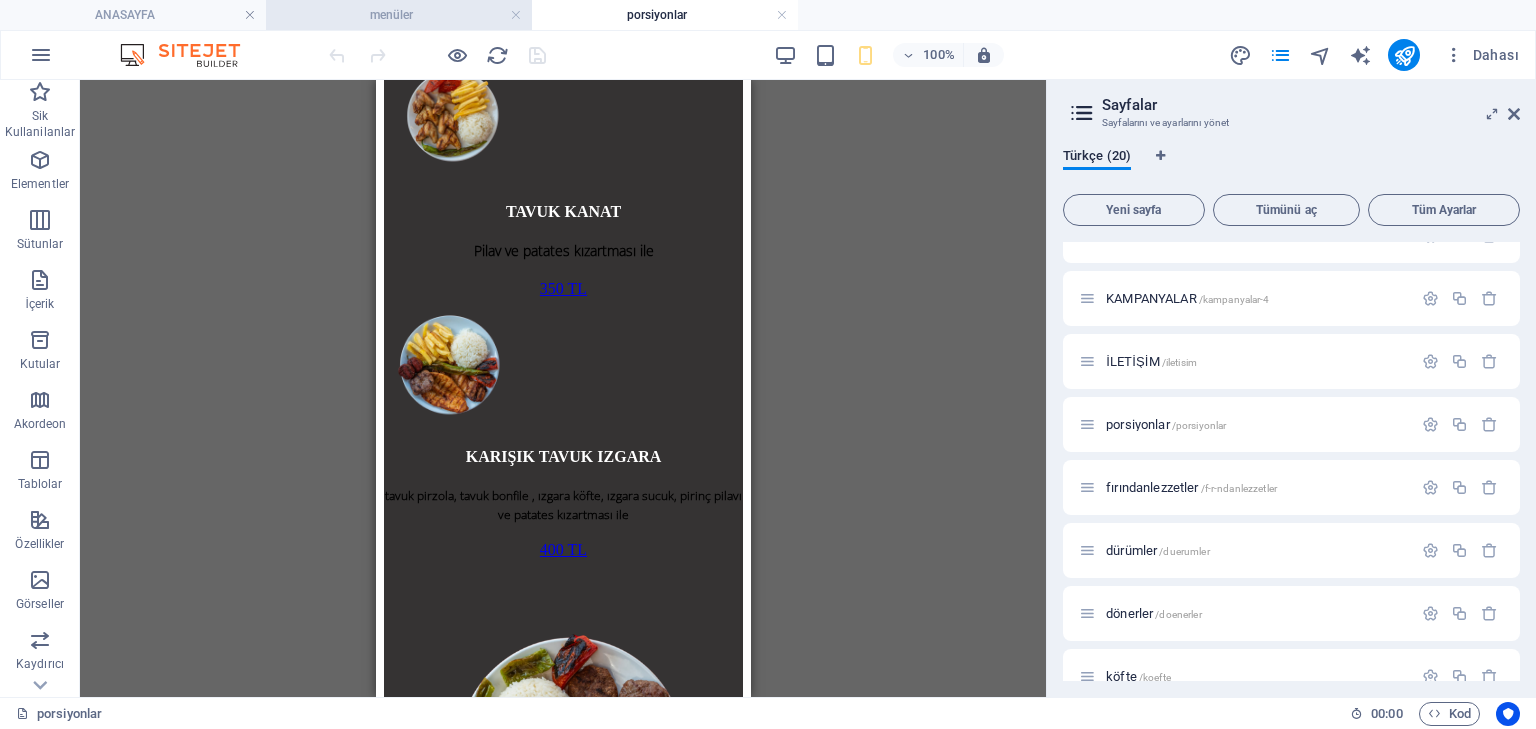 click on "menüler" at bounding box center [399, 15] 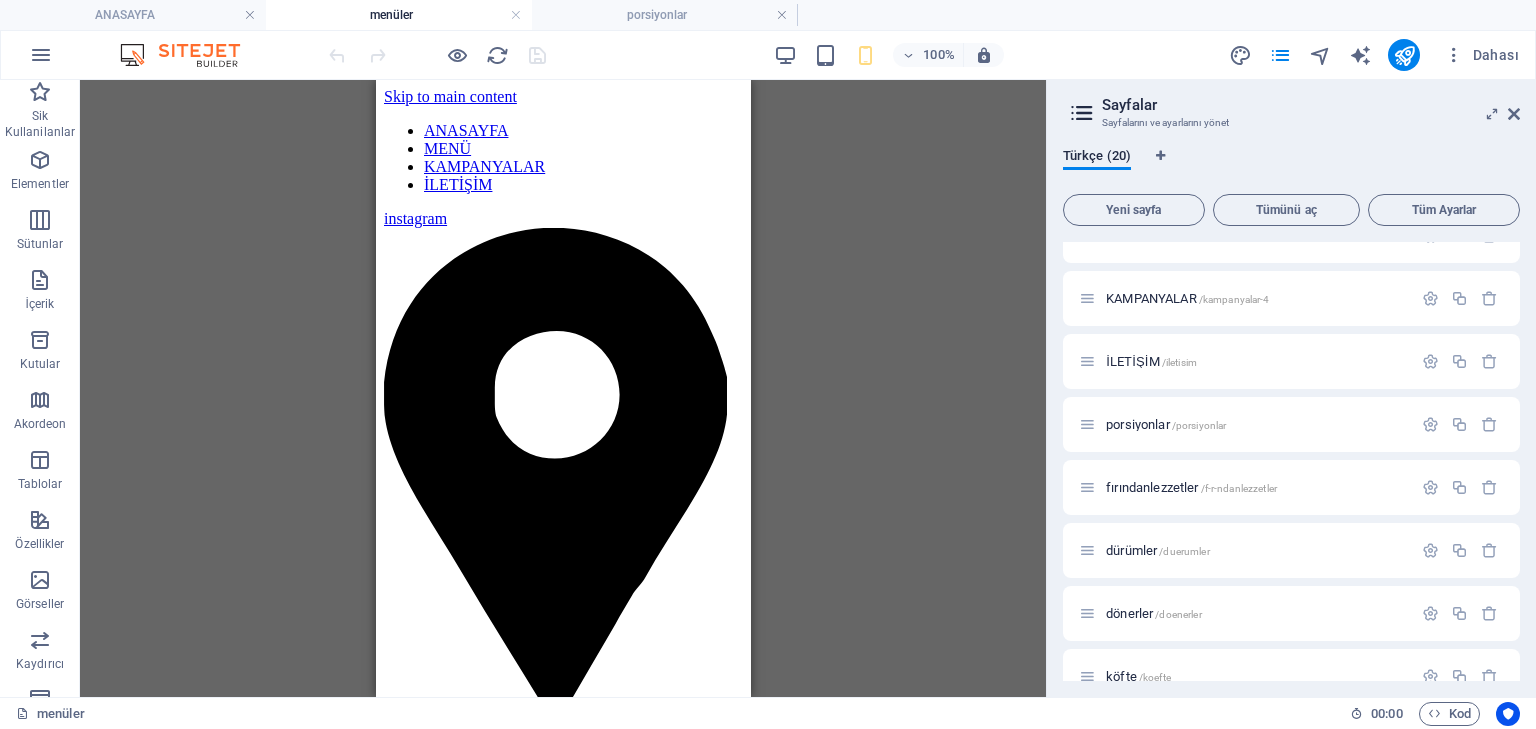 scroll, scrollTop: 1780, scrollLeft: 0, axis: vertical 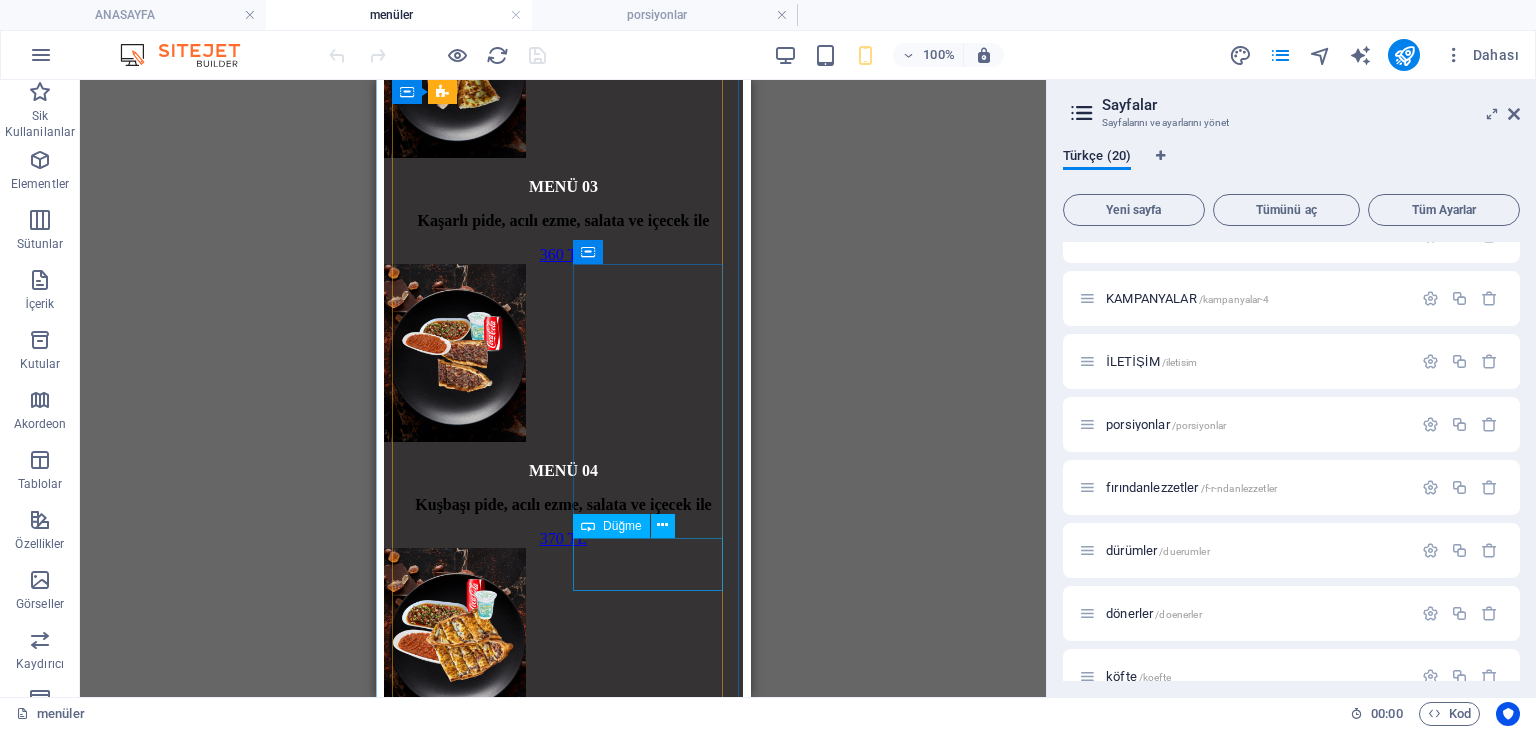 click on "475 TL" at bounding box center [562, 2807] 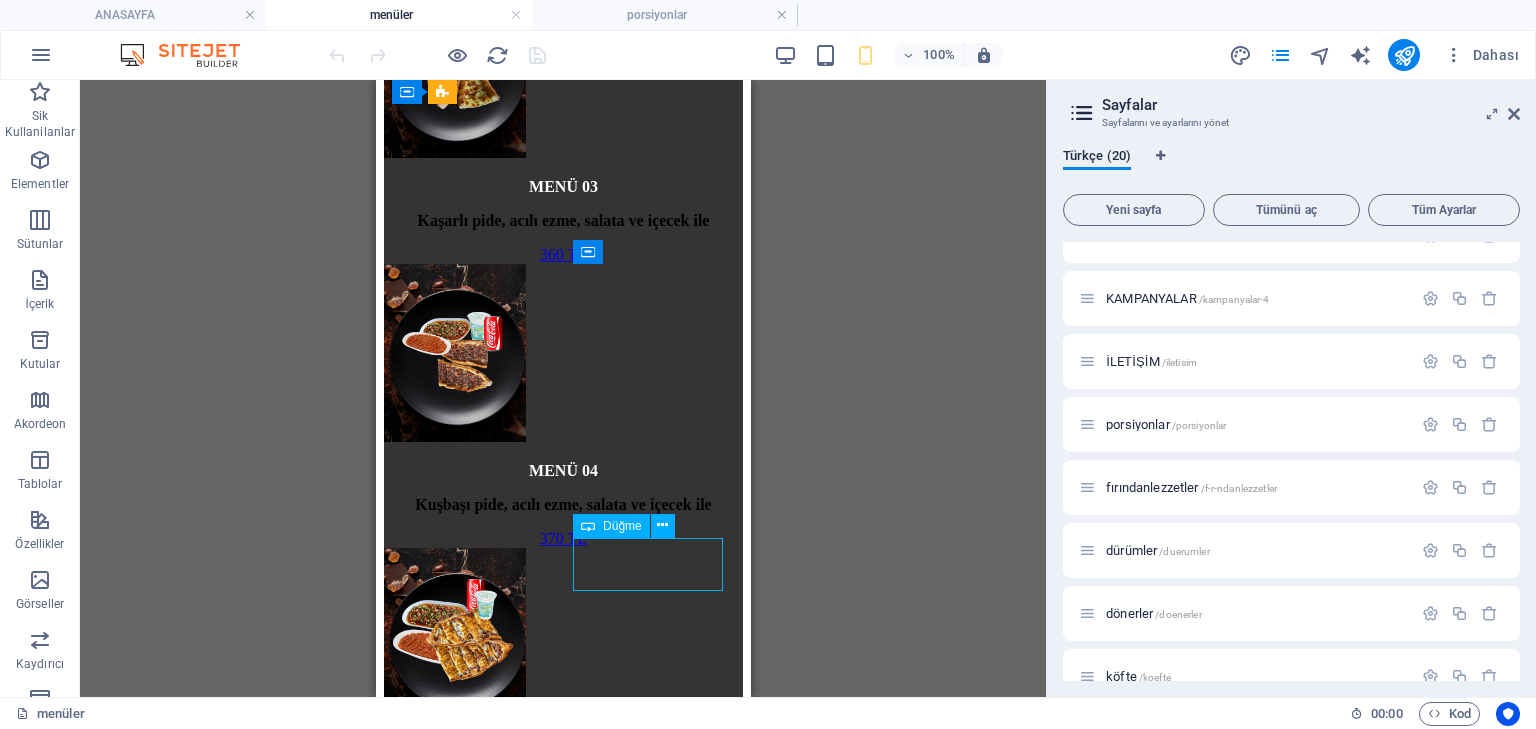 click on "475 TL" at bounding box center (562, 2807) 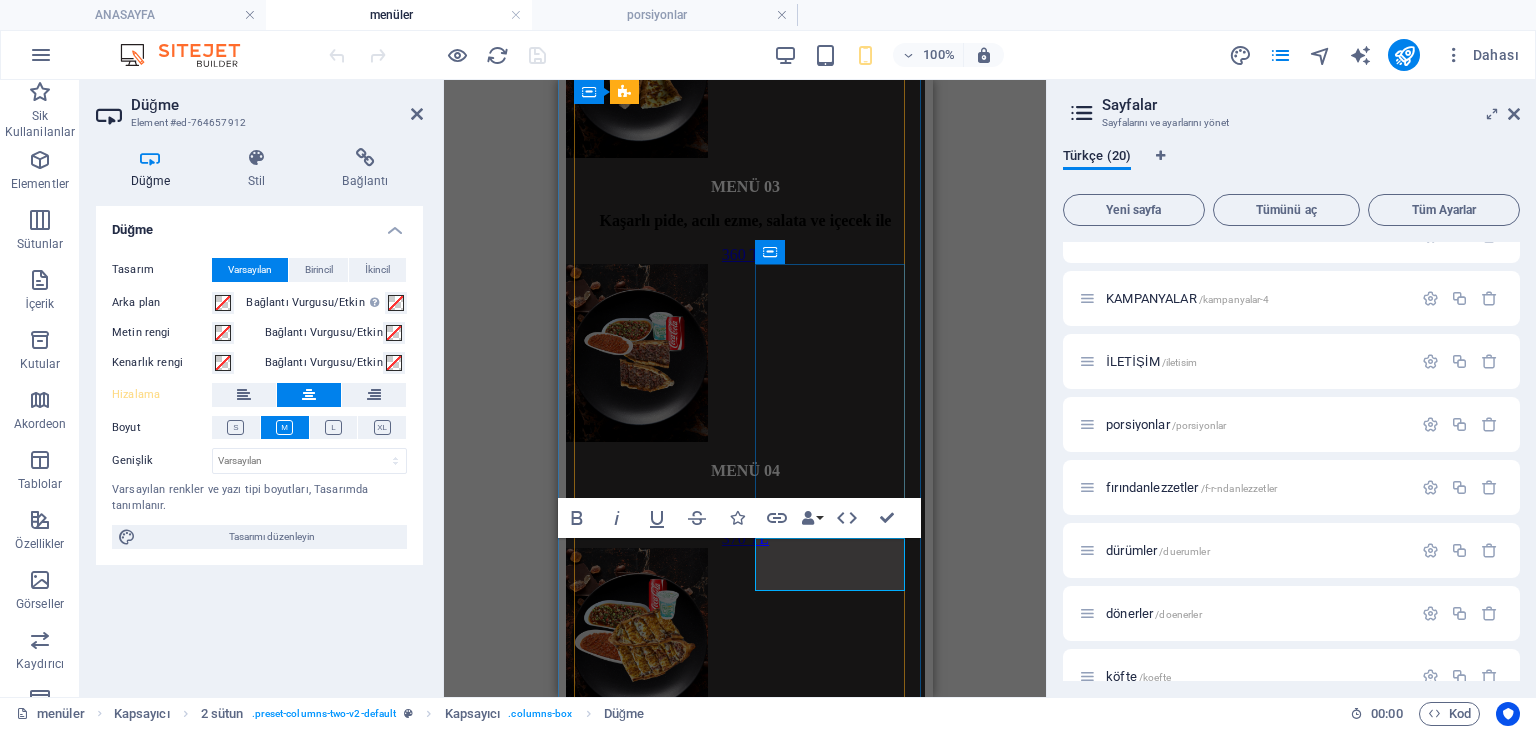 type 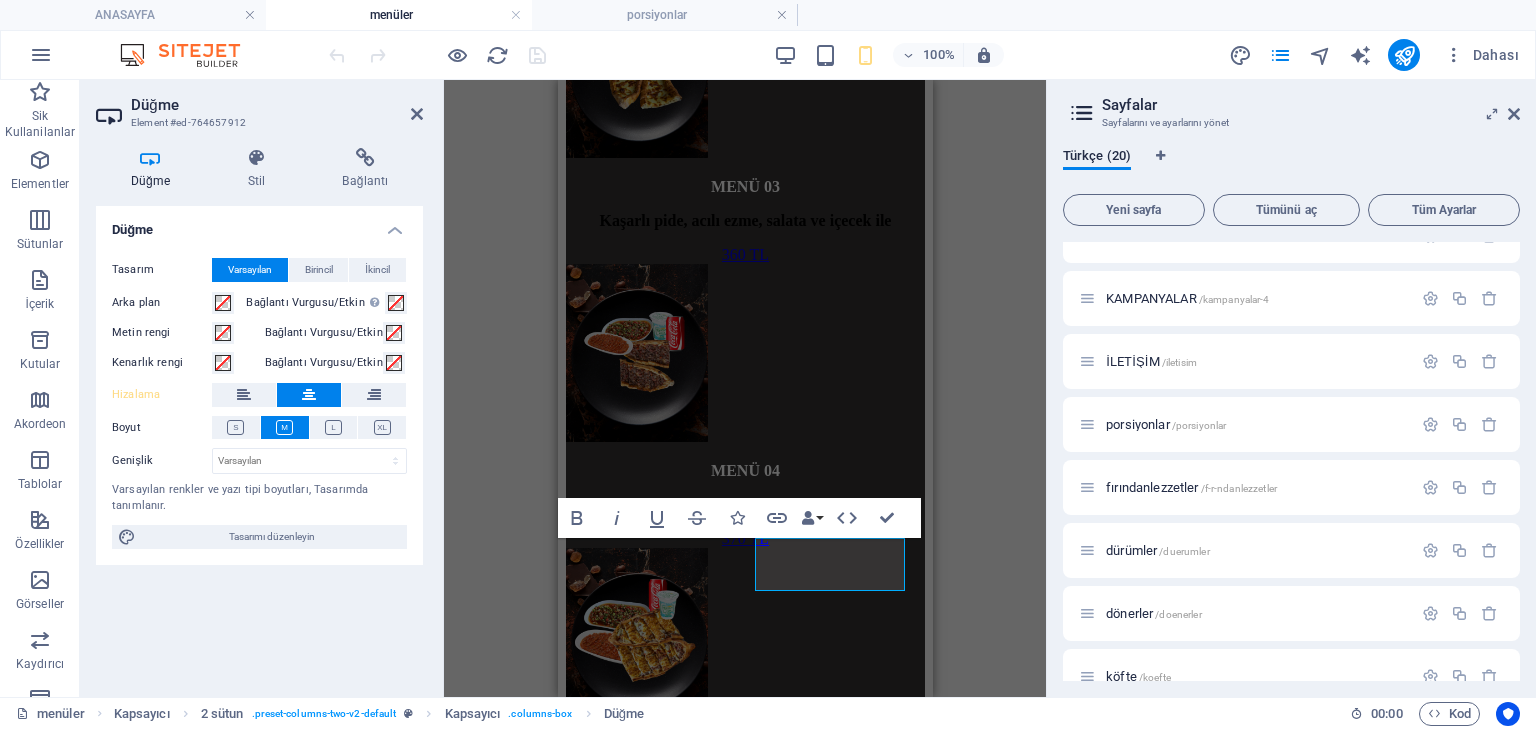 click on "Kapsayıcı   2 sütun   Kapsayıcı   Kapsayıcı   Düğme   İmaj   Referans   Metin   Kapsayıcı   İmaj   Kapsayıcı   Metin   Düğme   Kapsayıcı   İmaj   Kapsayıcı   Metin   Düğme   Kapsayıcı   İmaj   Kapsayıcı   Metin   Düğme   İmaj   Kapsayıcı   Metin   Düğme   Kapsayıcı   İmaj   Kapsayıcı   Metin   Düğme   Kapsayıcı   İmaj   Kapsayıcı   Metin   Düğme   Kapsayıcı   İmaj   Kapsayıcı   Metin   Düğme   Kapsayıcı   İmaj   Kapsayıcı   Metin   Düğme   İmaj   Kapsayıcı   Metin   Düğme   Kapsayıcı   İmaj   Kapsayıcı   Metin   Düğme   İmaj   Kapsayıcı   Metin   Düğme   Kapsayıcı   İmaj   Kapsayıcı   Metin   Düğme   Kapsayıcı   İmaj   Kapsayıcı   Metin   Düğme   Kapsayıcı   İmaj   Kapsayıcı   Metin   İmaj   Kapsayıcı   Metin   Düğme   Kapsayıcı   İmaj   Kapsayıcı   Metin   Düğme   Geri düğmesi   Düğme   HTML   Kapsayıcı   Kapsayıcı   Kapsayıcı   İmaj   Kapsayıcı Bold Italic Icons" at bounding box center (745, 388) 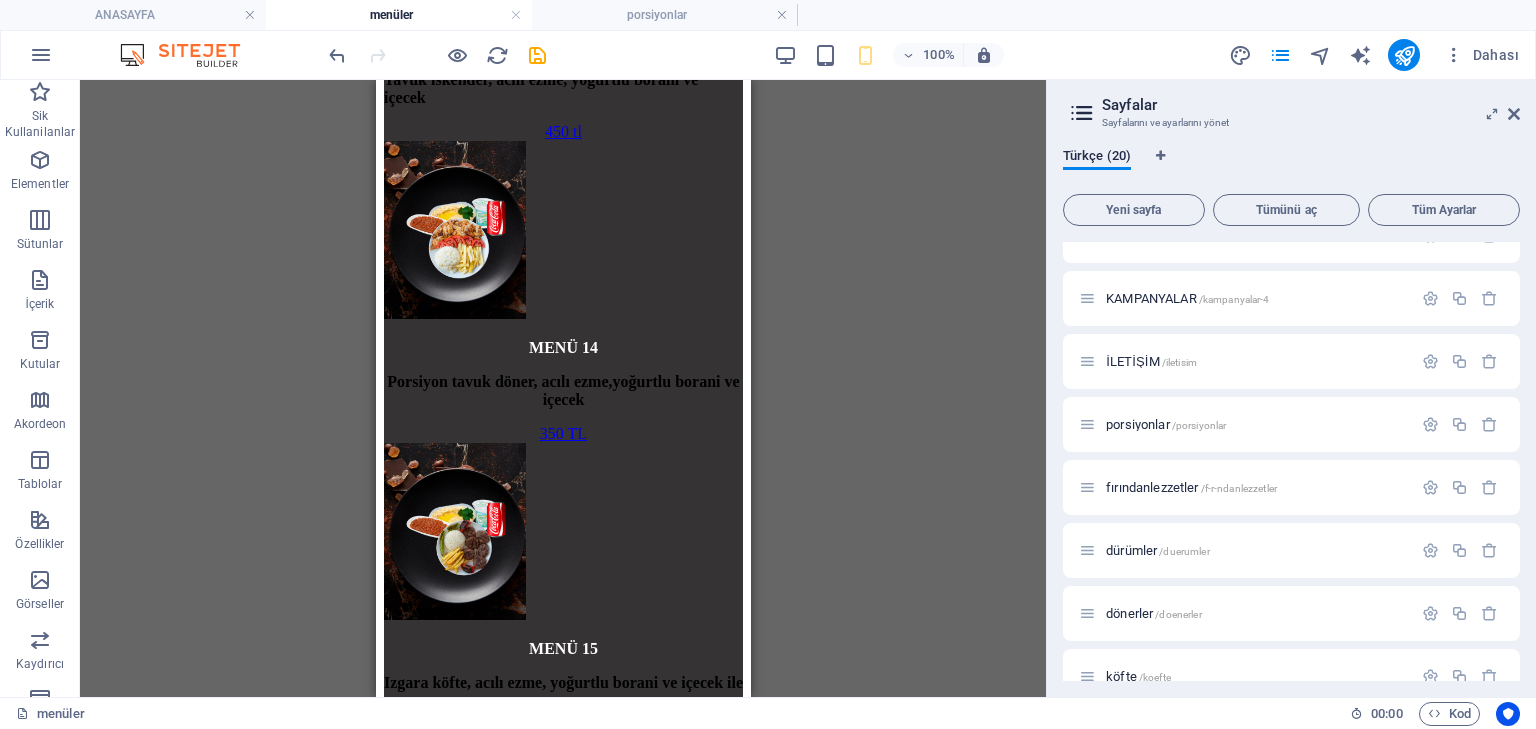 scroll, scrollTop: 4800, scrollLeft: 0, axis: vertical 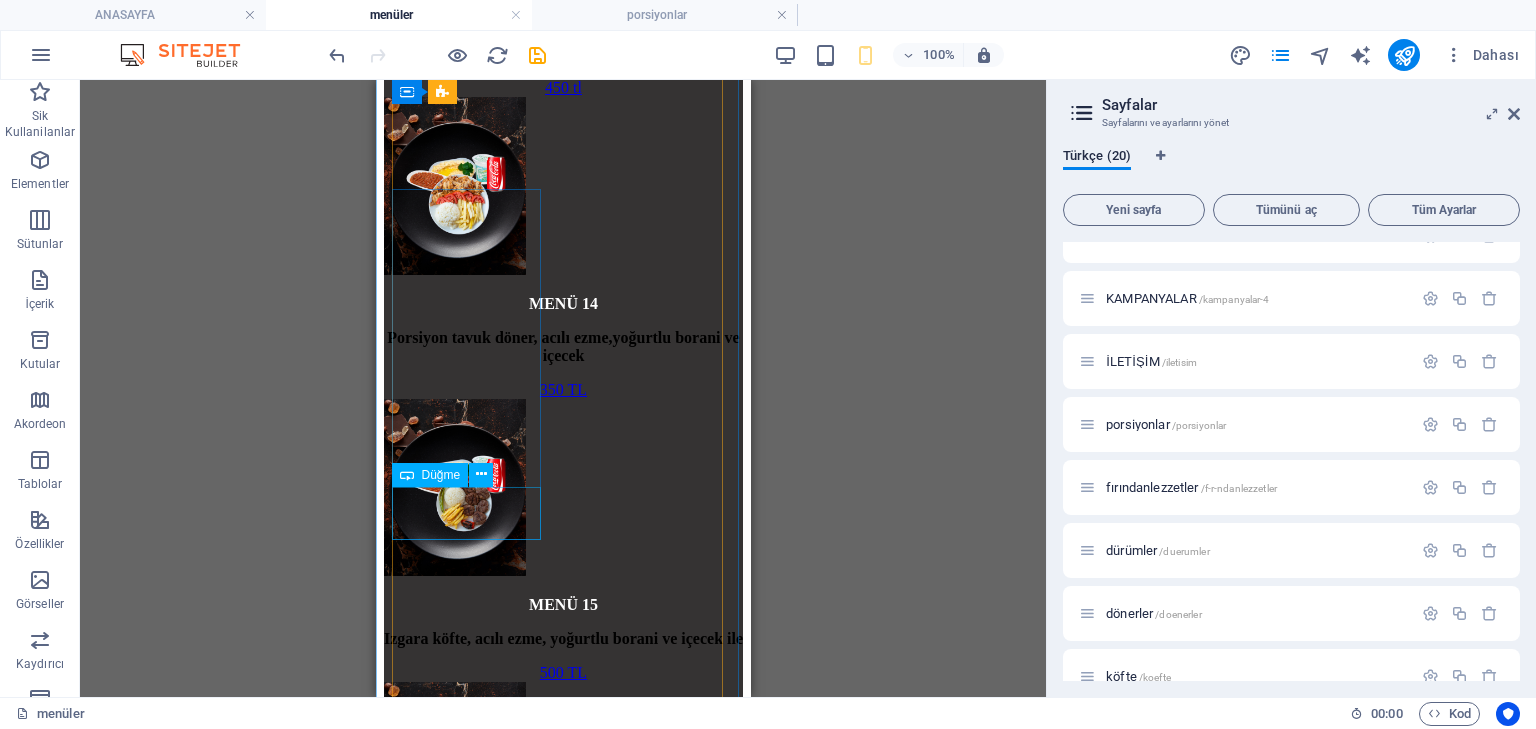 click on "350 TL" at bounding box center (562, 4111) 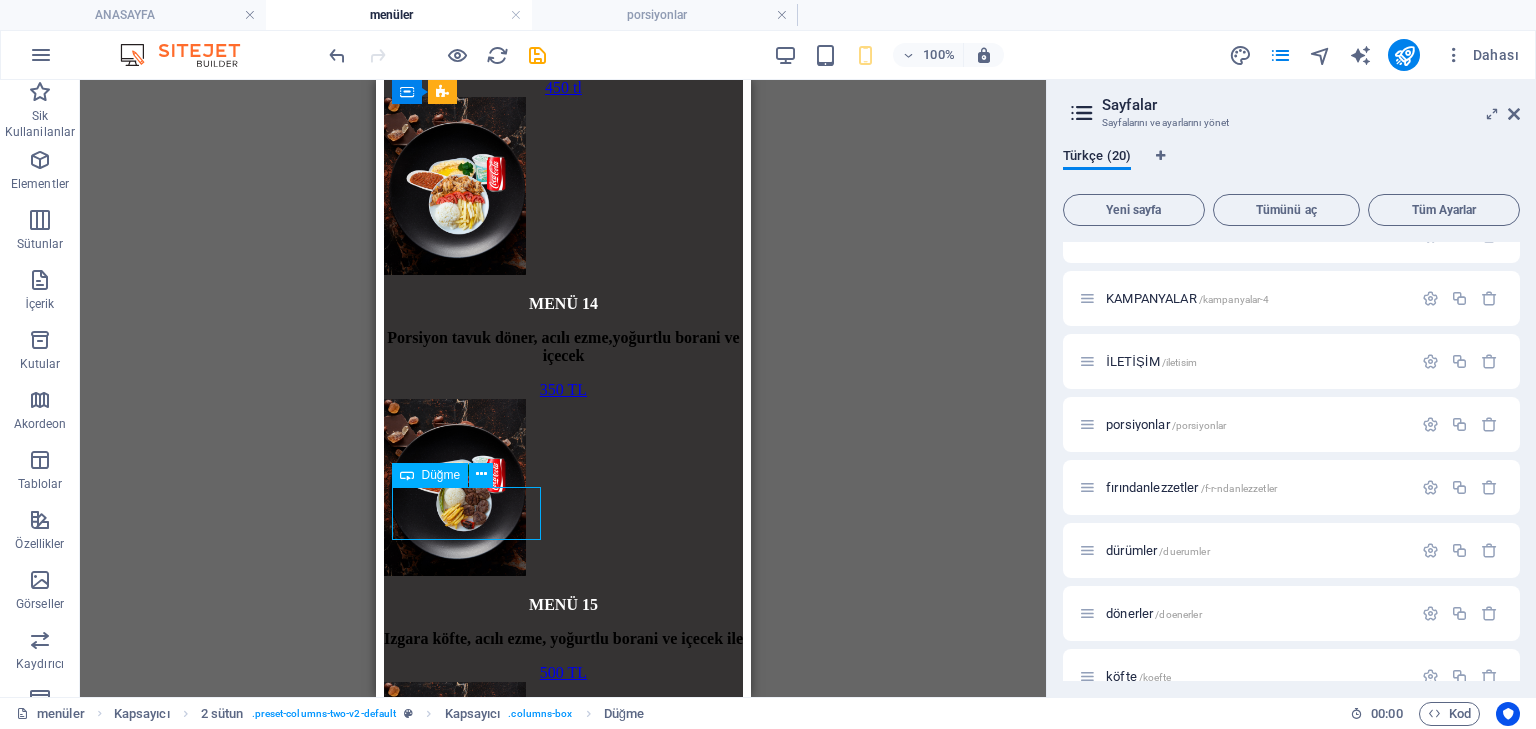 click on "350 TL" at bounding box center (562, 4111) 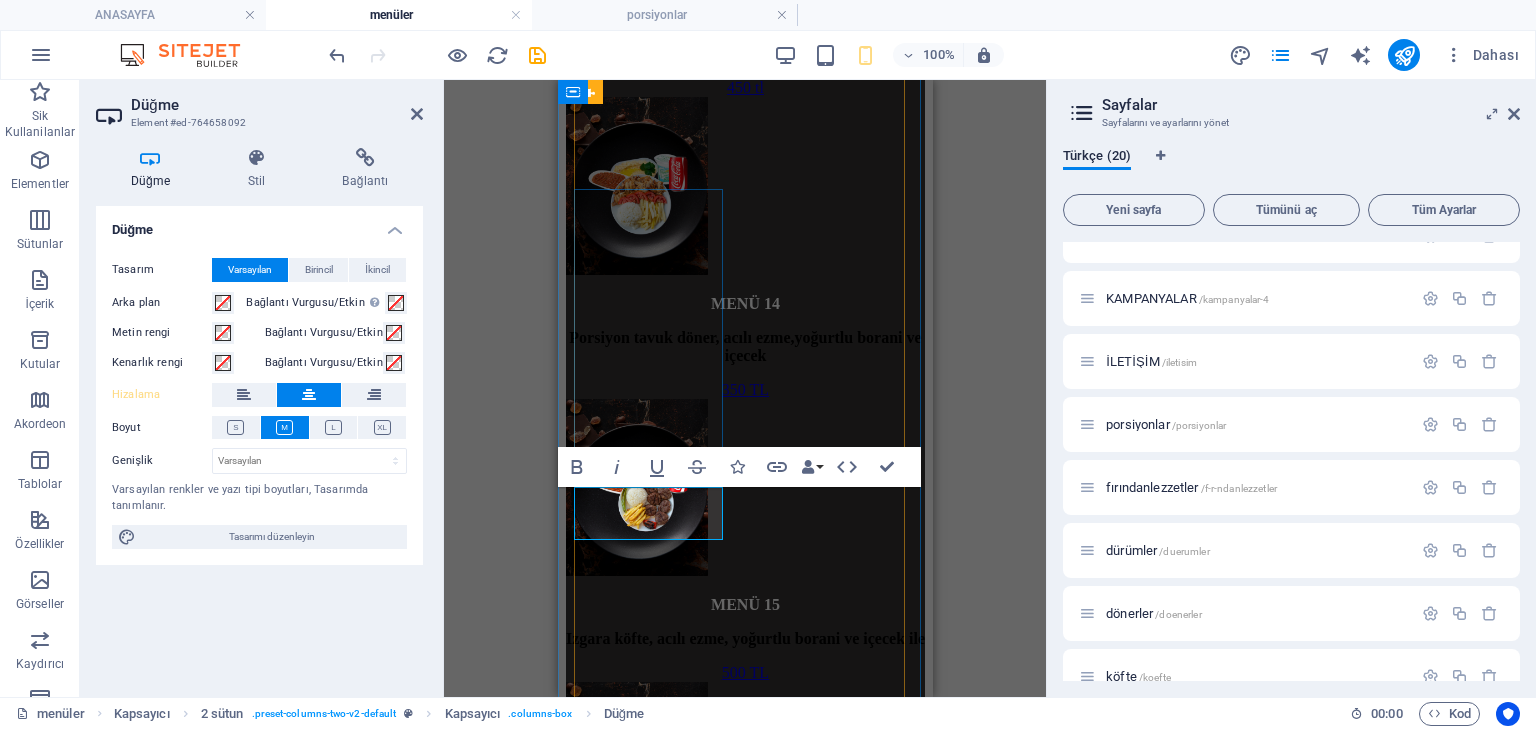 click on "350 TL" at bounding box center (744, 4110) 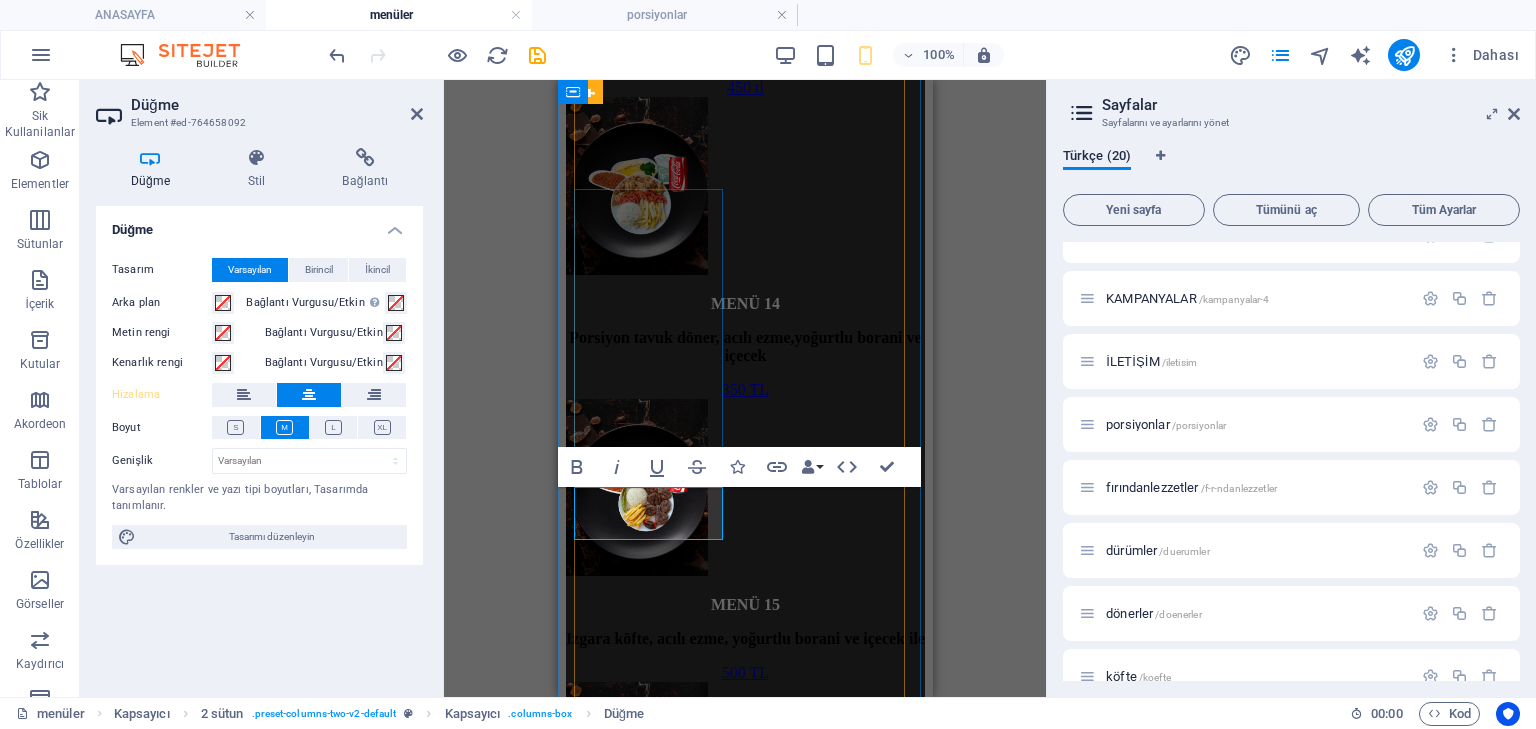 type 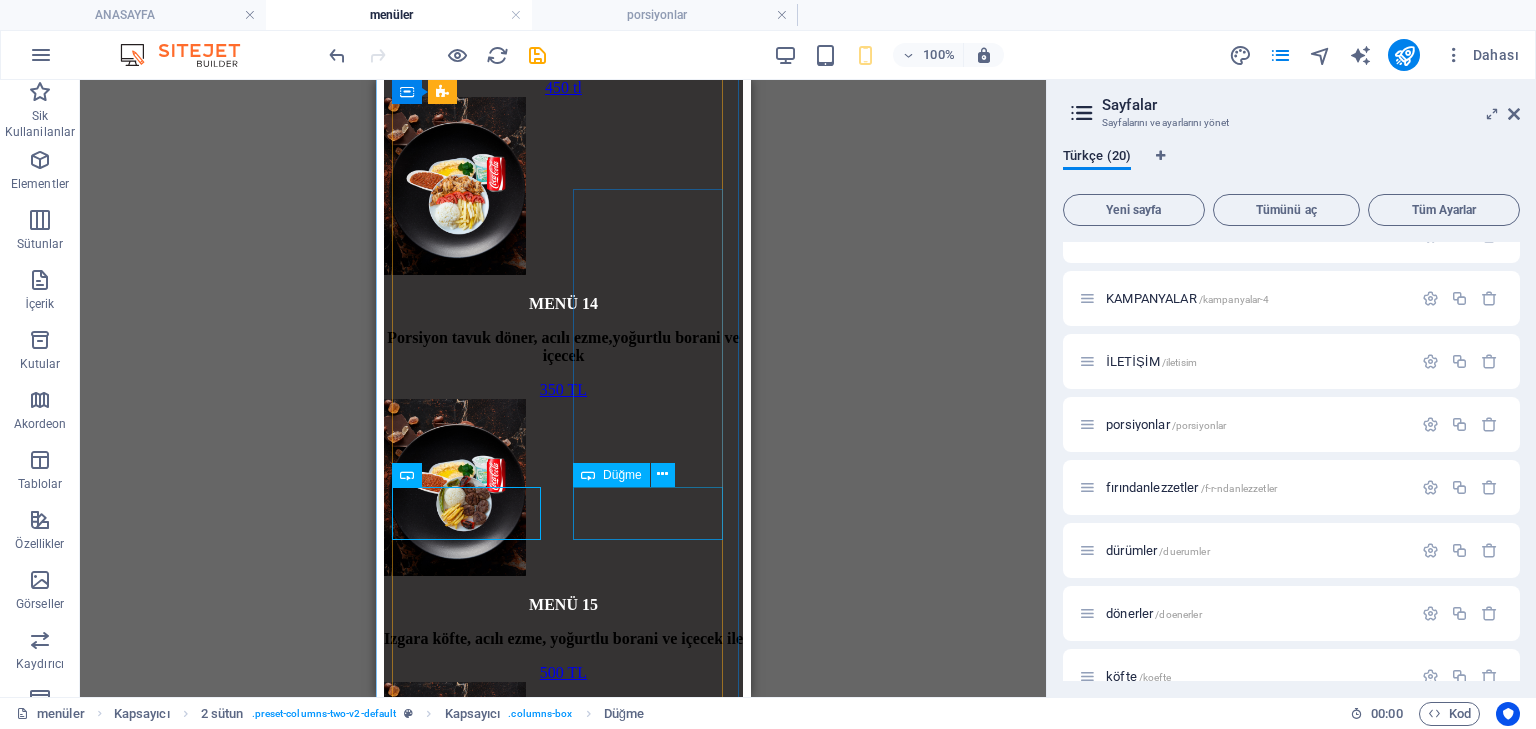 click on "270 TL" at bounding box center [562, 4413] 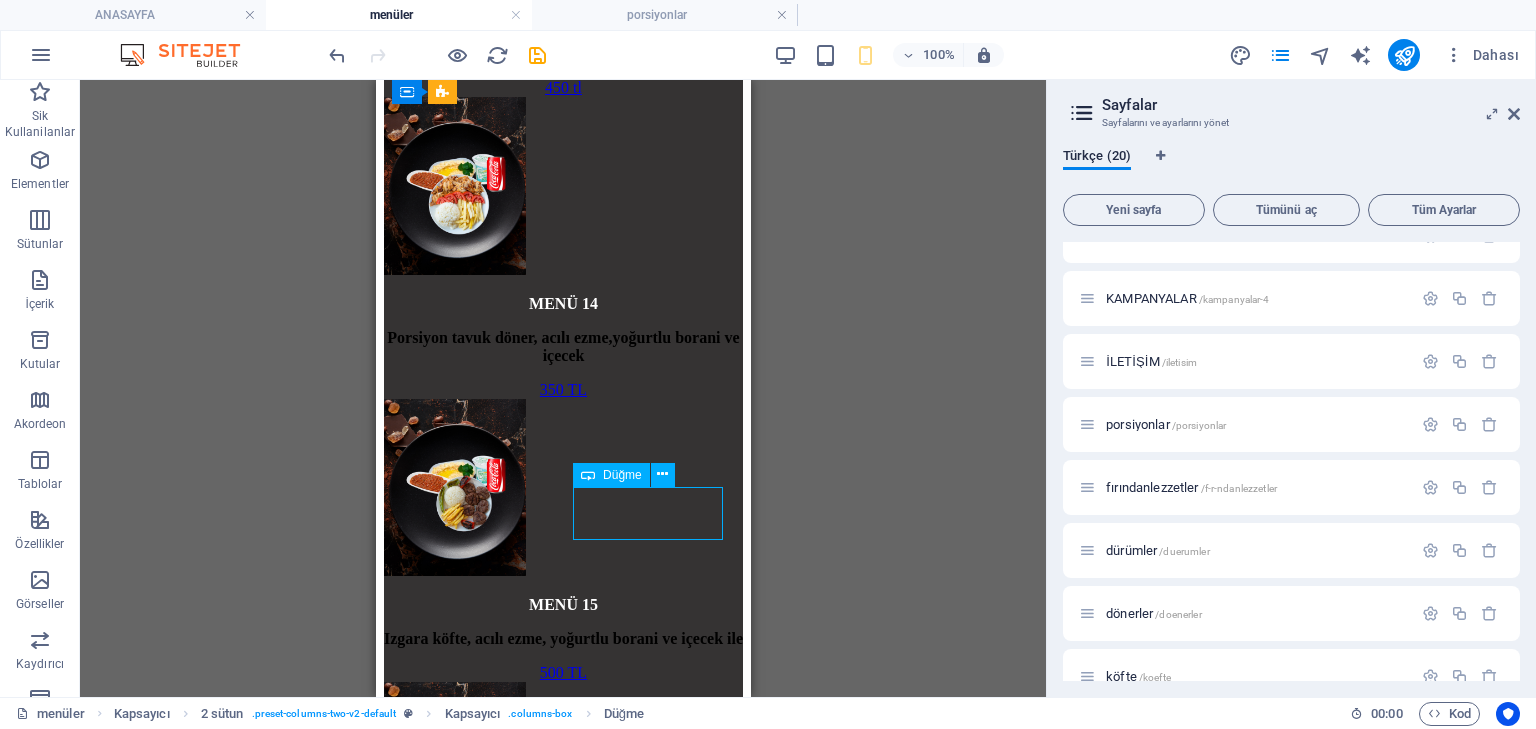 click on "270 TL" at bounding box center (562, 4413) 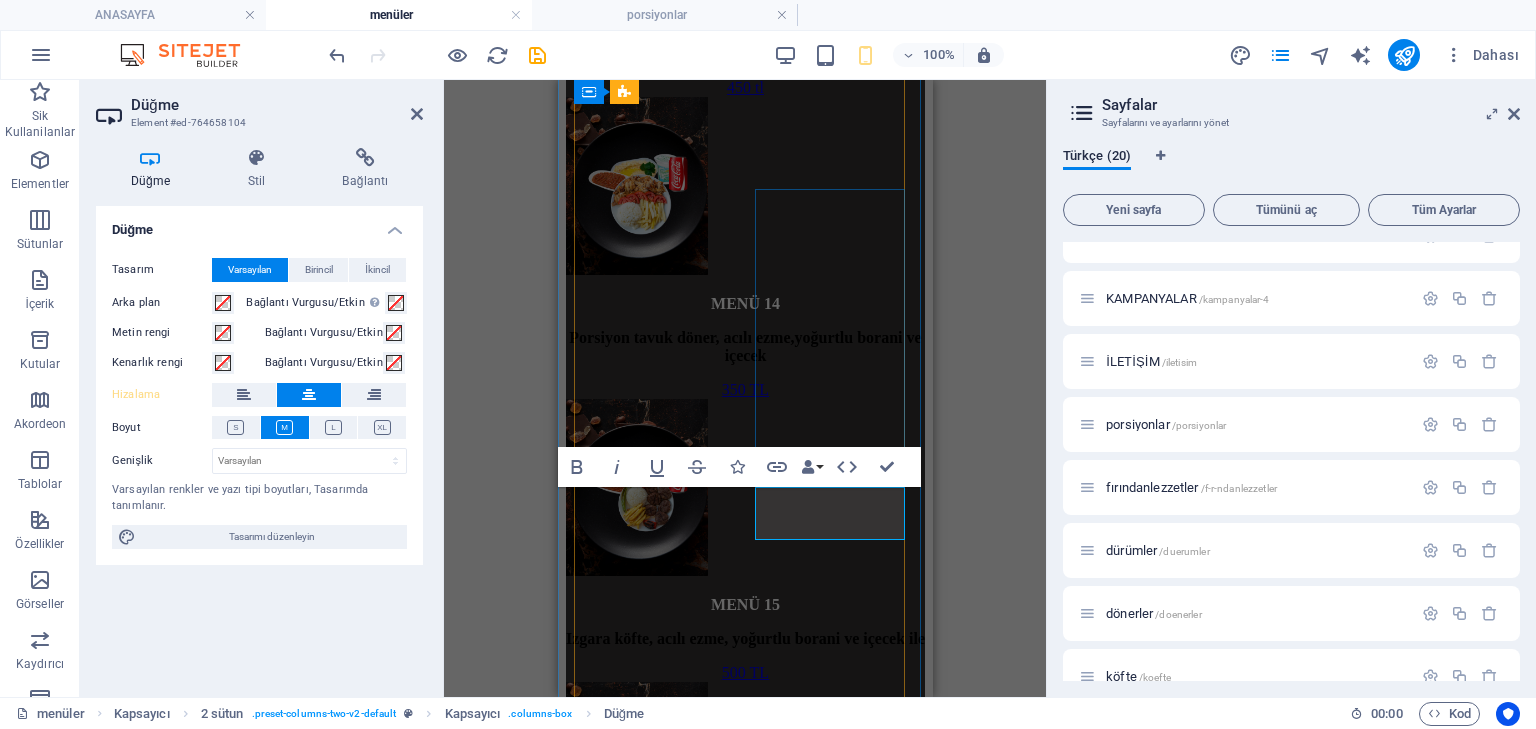 click on "270 TL" at bounding box center [744, 4412] 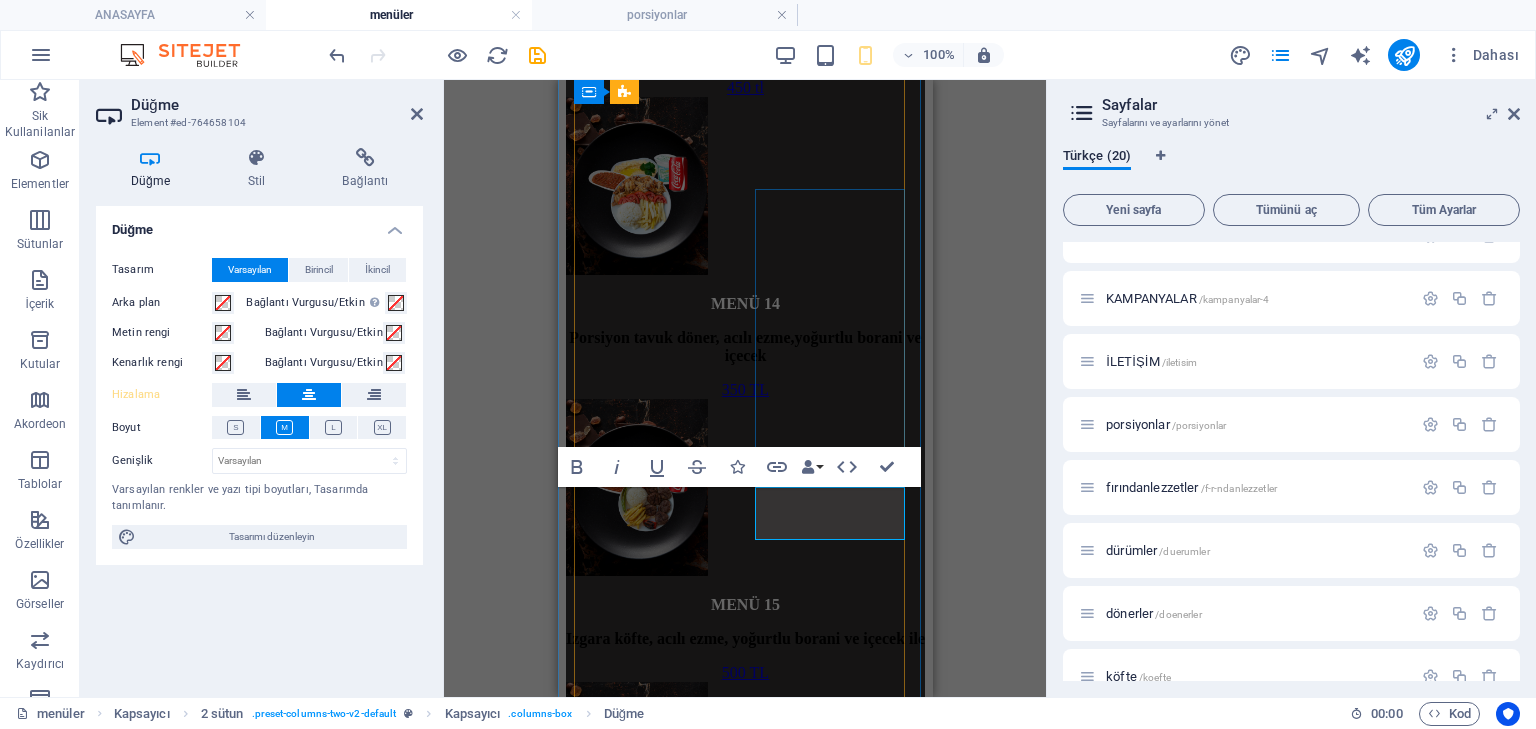 type 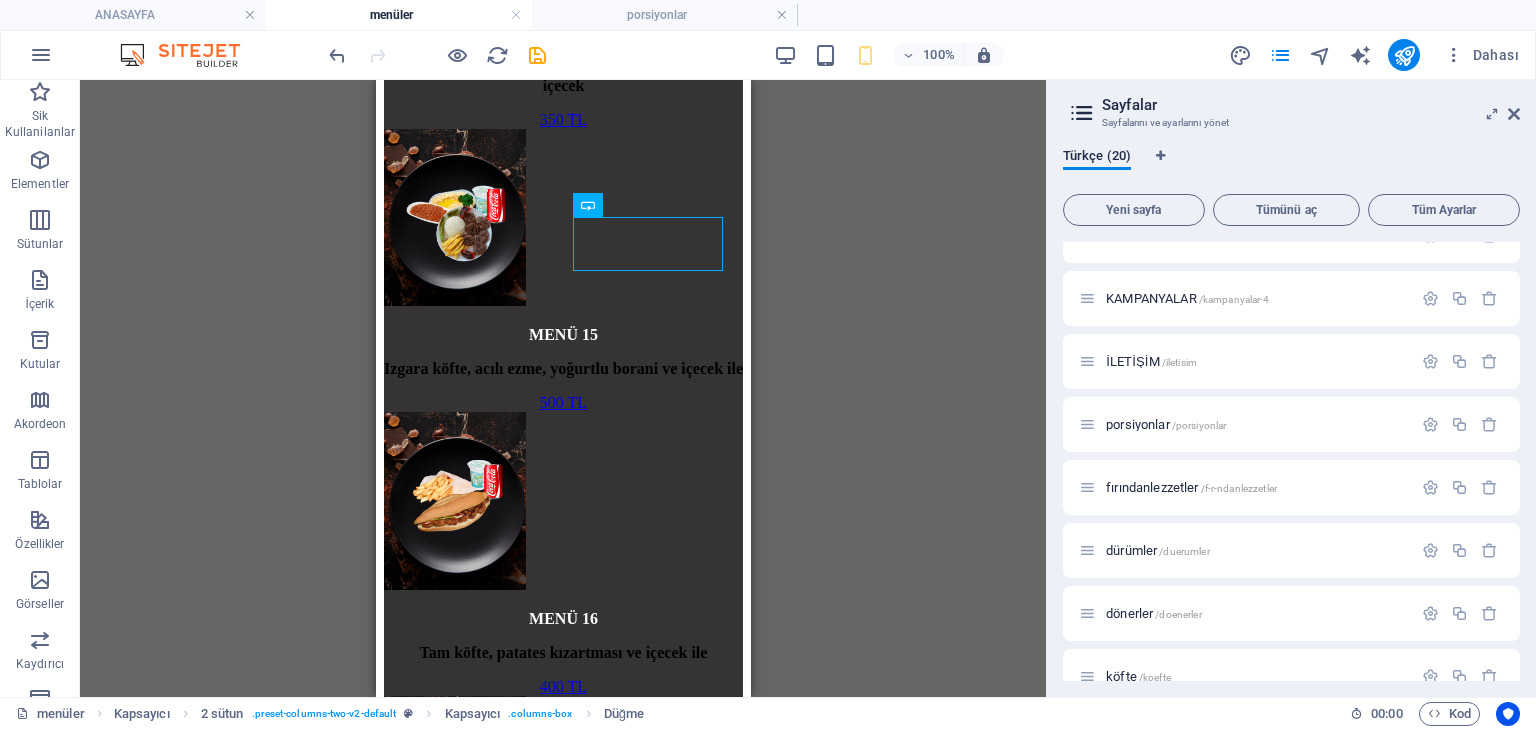 scroll, scrollTop: 5160, scrollLeft: 0, axis: vertical 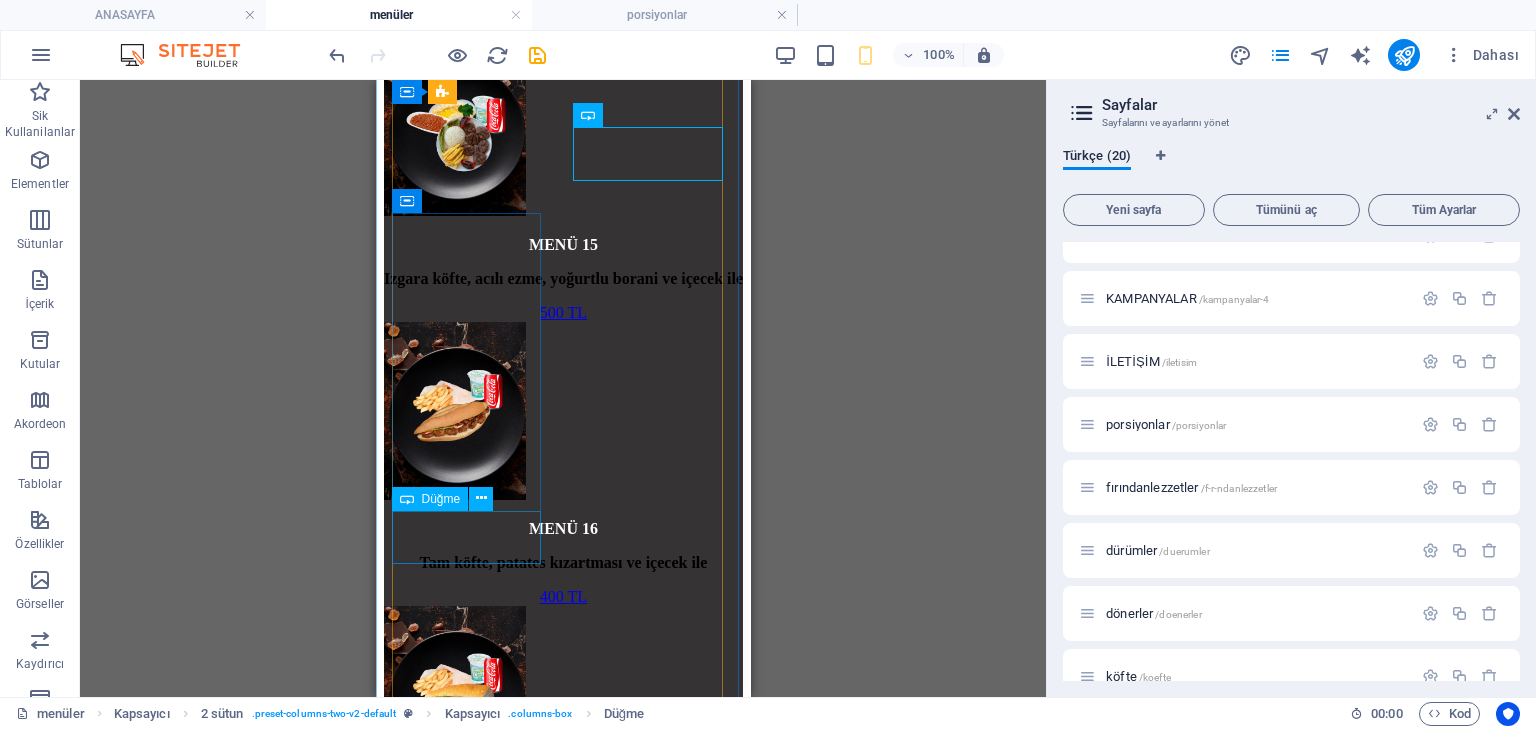click on "270 TL" at bounding box center [562, 4354] 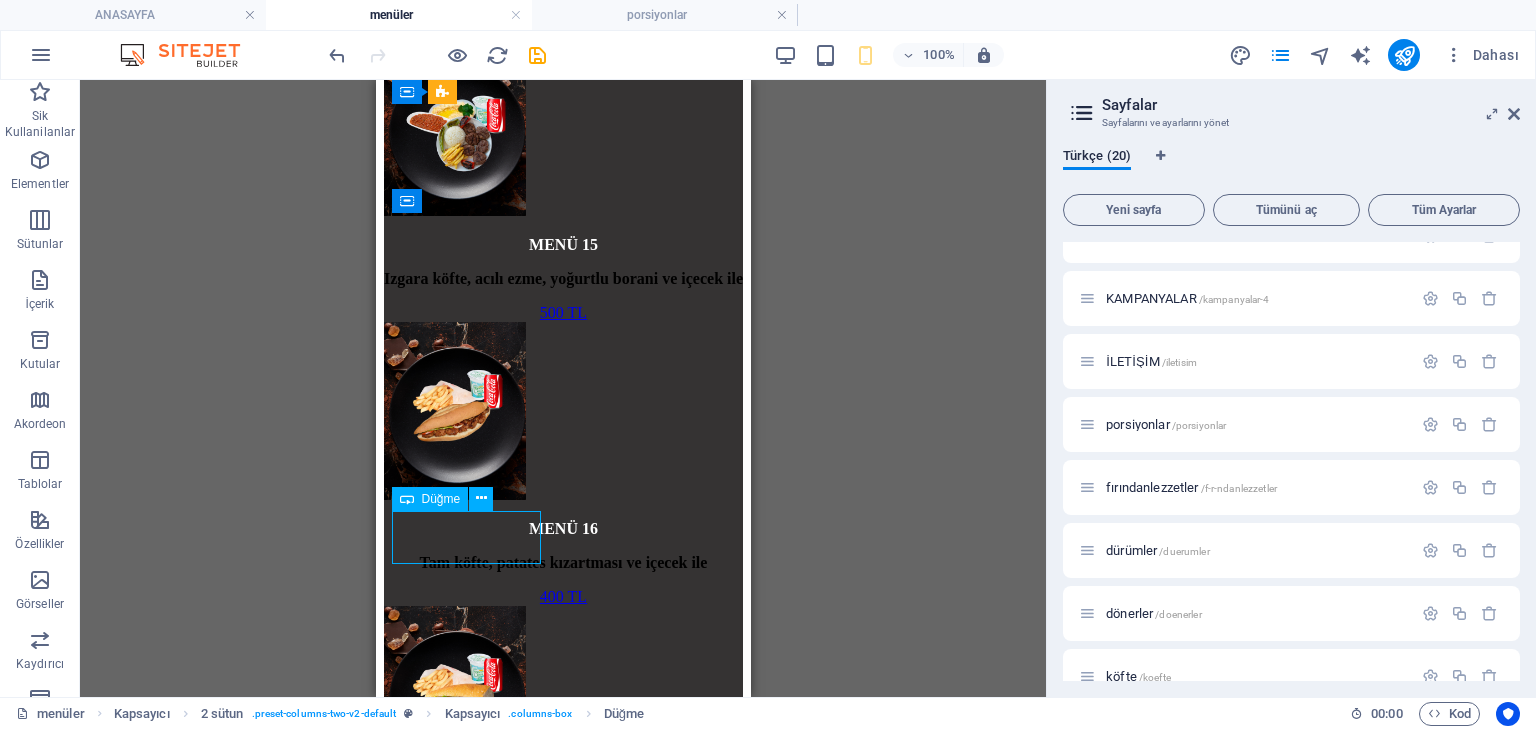 click on "270 TL" at bounding box center [562, 4354] 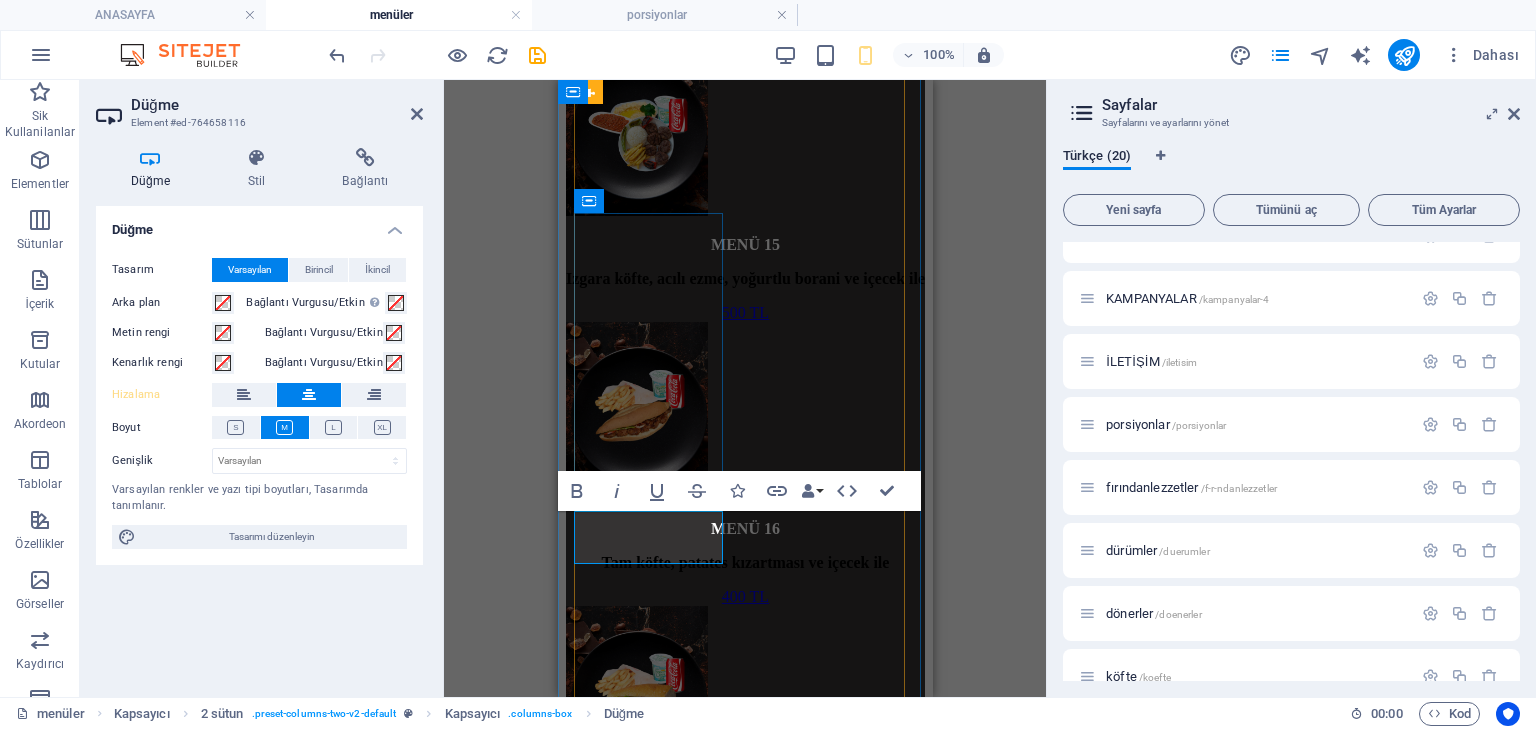 click on "270 TL" at bounding box center [744, 4353] 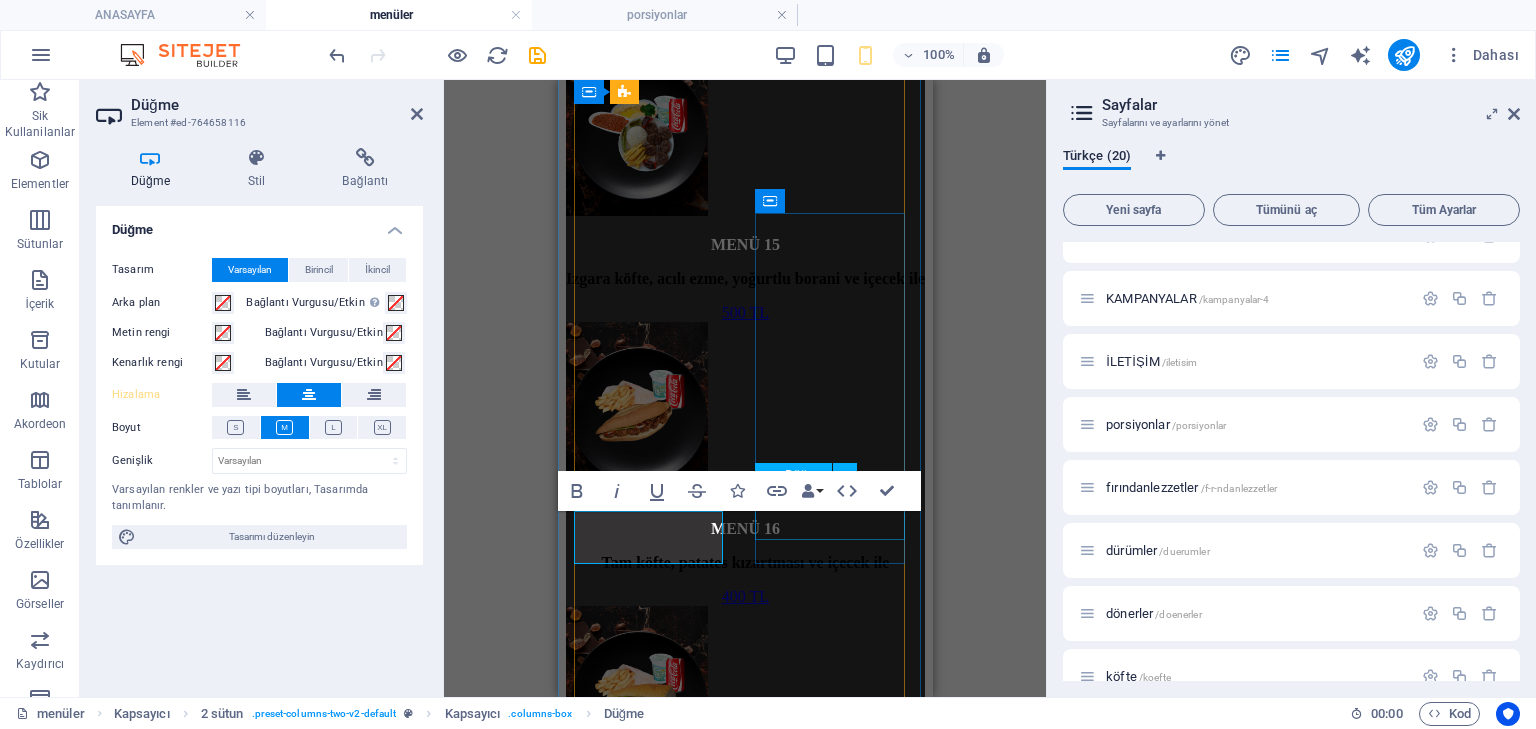 click on "270 tl" at bounding box center [744, 4638] 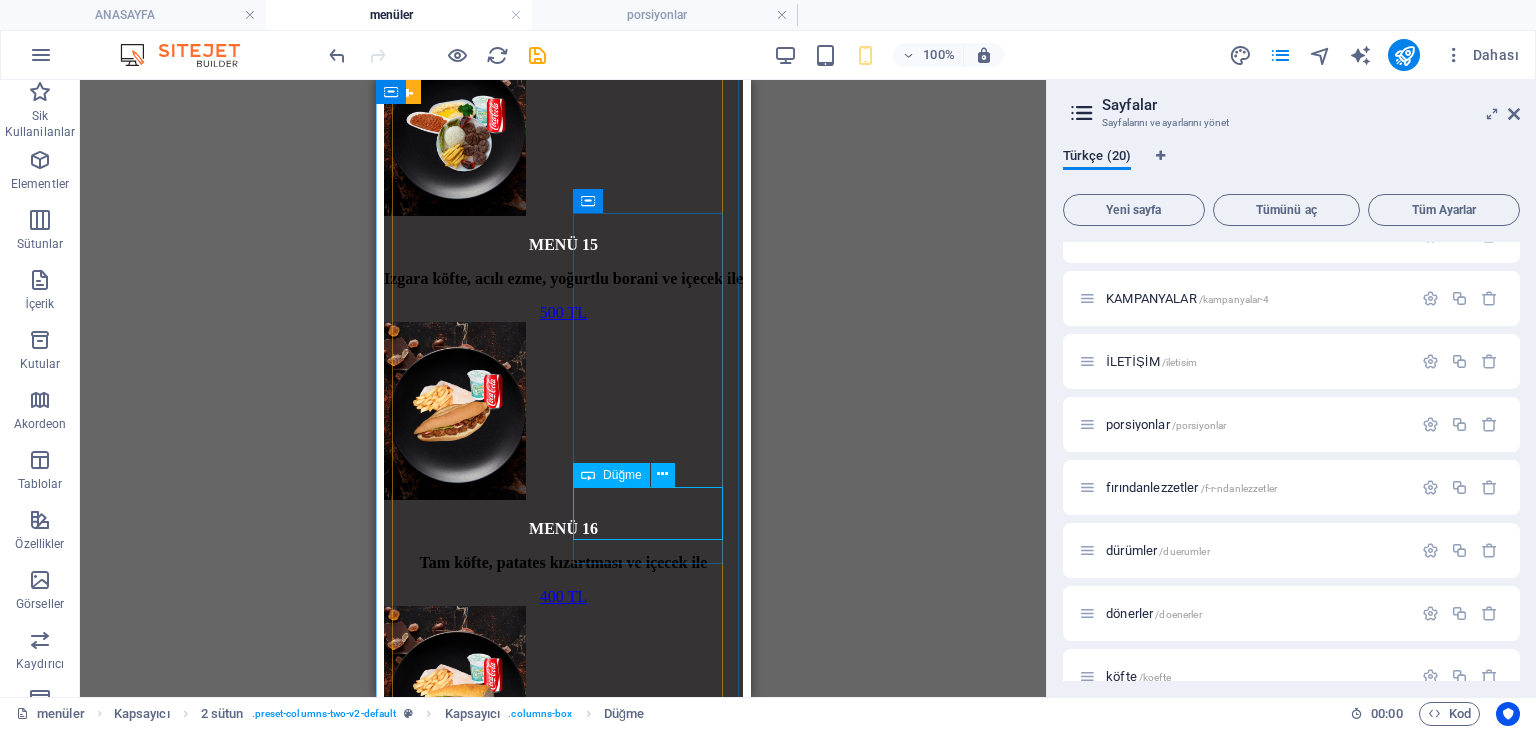 click on "270 tl" at bounding box center (562, 4638) 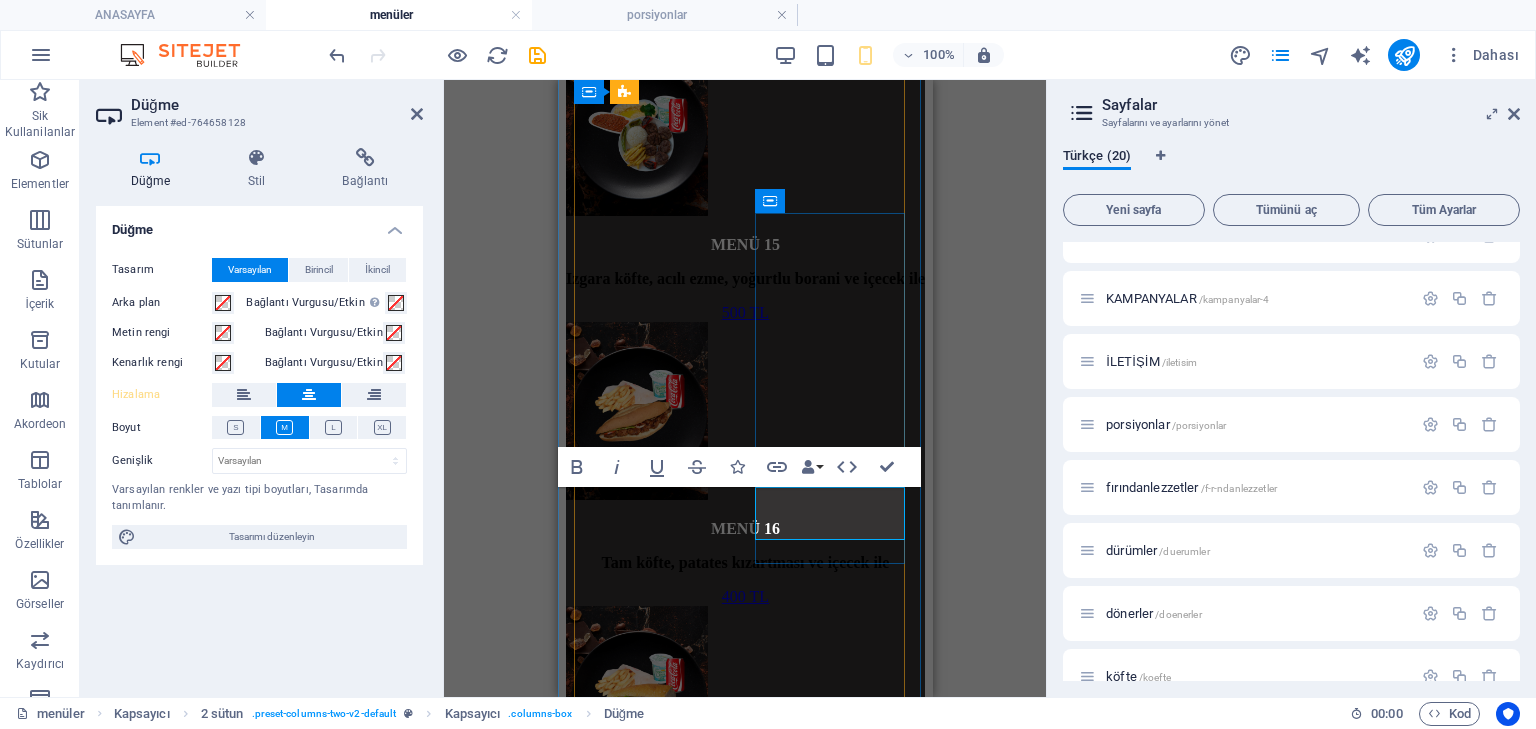 click on "270 tl" at bounding box center [744, 4637] 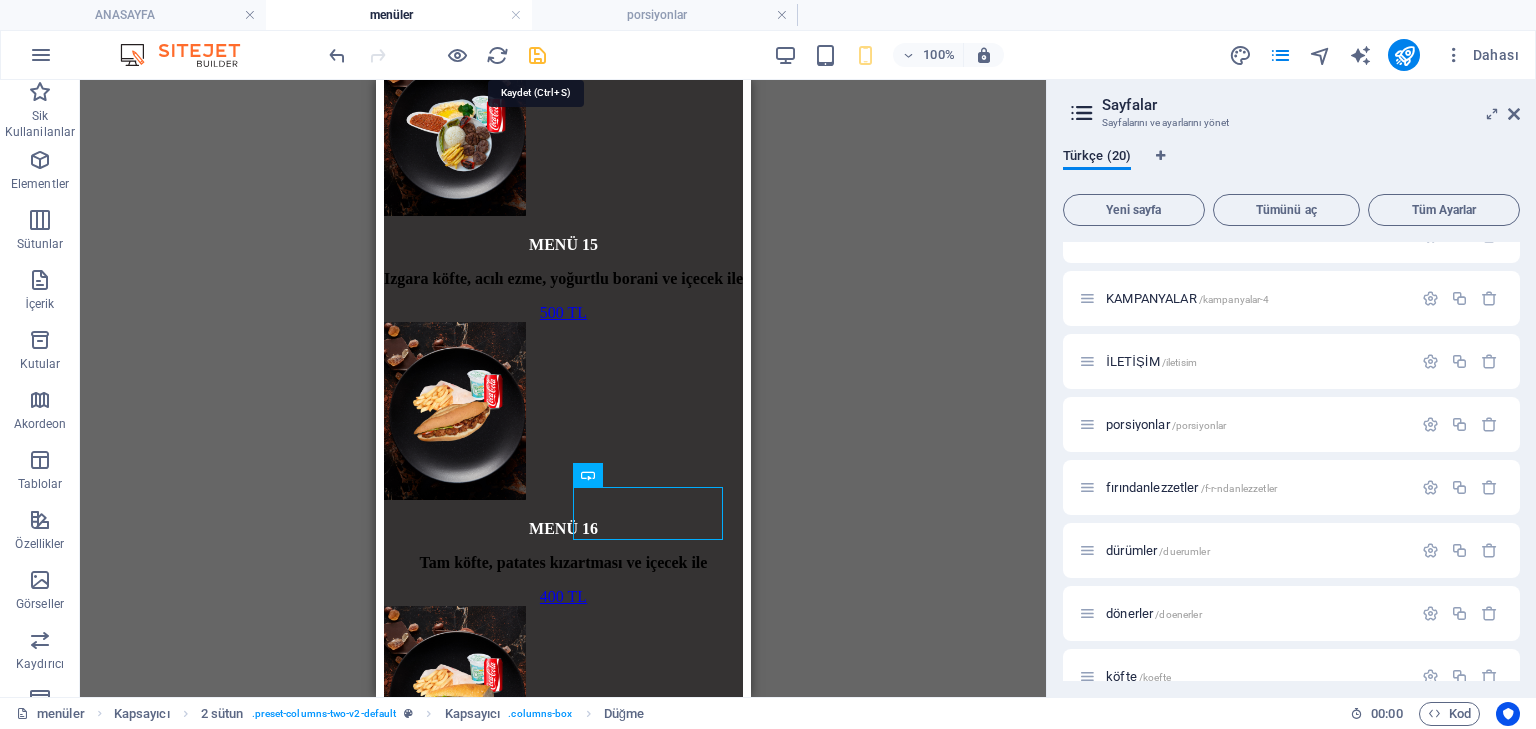 click at bounding box center (537, 55) 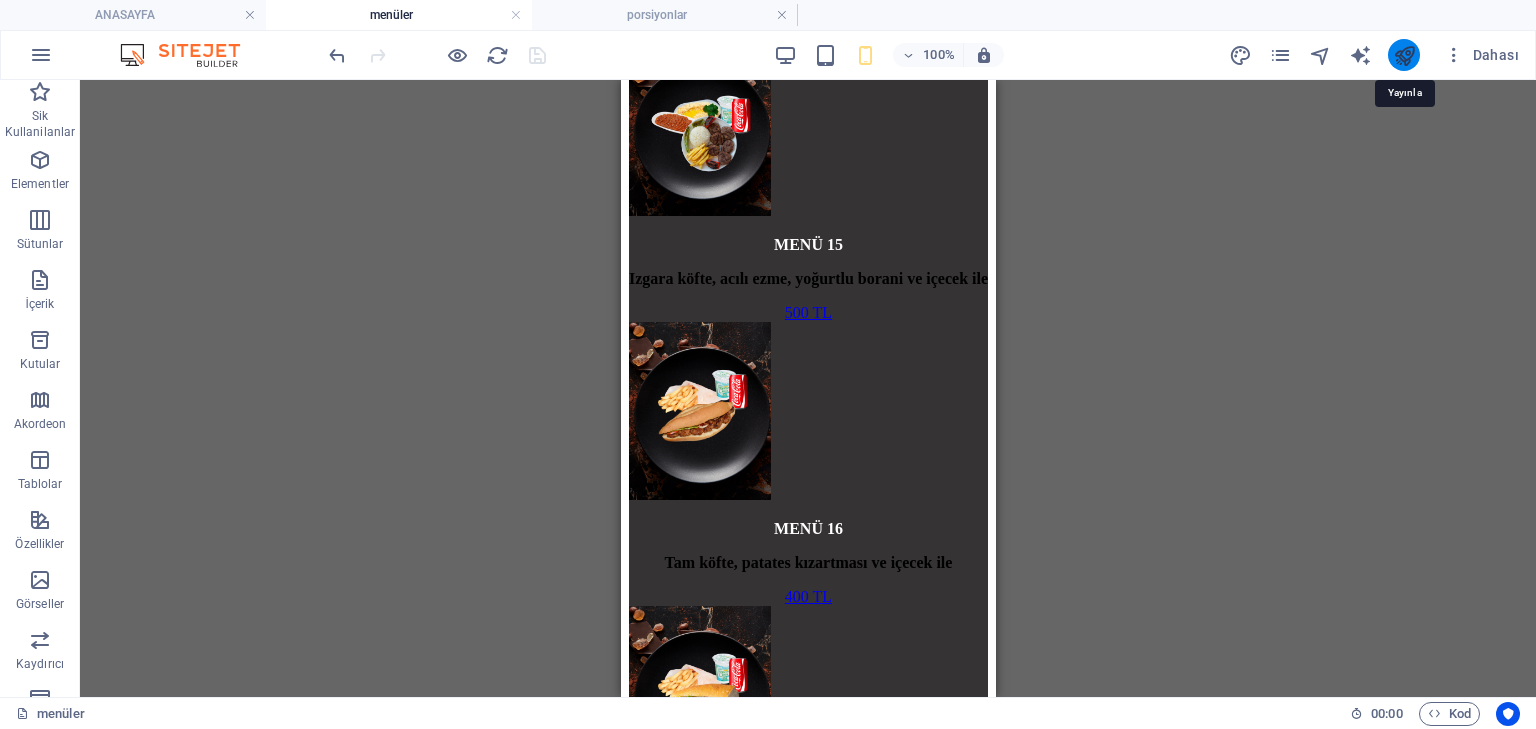 click at bounding box center [1404, 55] 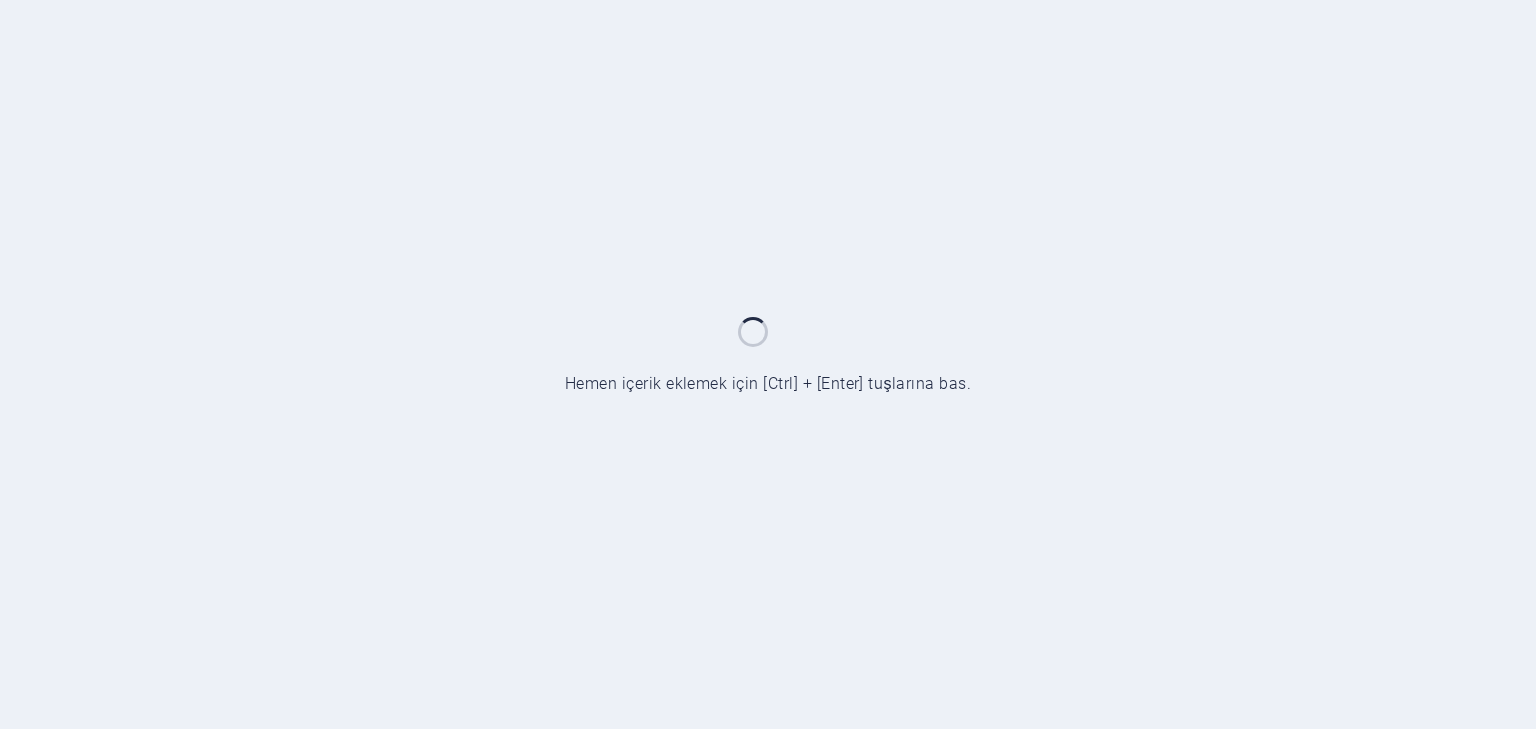 scroll, scrollTop: 0, scrollLeft: 0, axis: both 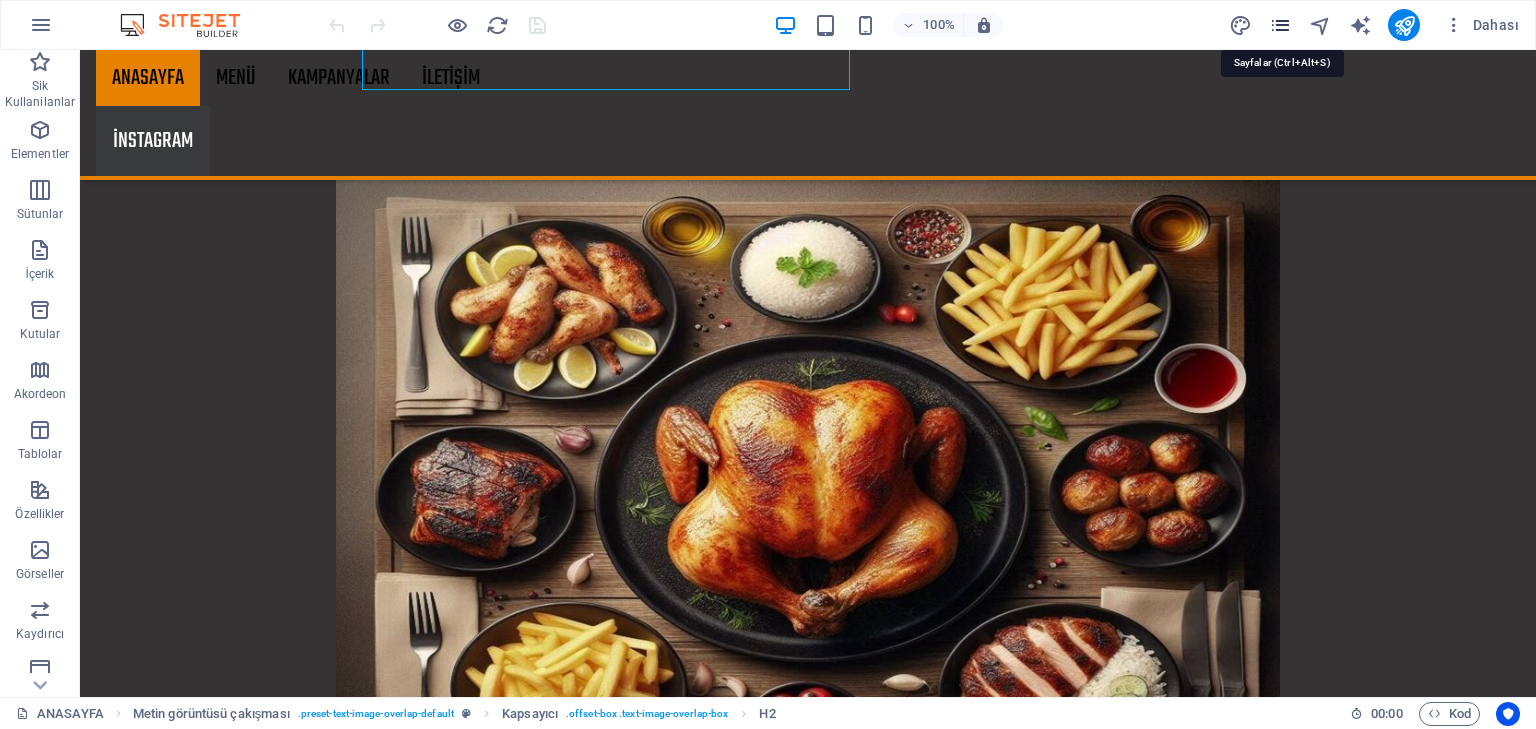 click at bounding box center (1280, 25) 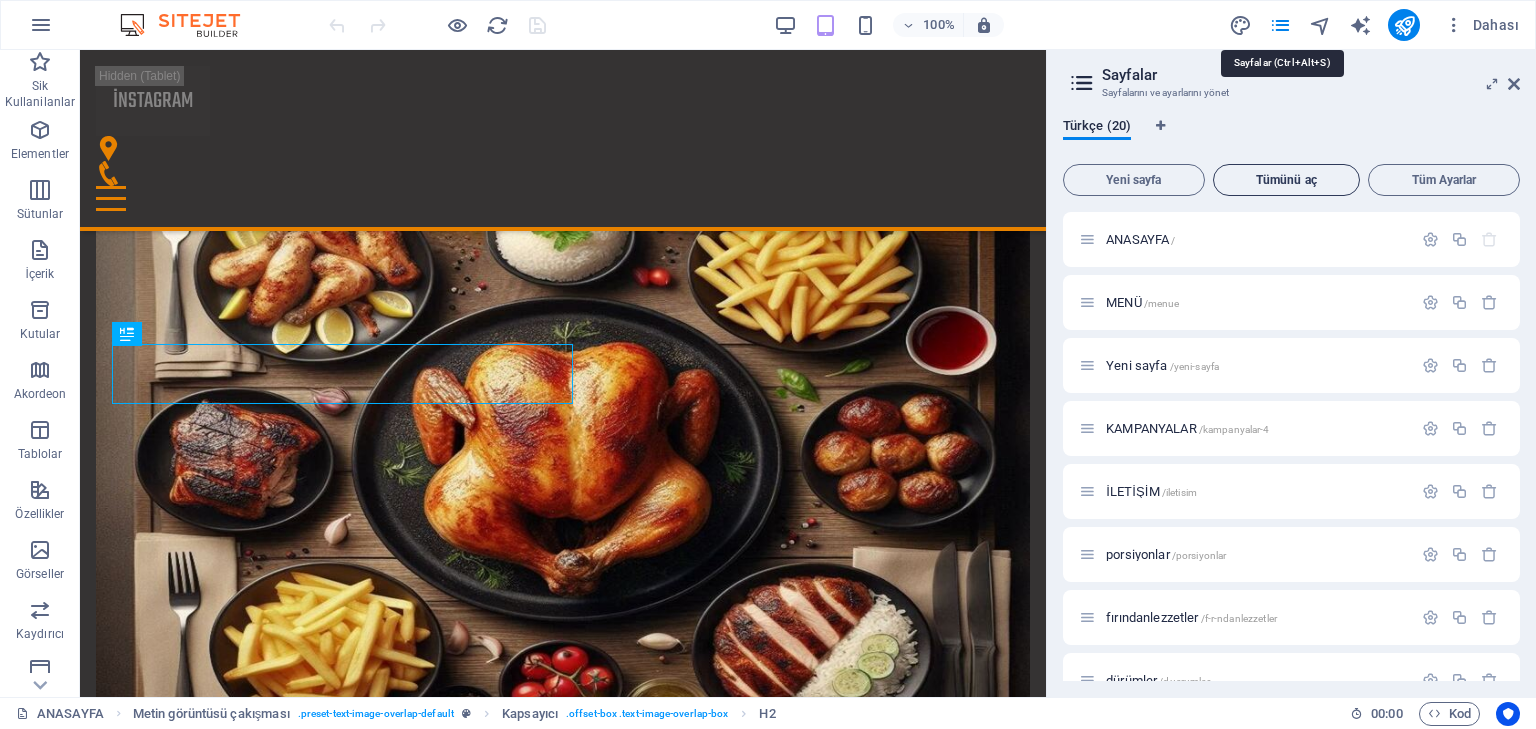 scroll, scrollTop: 1838, scrollLeft: 0, axis: vertical 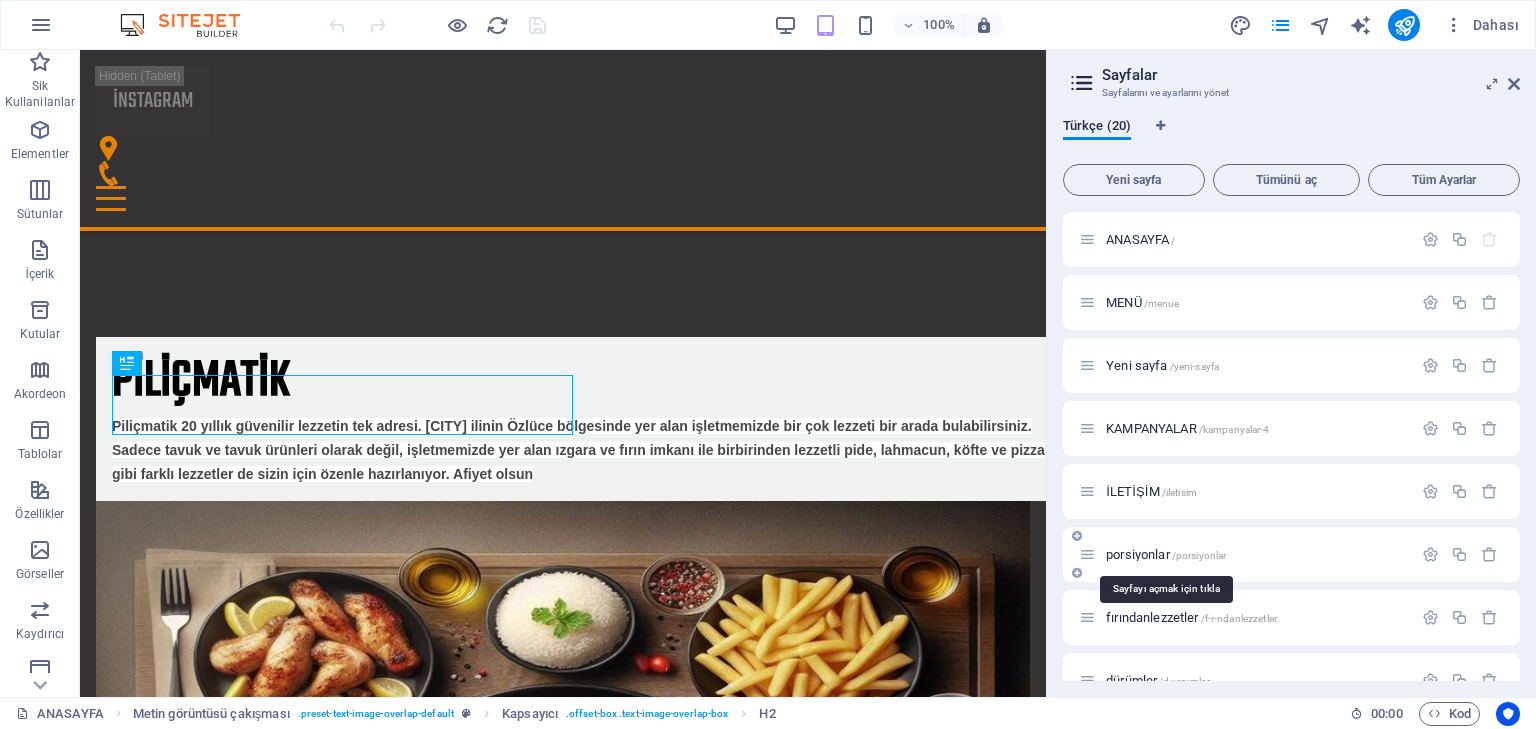 click on "porsiyonlar /porsiyonlar" at bounding box center [1166, 554] 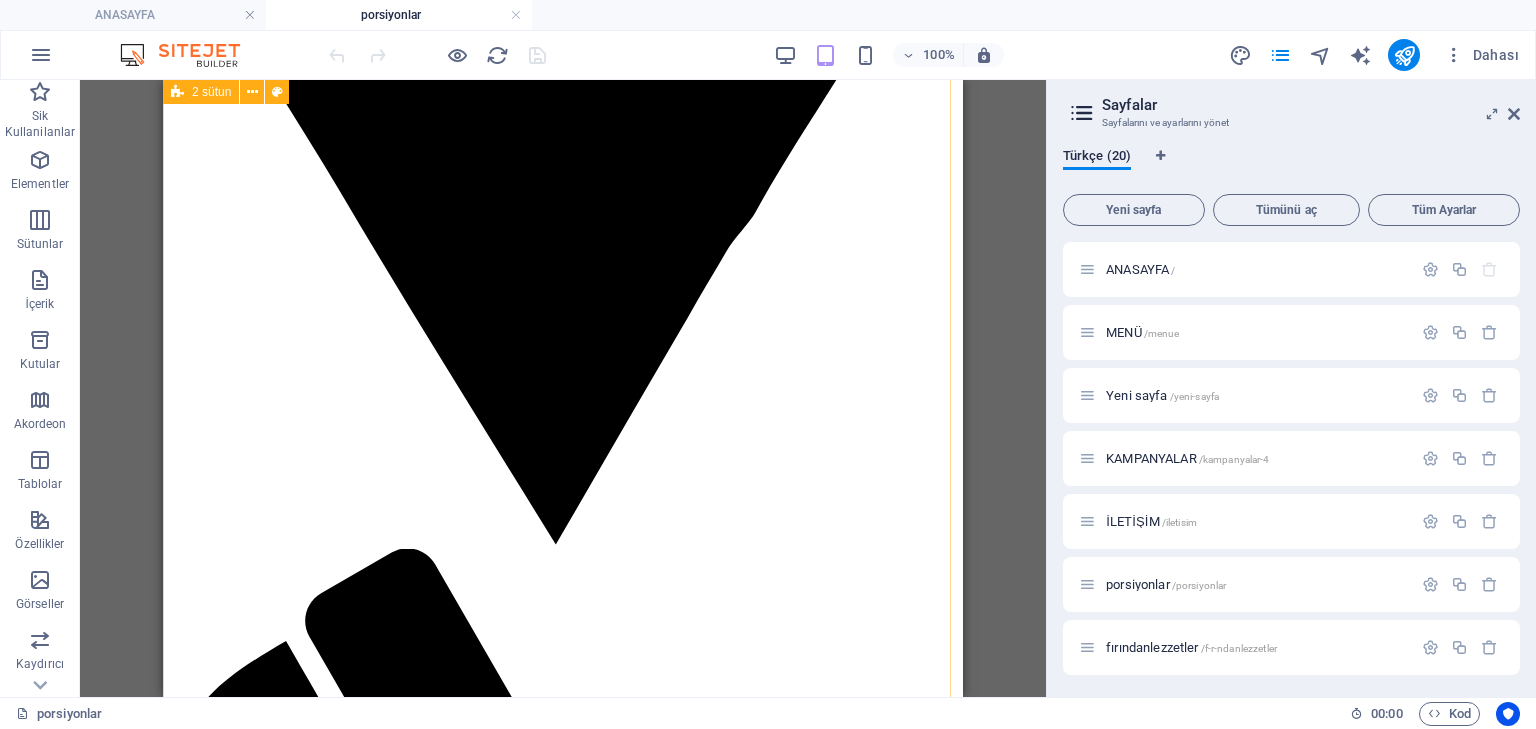 scroll, scrollTop: 800, scrollLeft: 0, axis: vertical 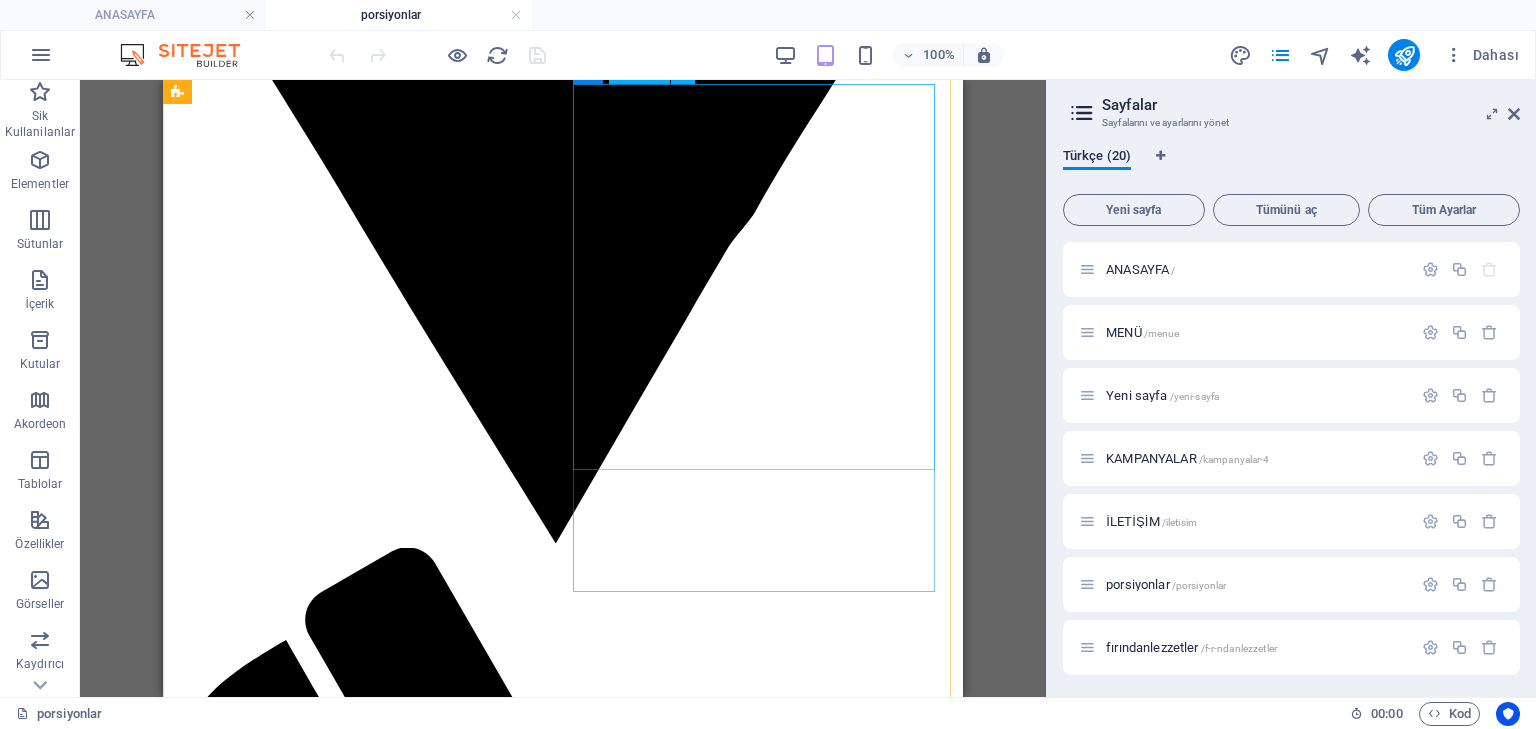 click on "KARIŞIK TAVUK IZGARA" at bounding box center [563, 4198] 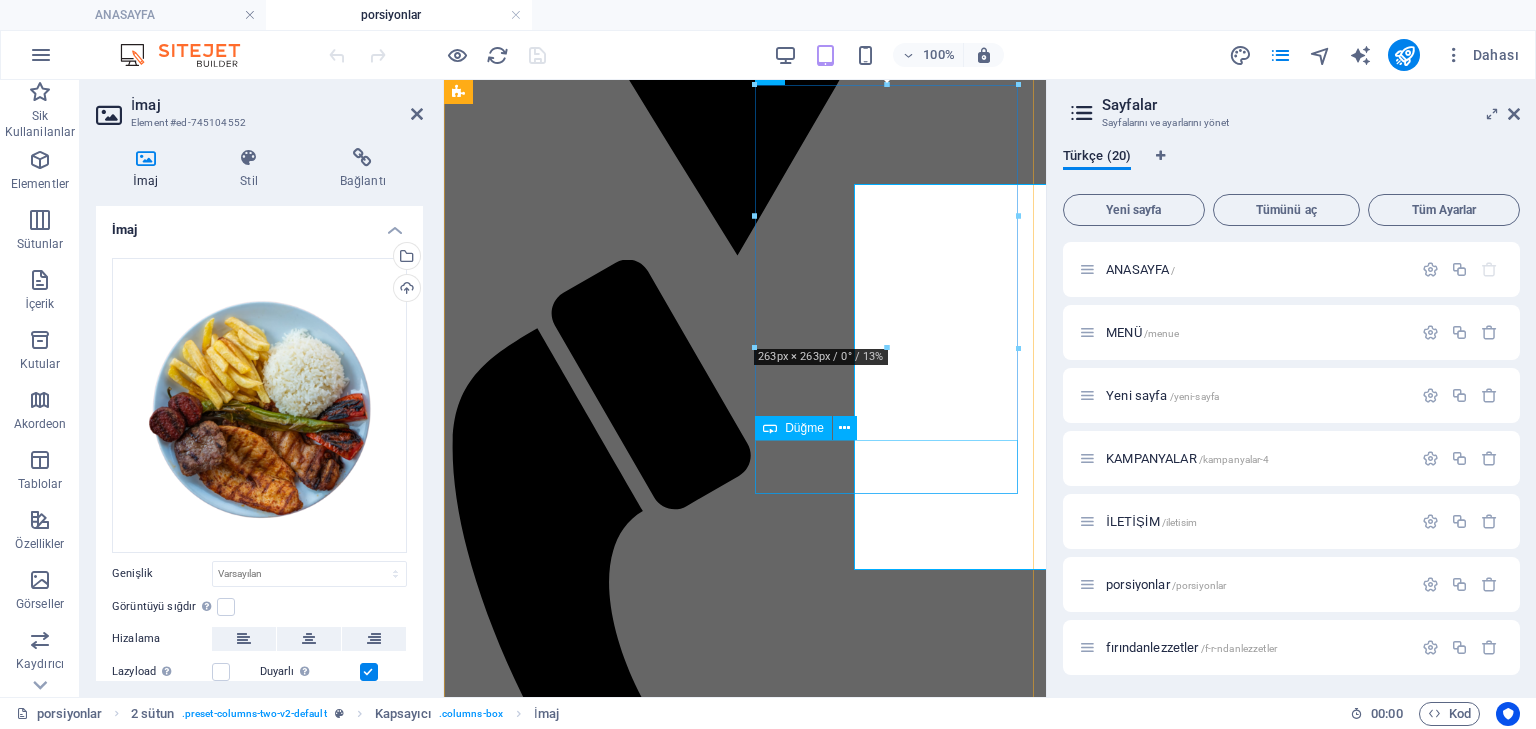 scroll, scrollTop: 700, scrollLeft: 0, axis: vertical 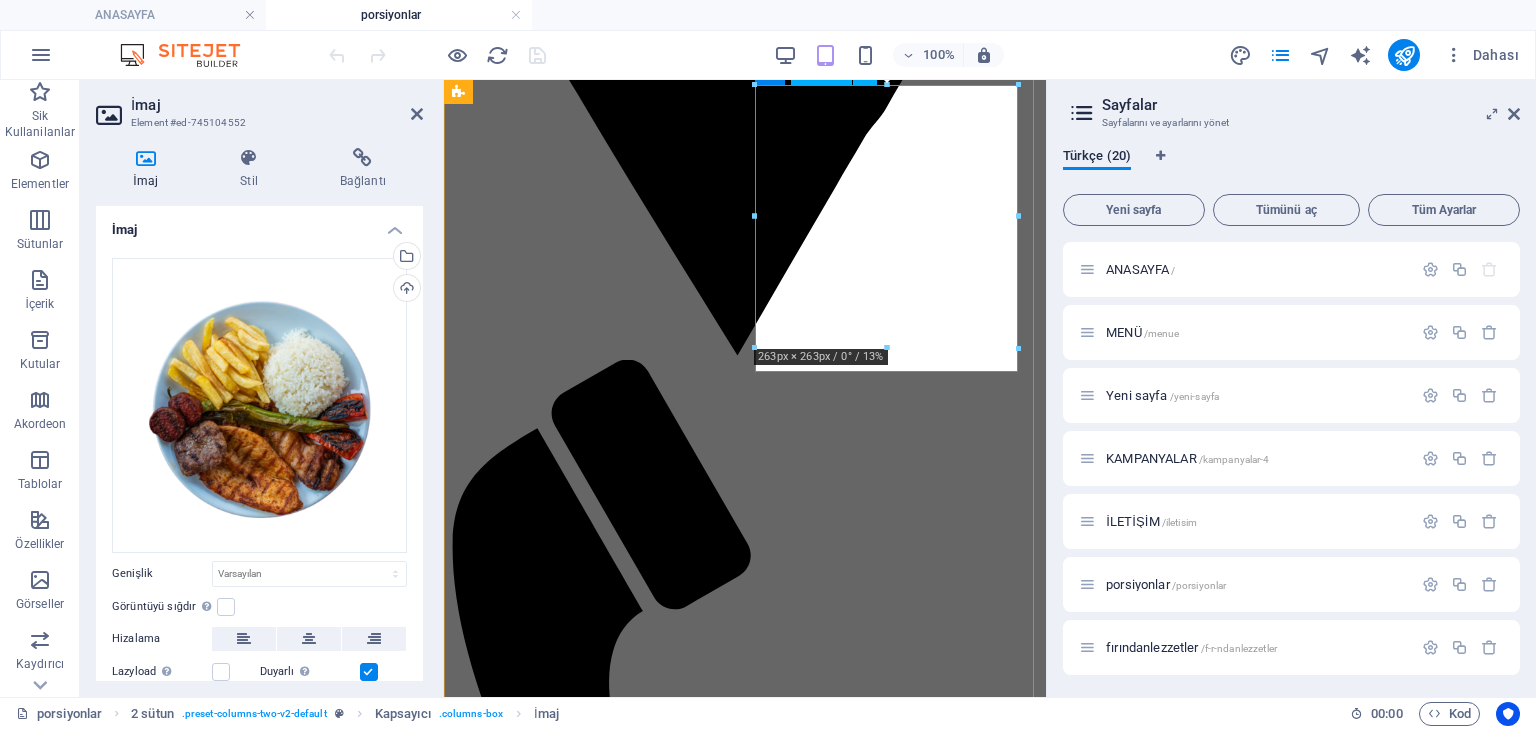 click on "KARIŞIK TAVUK IZGARA" at bounding box center (745, 3252) 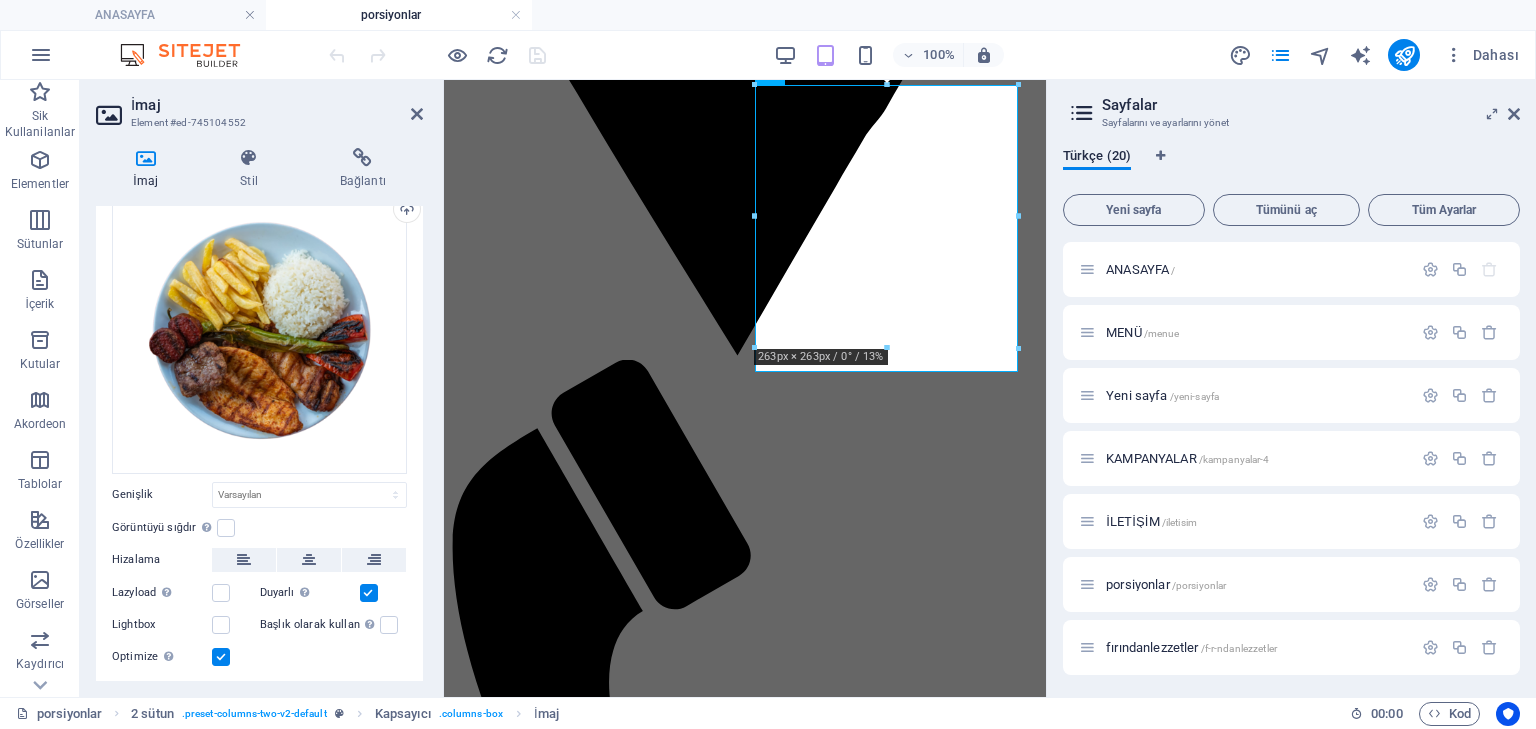 scroll, scrollTop: 126, scrollLeft: 0, axis: vertical 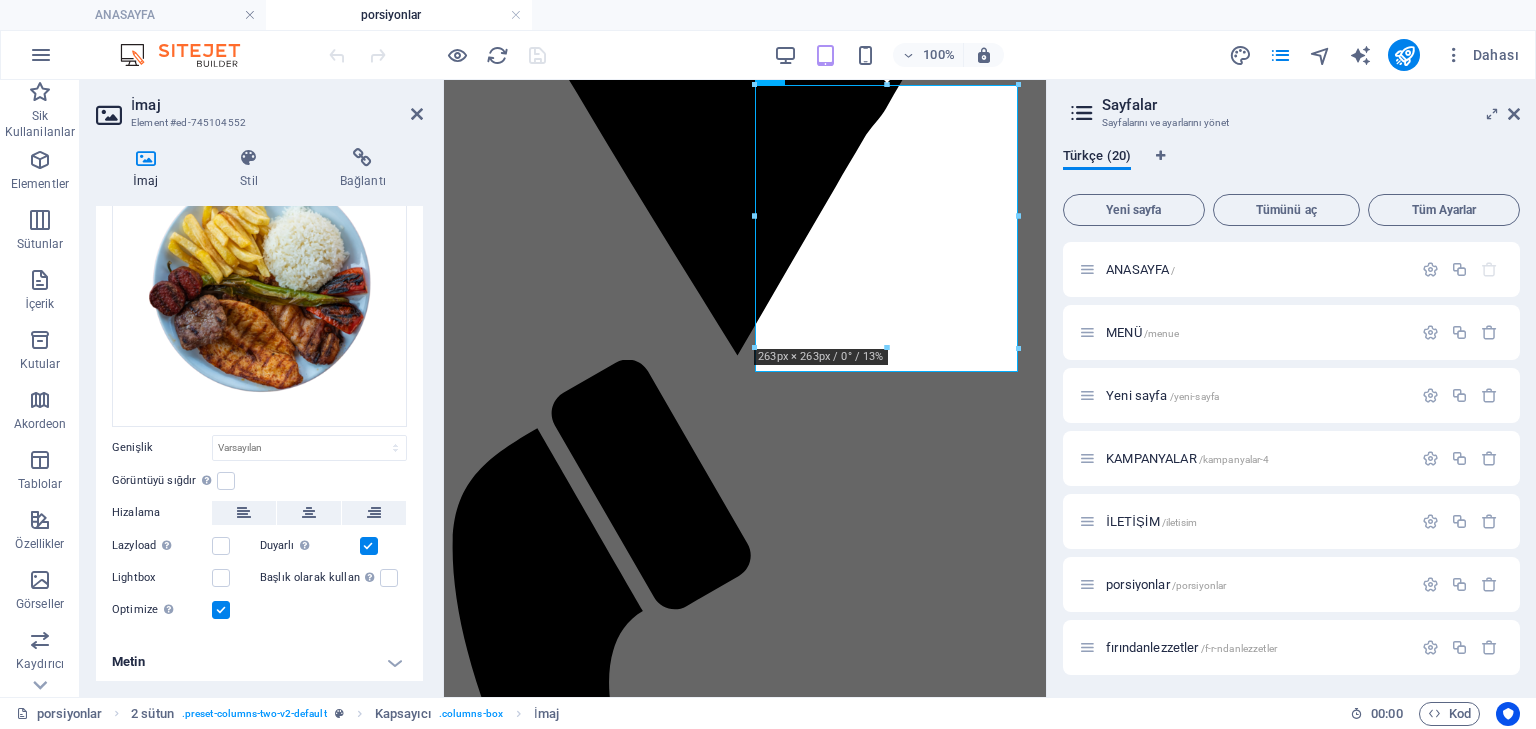 click on "Metin" at bounding box center [259, 662] 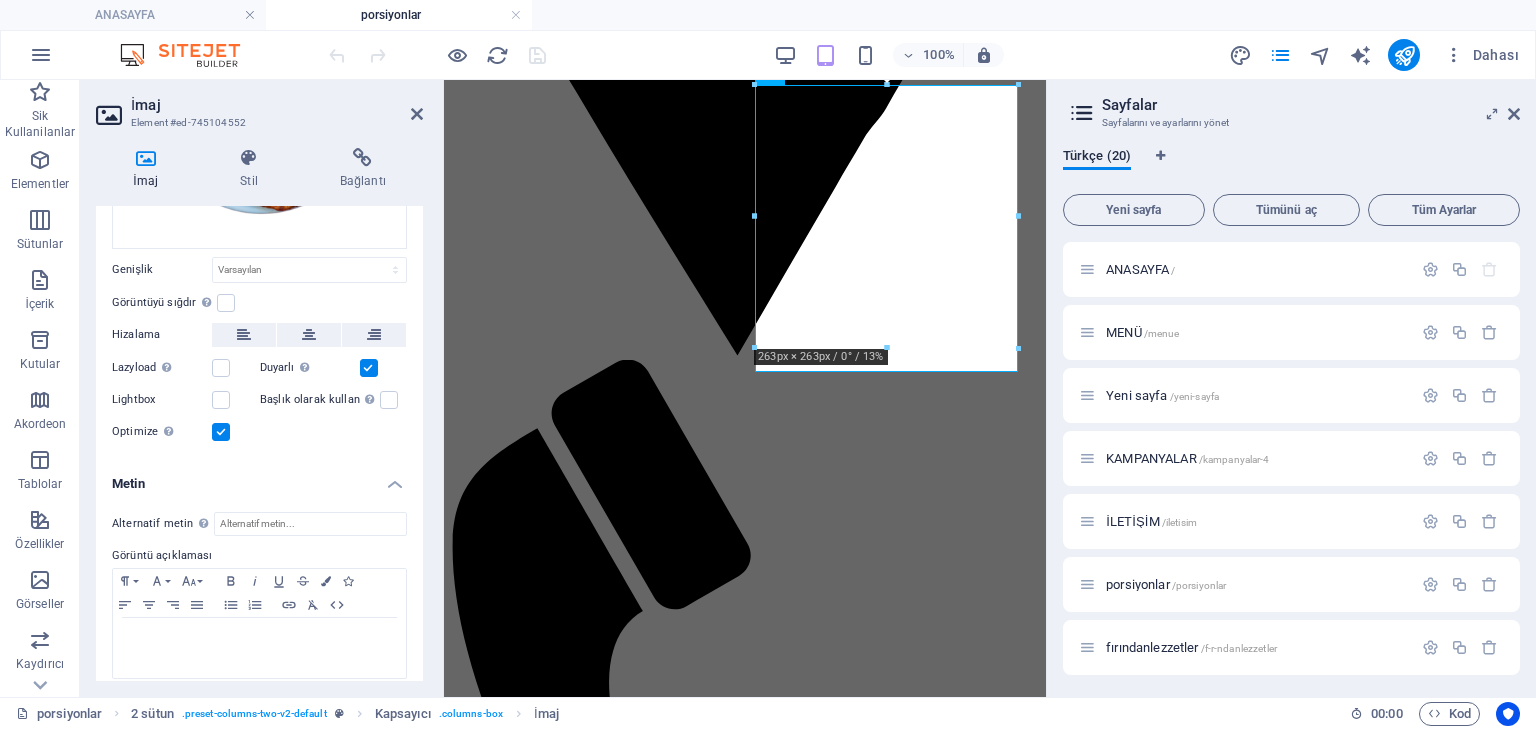 scroll, scrollTop: 314, scrollLeft: 0, axis: vertical 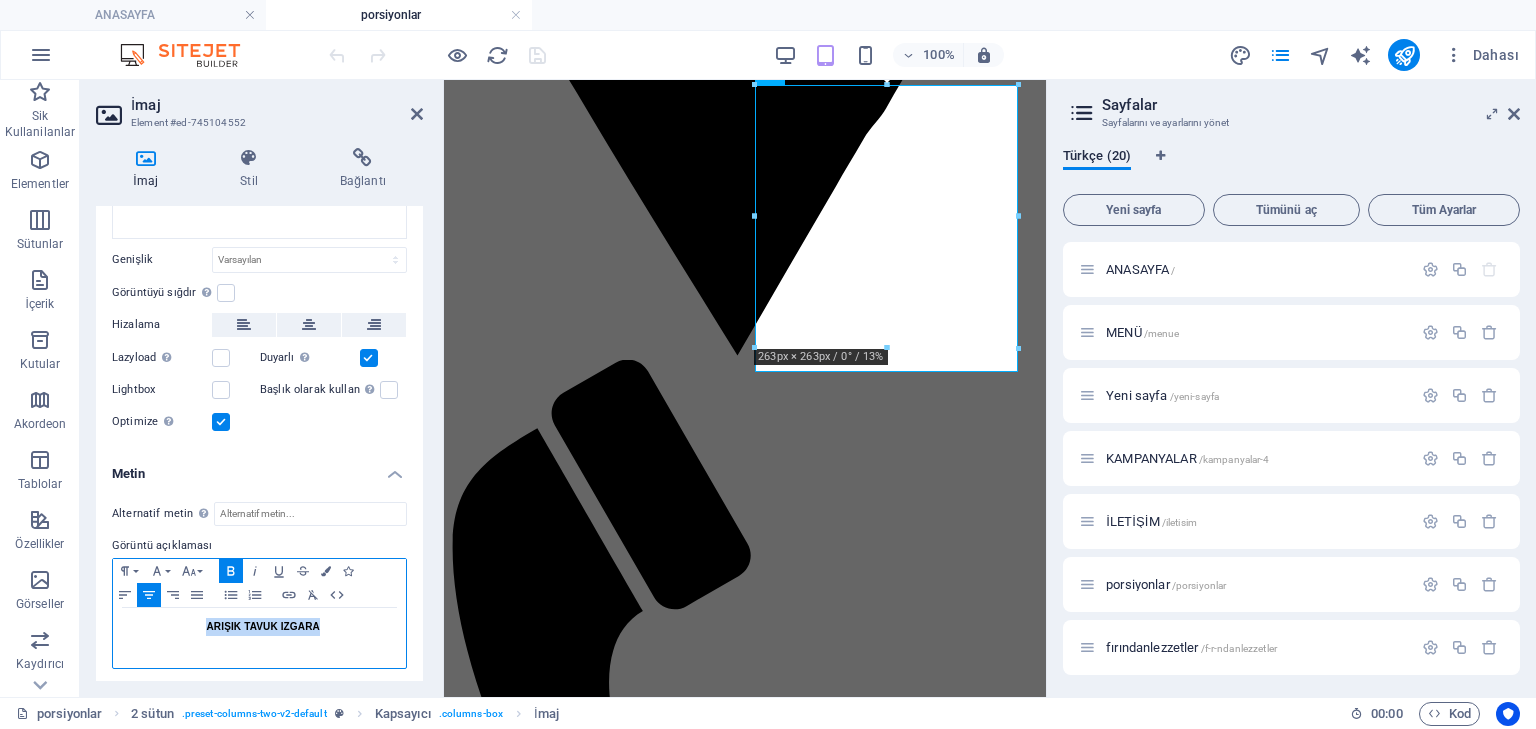 drag, startPoint x: 332, startPoint y: 619, endPoint x: 204, endPoint y: 608, distance: 128.47179 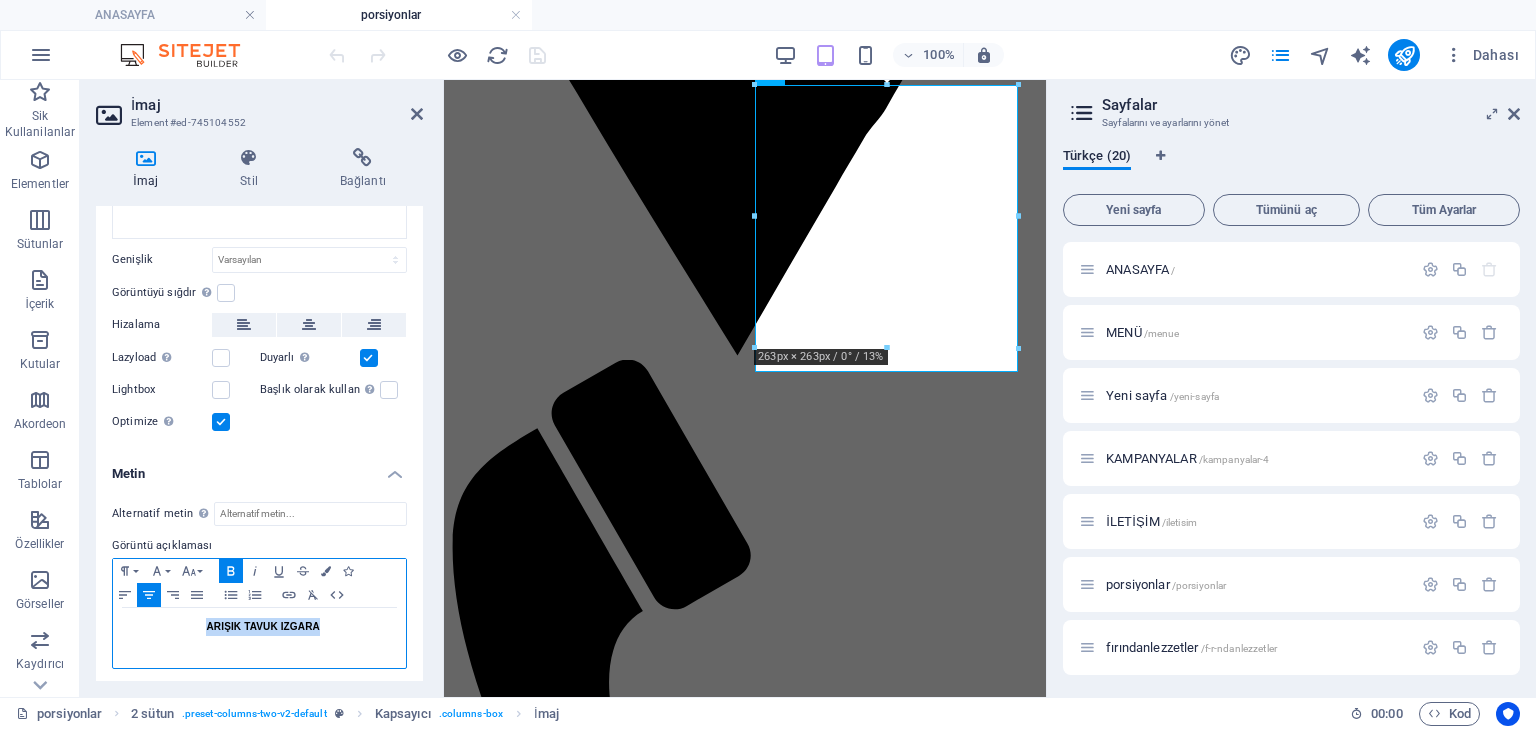 click on "KARIŞIK TAVUK IZGARA" at bounding box center [259, 638] 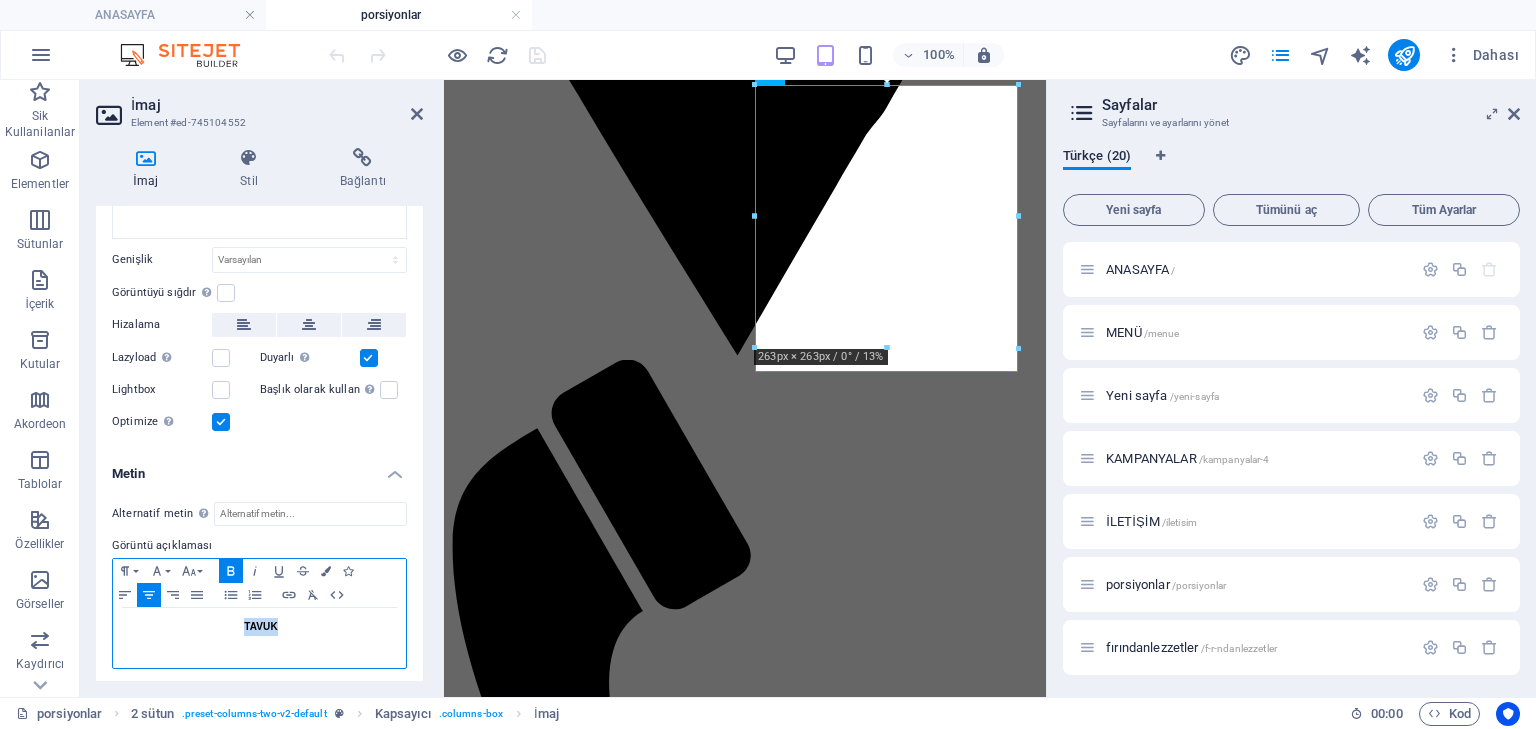 drag, startPoint x: 276, startPoint y: 620, endPoint x: 240, endPoint y: 616, distance: 36.221542 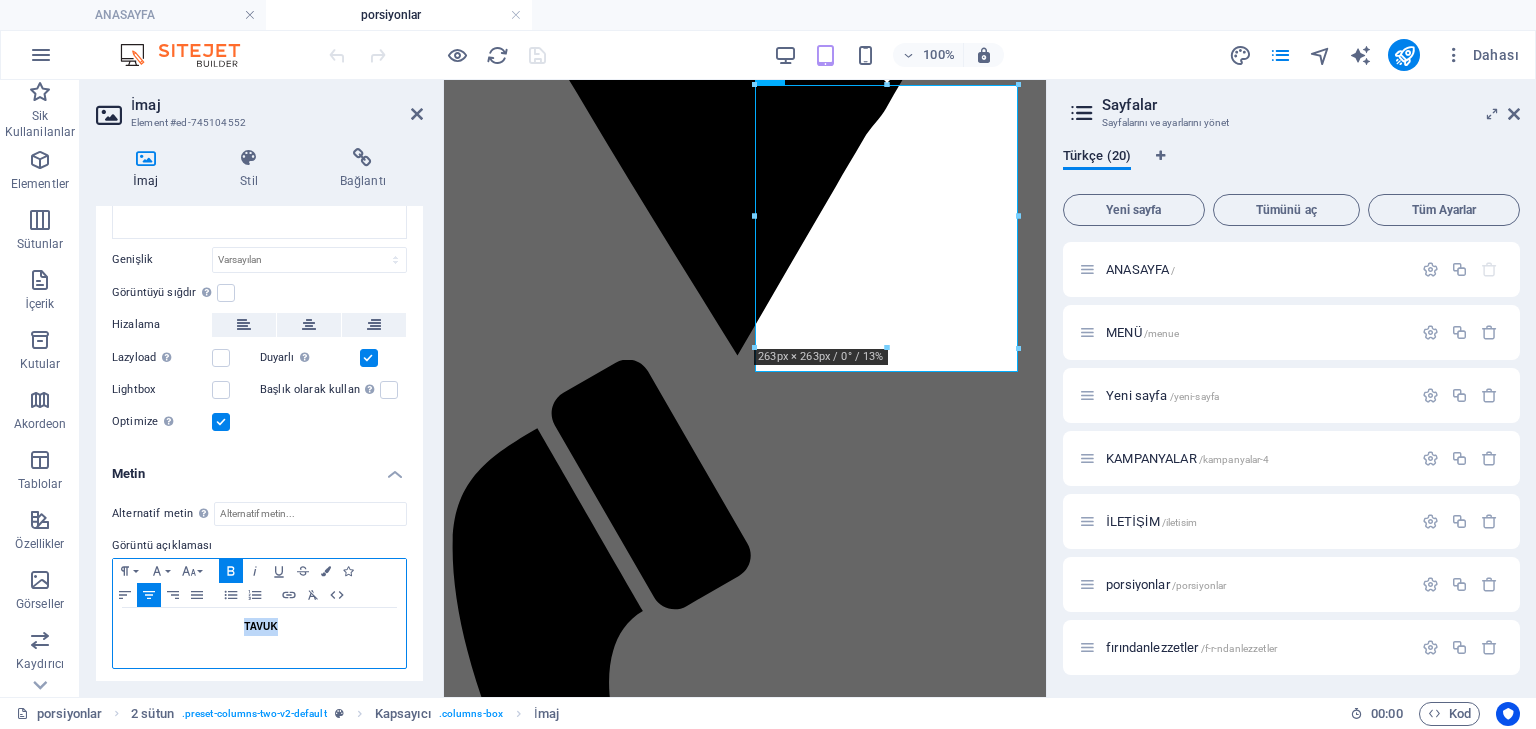 click on "KARIŞIK TAVUK IZGARA" at bounding box center (259, 626) 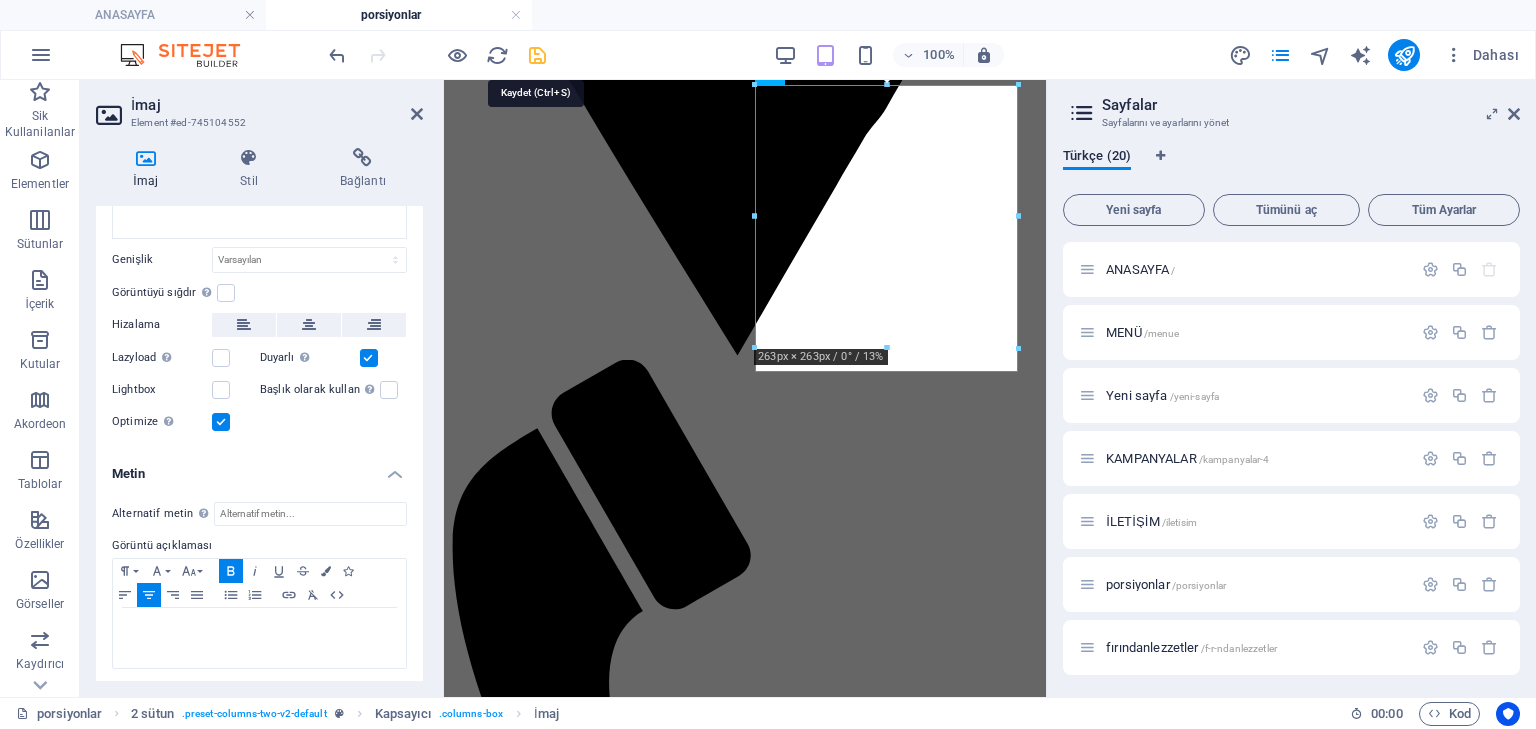 click at bounding box center (537, 55) 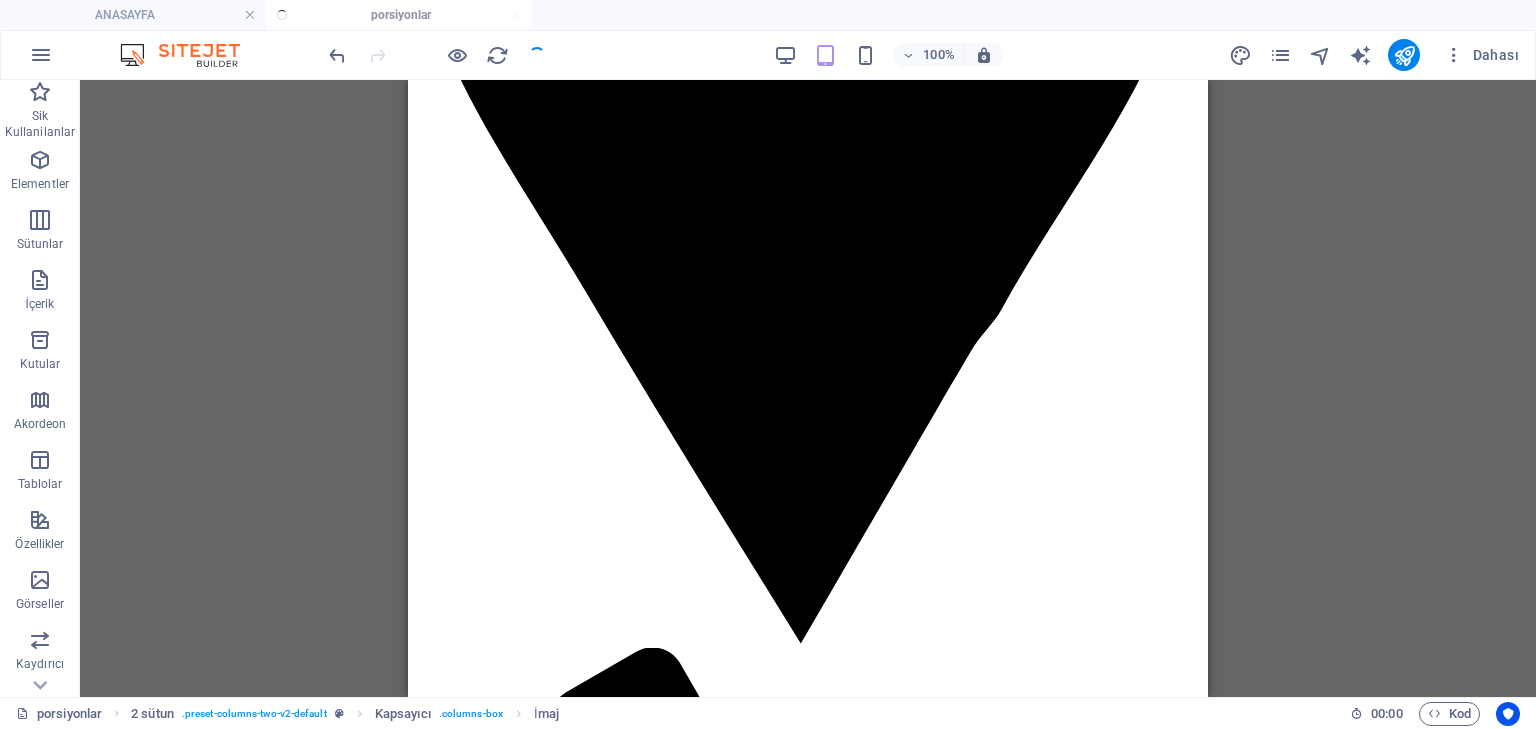 scroll, scrollTop: 800, scrollLeft: 0, axis: vertical 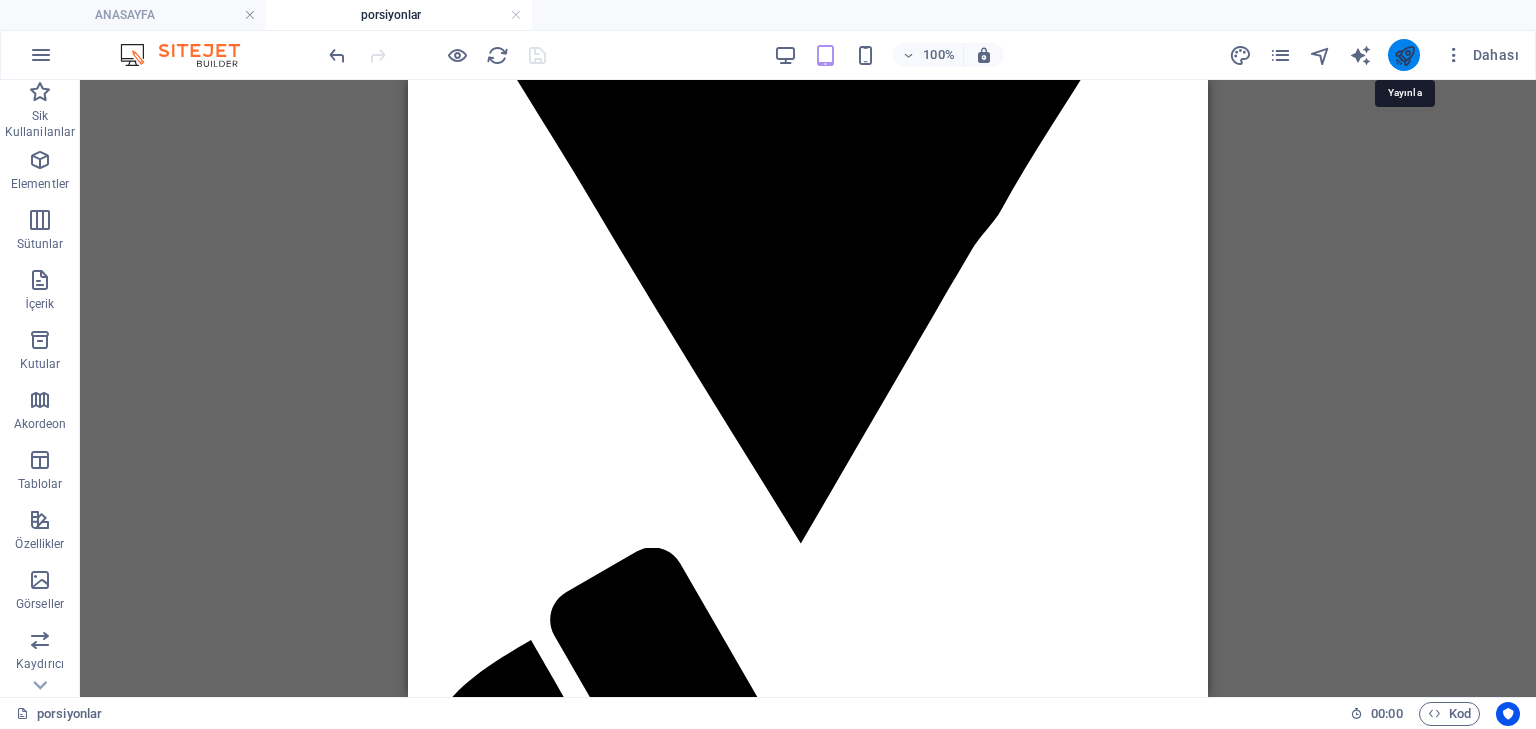 click at bounding box center [1404, 55] 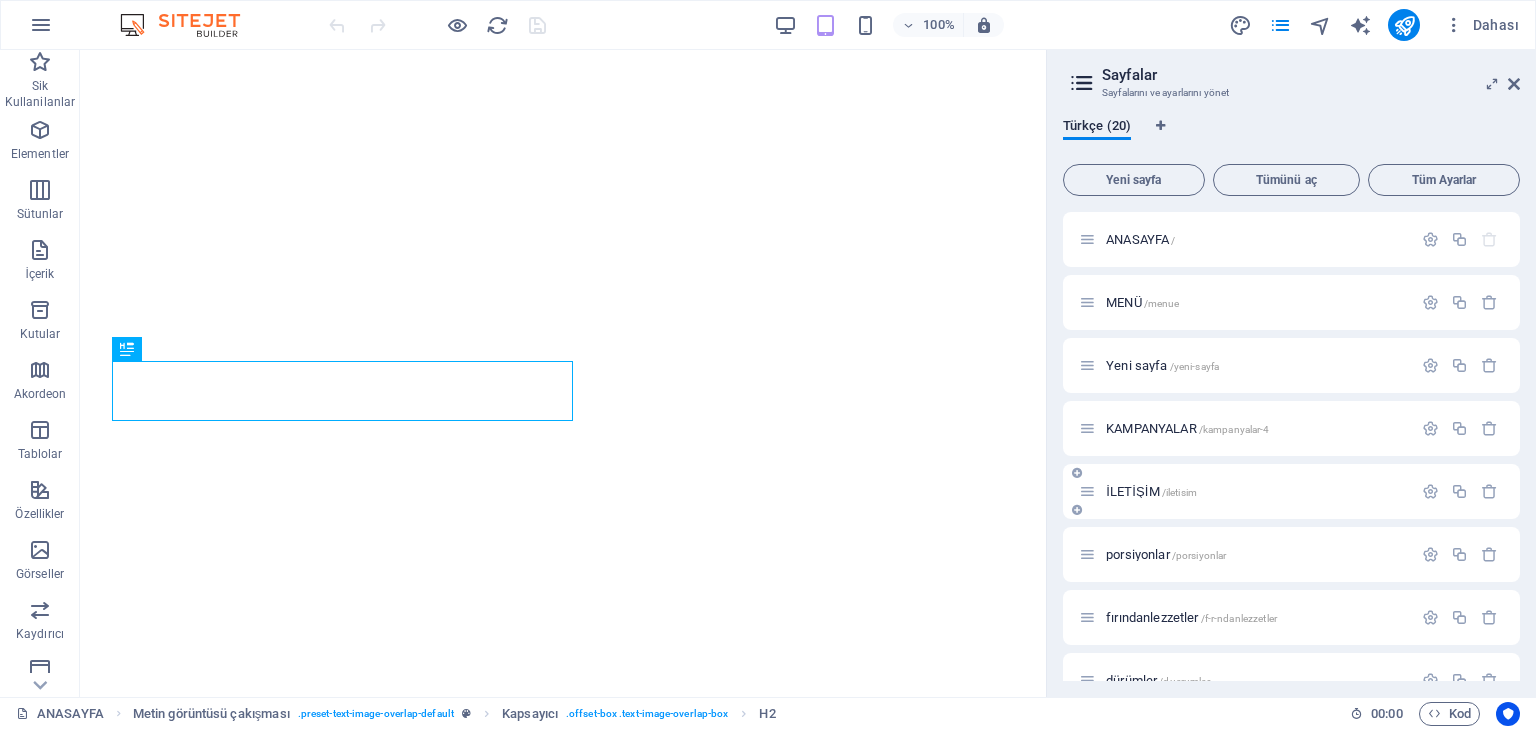 scroll, scrollTop: 0, scrollLeft: 0, axis: both 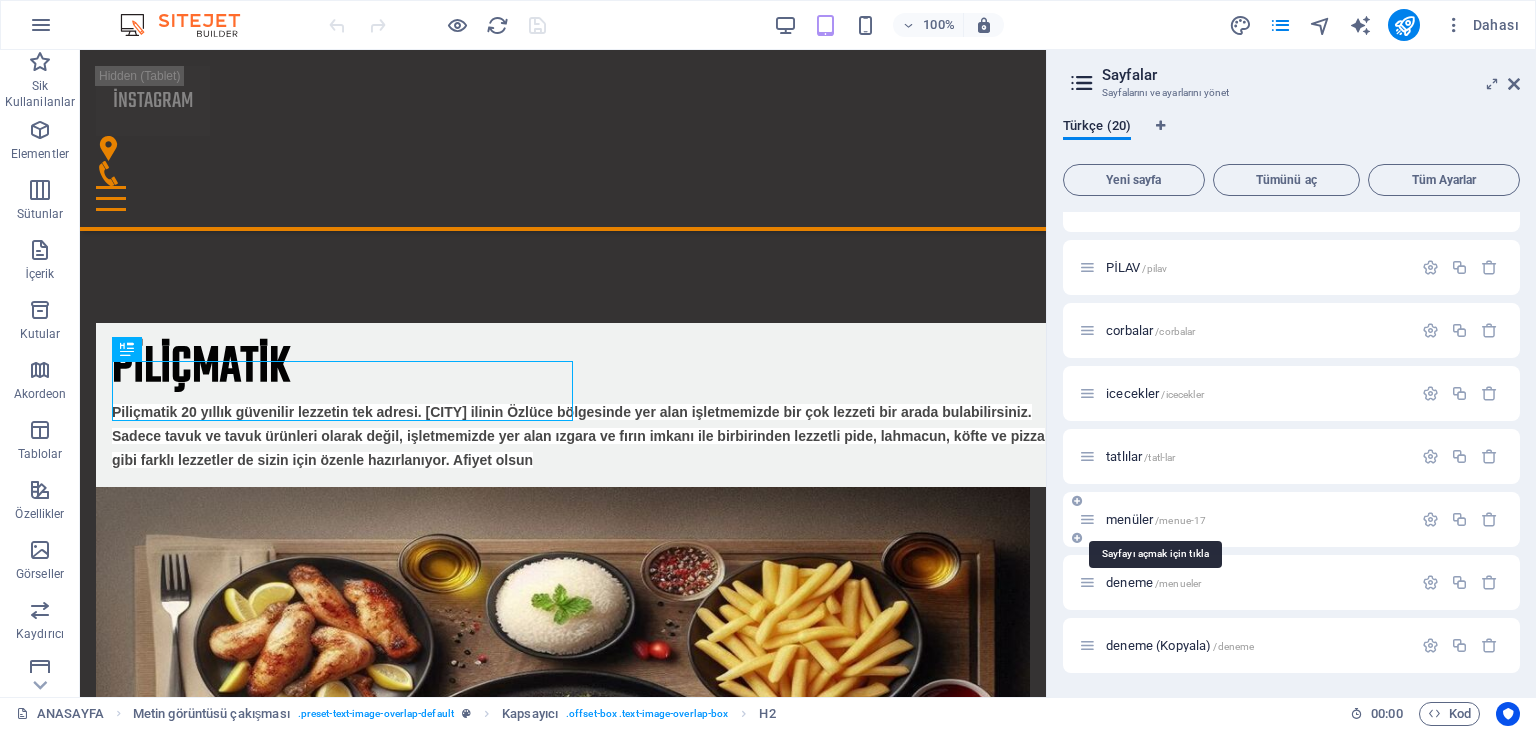 click on "menüler /menue-17" at bounding box center [1156, 519] 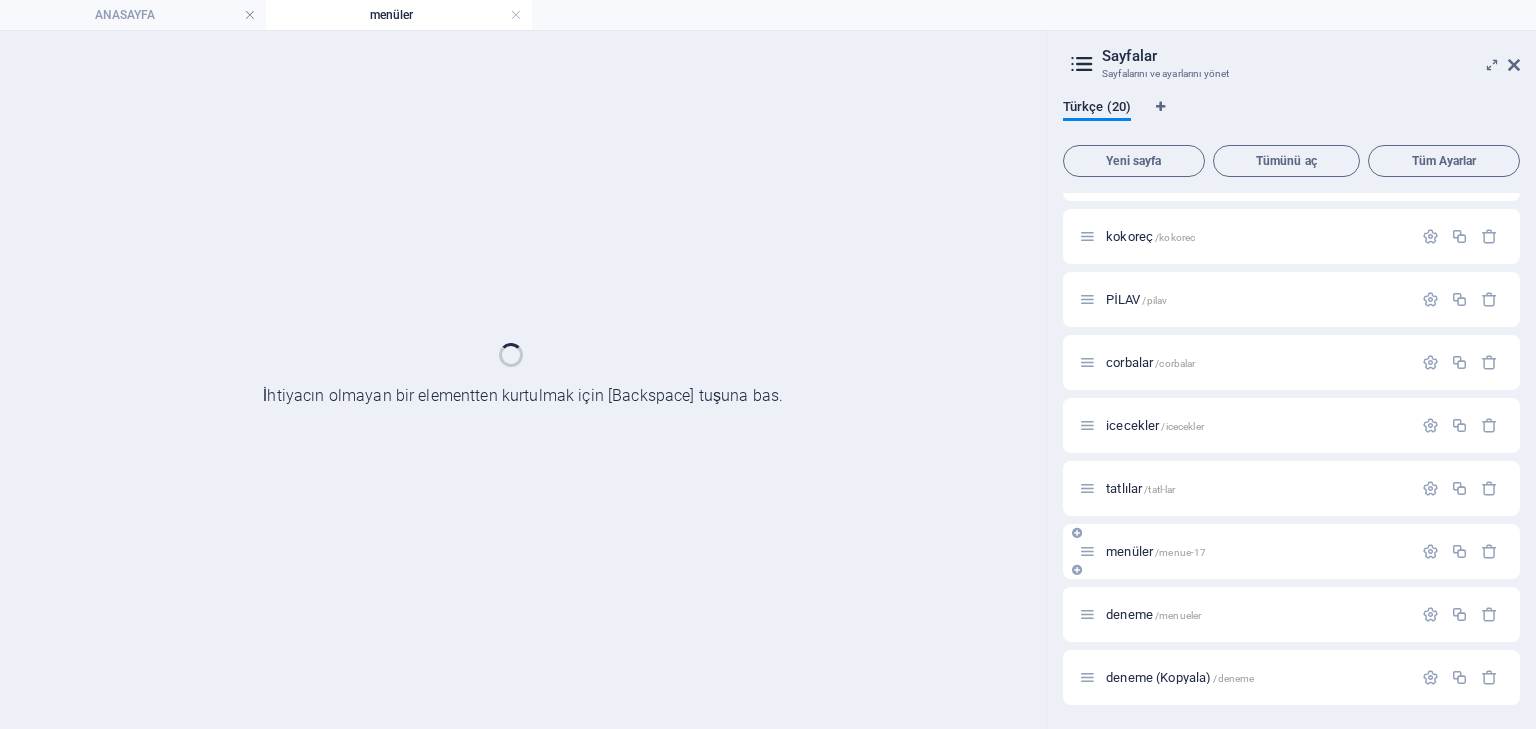 scroll, scrollTop: 740, scrollLeft: 0, axis: vertical 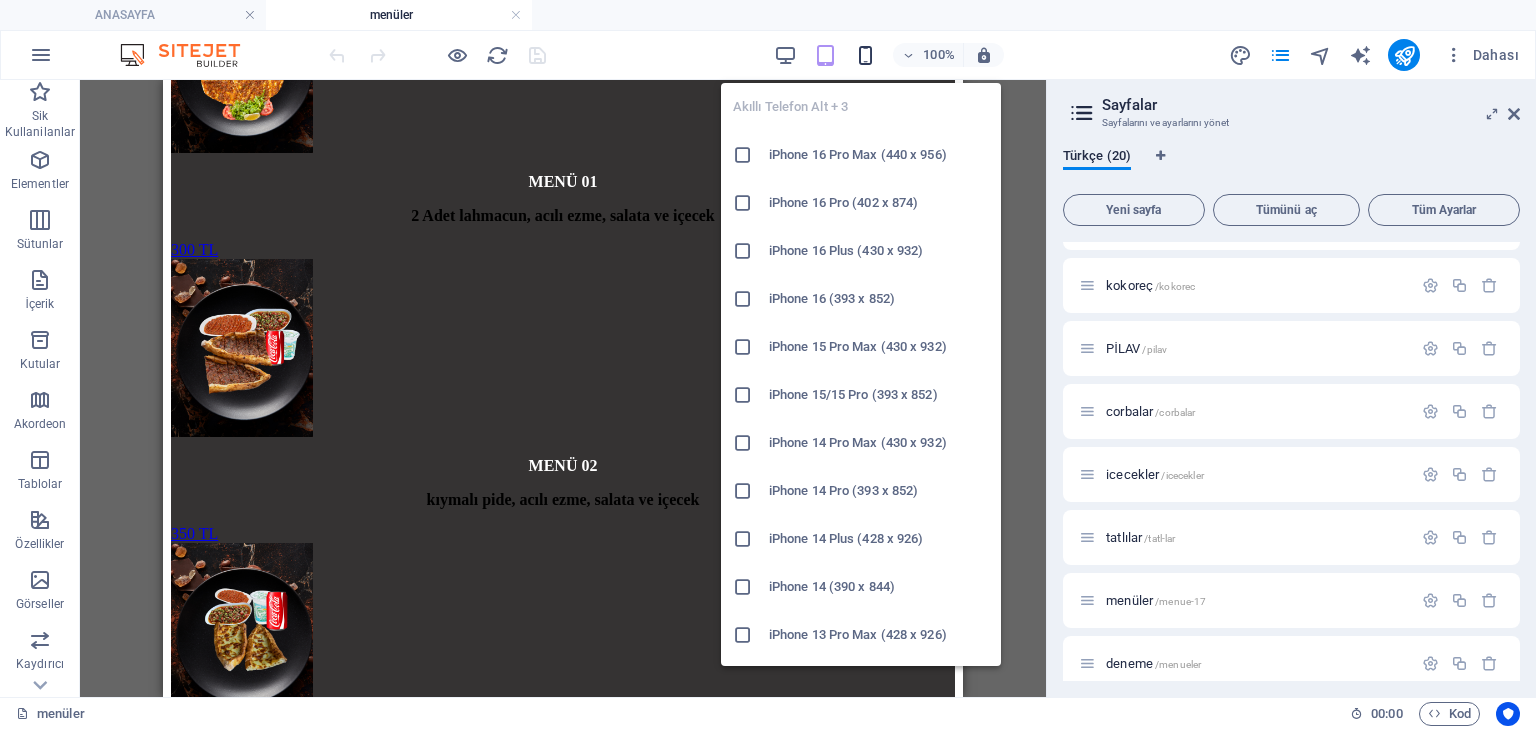 click at bounding box center [865, 55] 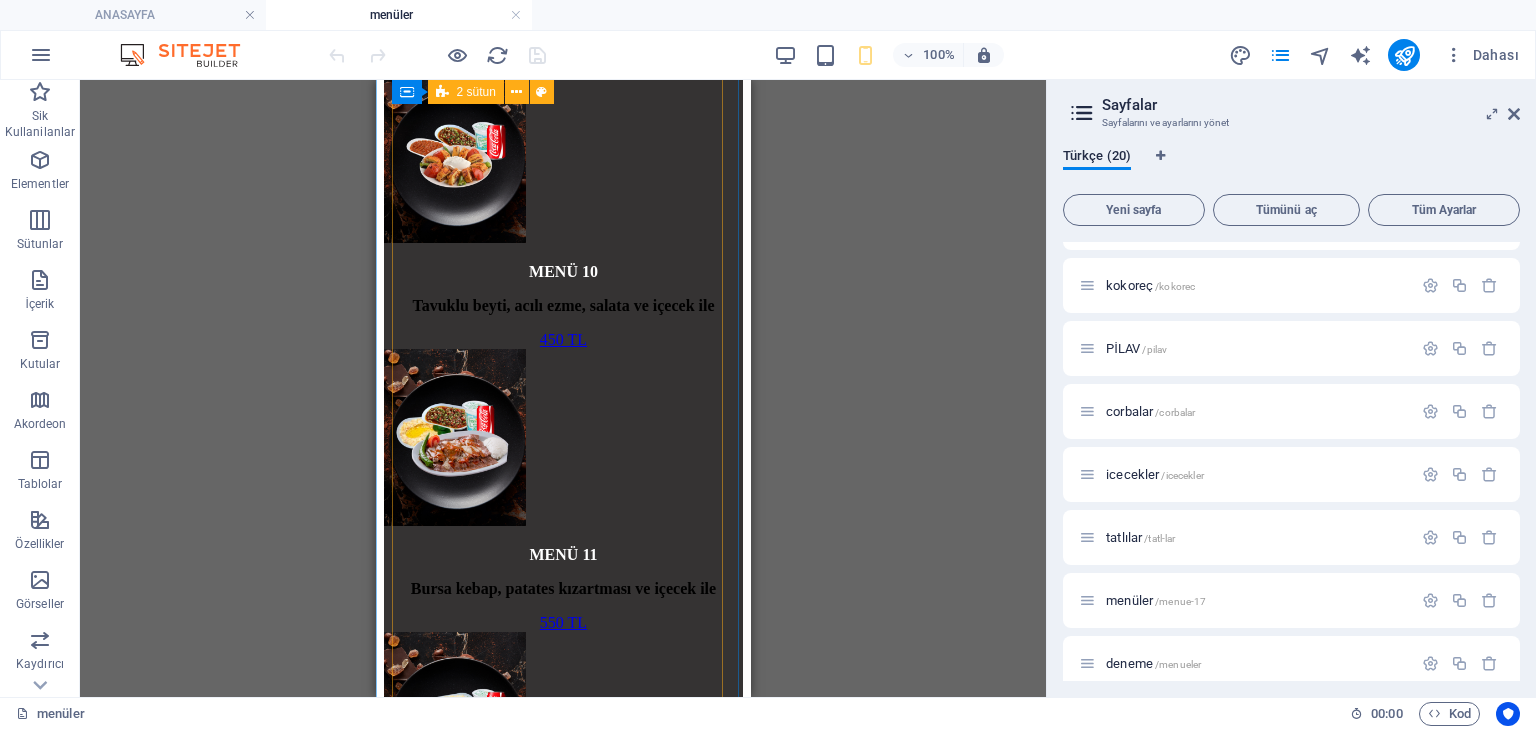 scroll, scrollTop: 3600, scrollLeft: 0, axis: vertical 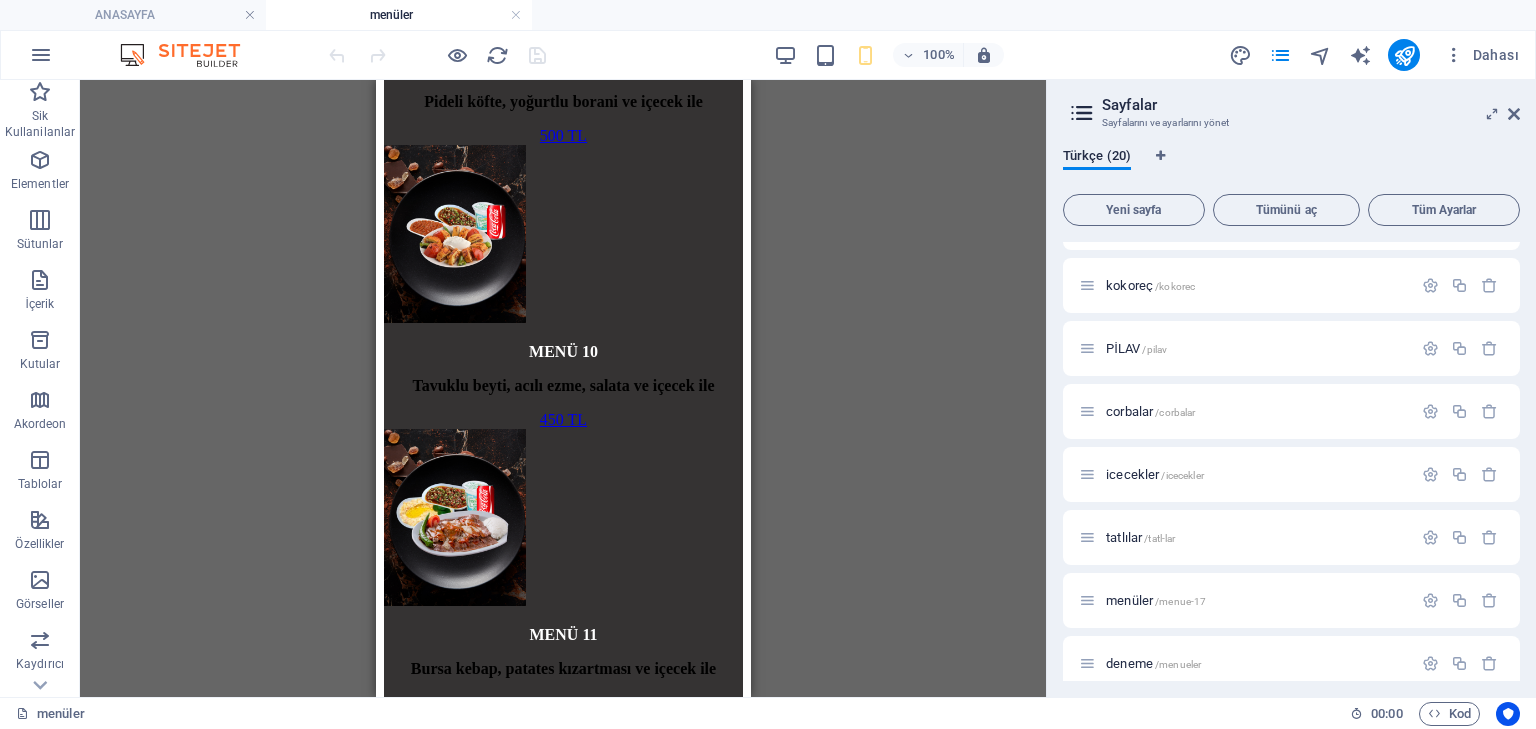 click on "Mevcut içeriği değiştirmek için buraya sürükleyin. Yeni bir element oluşturmak istiyorsanız “Ctrl” tuşuna basın.
Kapsayıcı   Kapsayıcı   İmaj   Kapsayıcı   2 sütun   Kapsayıcı   Metin   Düğme   Kapsayıcı   İmaj   Kapsayıcı   Düğme   Kapsayıcı   İmaj   Kapsayıcı   Metin   Düğme   Kapsayıcı   İmaj   Kapsayıcı   Düğme   Kapsayıcı   İmaj   Kapsayıcı   Metin   Düğme   Kapsayıcı   İmaj   Kapsayıcı   Metin   Düğme   Kapsayıcı   İmaj   Kapsayıcı   Düğme   Referans   Kapsayıcı   İmaj   Kapsayıcı   Metin   Metin   Kapsayıcı   İmaj   Kapsayıcı   Metin   Düğme   İmaj   Kapsayıcı   Metin   Düğme   Kapsayıcı   İmaj   Kapsayıcı   Kapsayıcı   İmaj   Kapsayıcı   Metin   Düğme   Kapsayıcı   İmaj   Kapsayıcı   Metin   Düğme" at bounding box center [563, 388] 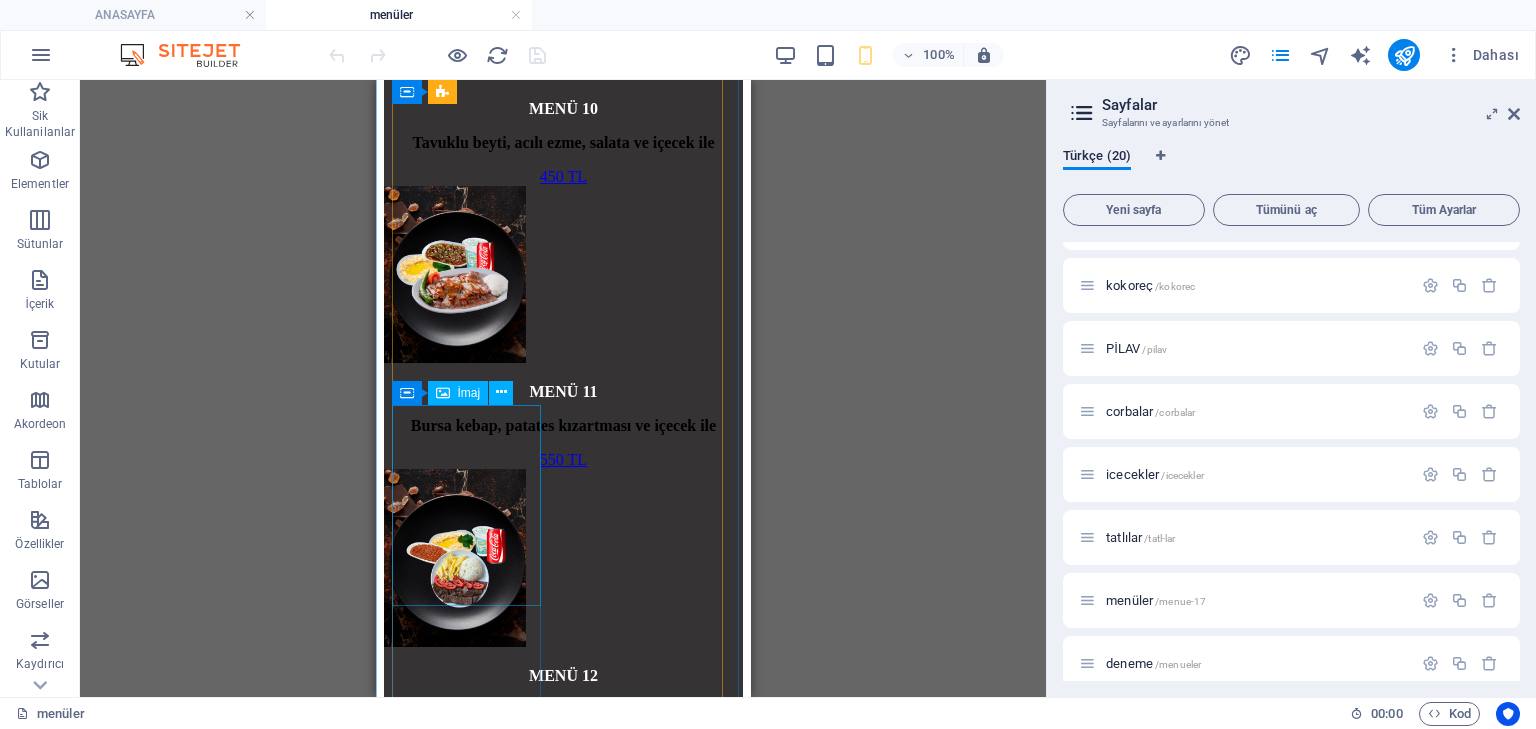 scroll, scrollTop: 3840, scrollLeft: 0, axis: vertical 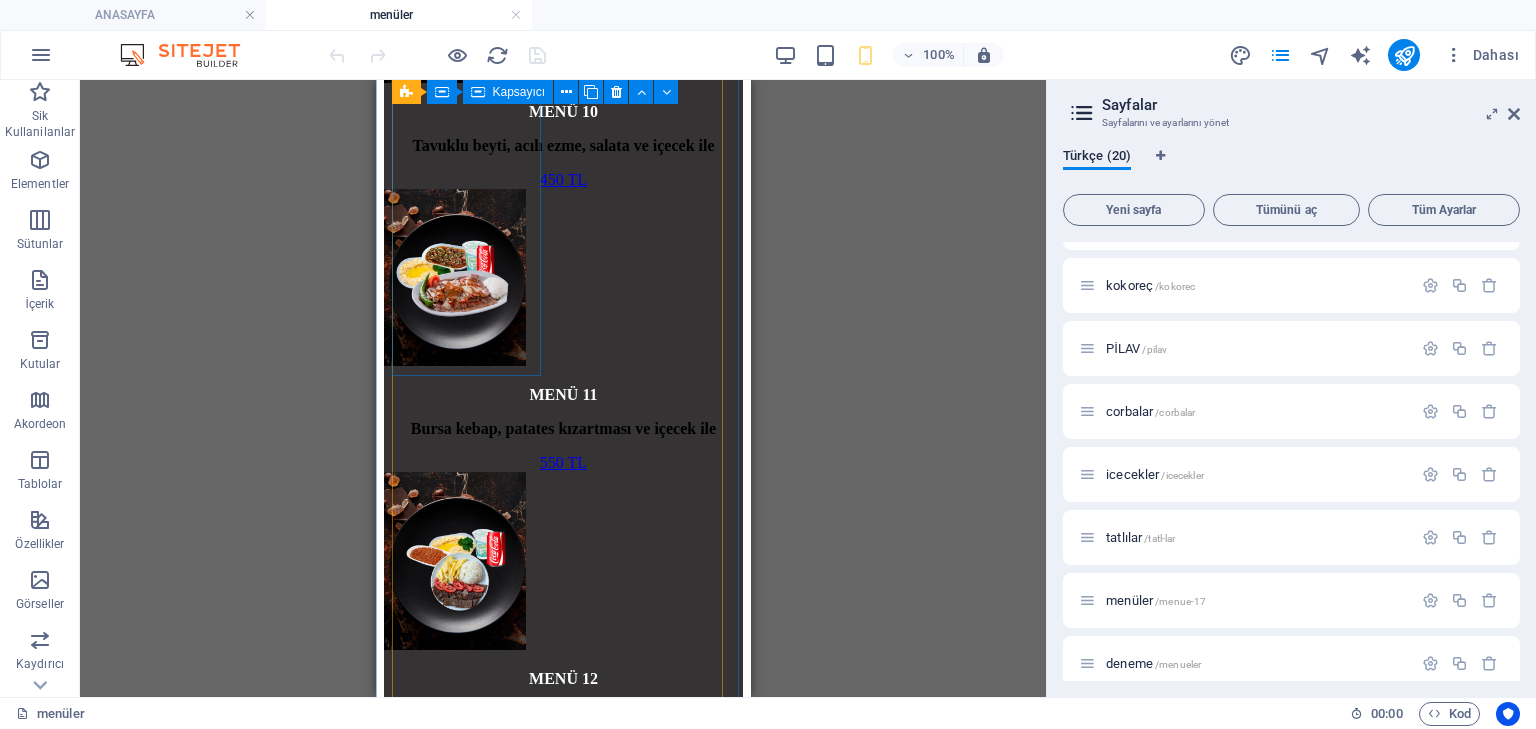 click on "MENÜ 21 patates kızartması ve içecek ile 250 TL" at bounding box center (562, 3202) 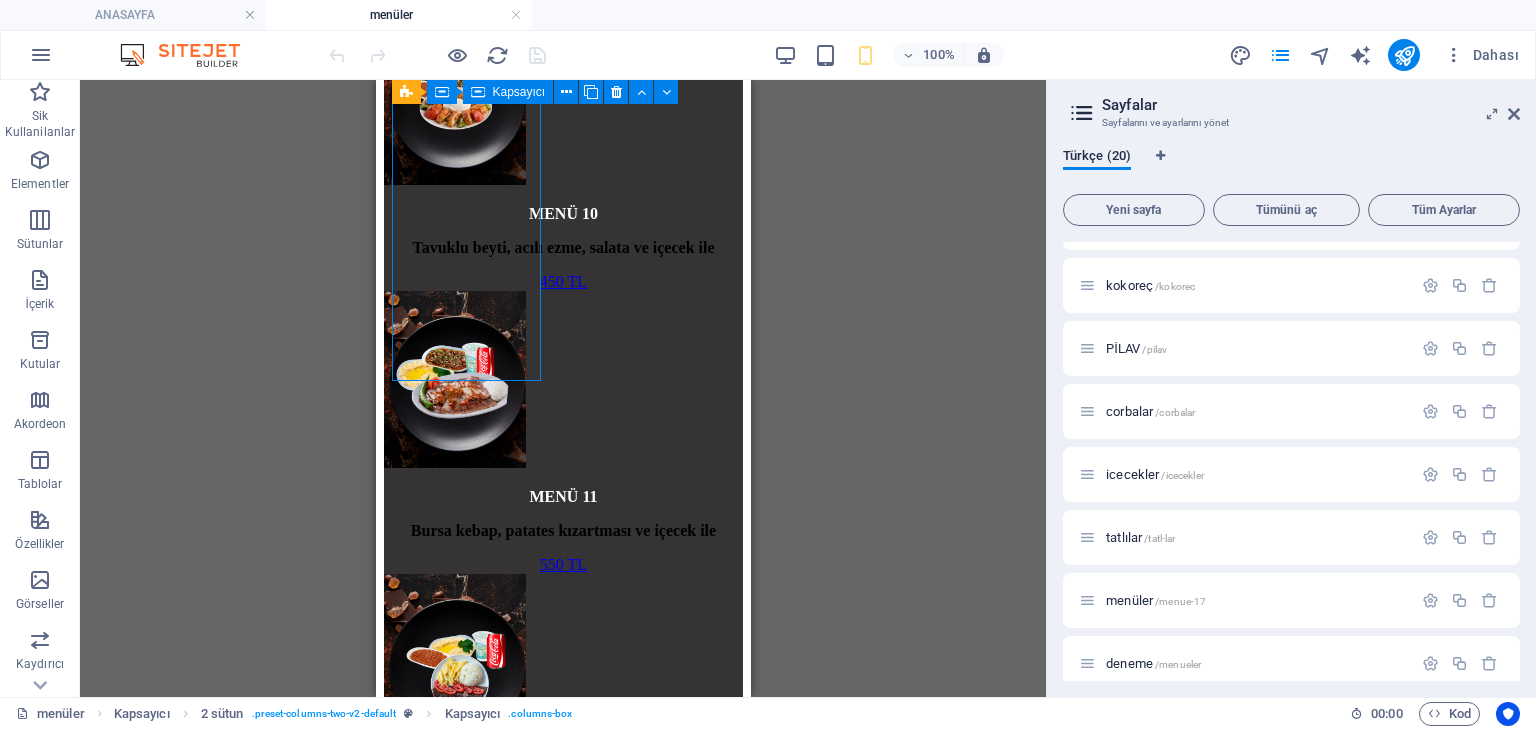 scroll, scrollTop: 3520, scrollLeft: 0, axis: vertical 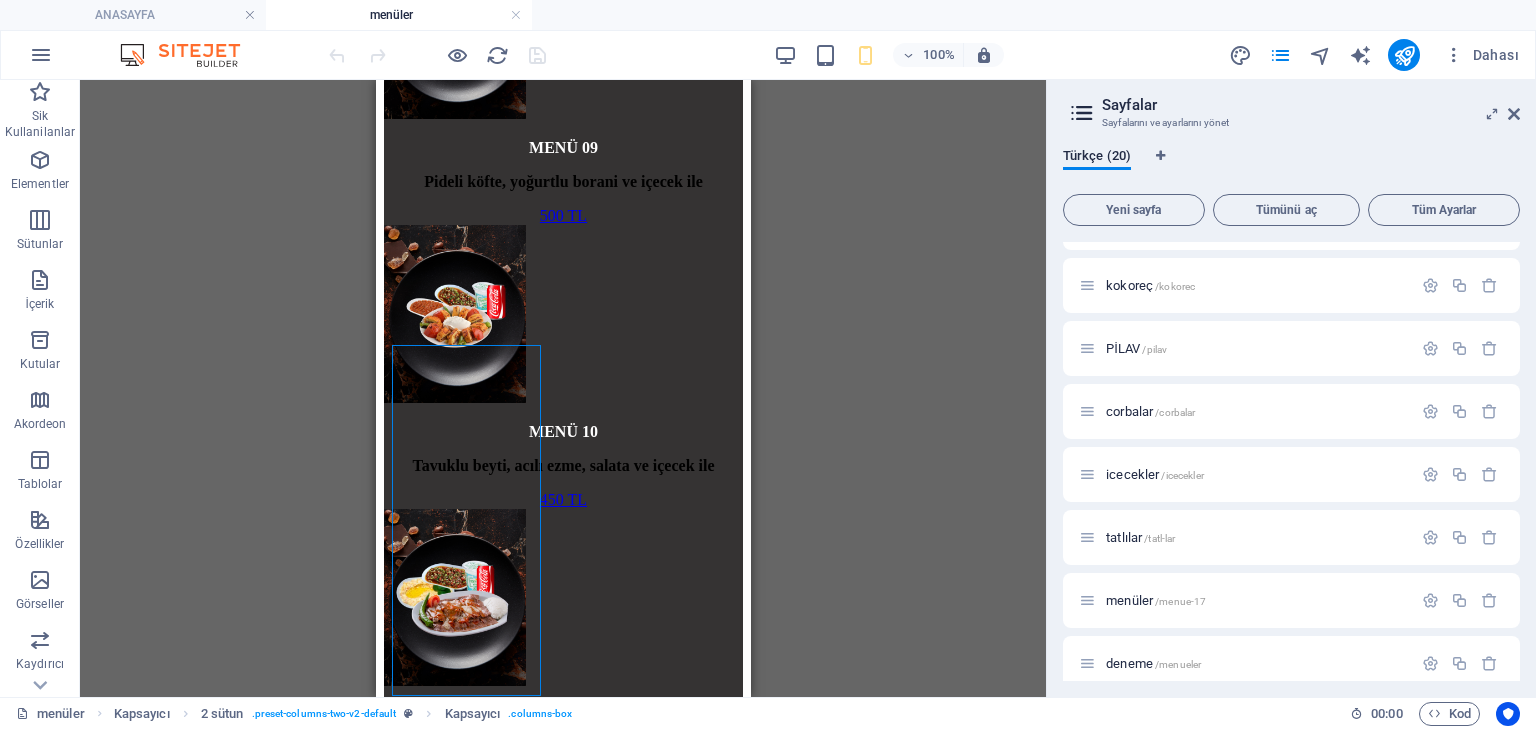 click on "Mevcut içeriği değiştirmek için buraya sürükleyin. Yeni bir element oluşturmak istiyorsanız “Ctrl” tuşuna basın.
Kapsayıcı   Kapsayıcı   İmaj   Kapsayıcı   2 sütun   Kapsayıcı   Metin   Düğme   Kapsayıcı   İmaj   Kapsayıcı   Düğme   Kapsayıcı   İmaj   Kapsayıcı   Metin   Düğme   Kapsayıcı   İmaj   Kapsayıcı   Düğme   Kapsayıcı   İmaj   Kapsayıcı   Metin   Düğme   Kapsayıcı   İmaj   Kapsayıcı   Metin   Düğme   Kapsayıcı   İmaj   Kapsayıcı   Düğme   Referans   Kapsayıcı   İmaj   Kapsayıcı   Metin   Metin   Kapsayıcı   İmaj   Kapsayıcı   Metin   Düğme   İmaj   Kapsayıcı   Metin   Düğme   Kapsayıcı   İmaj   Kapsayıcı   Kapsayıcı   İmaj   Kapsayıcı   Metin   Düğme   Kapsayıcı   İmaj   Kapsayıcı   Metin   Düğme   Metin   Düğme   Kapsayıcı   İmaj   Kapsayıcı   Metin   Düğme   Kapsayıcı   İmaj   Kapsayıcı   Metin   Düğme   Kapsayıcı   İmaj   Kapsayıcı" at bounding box center [563, 388] 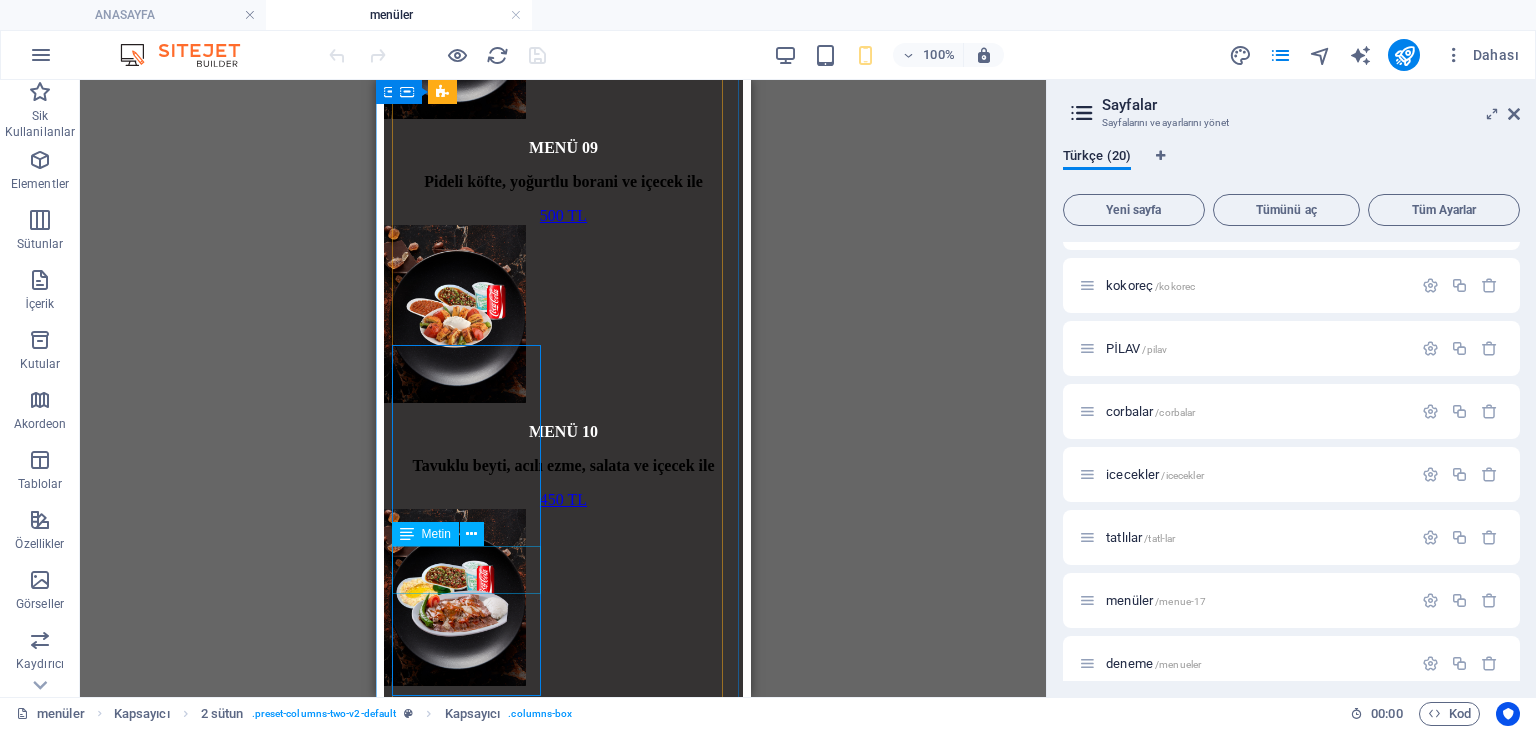 click on "patates kızartması ve içecek ile" at bounding box center [562, 3620] 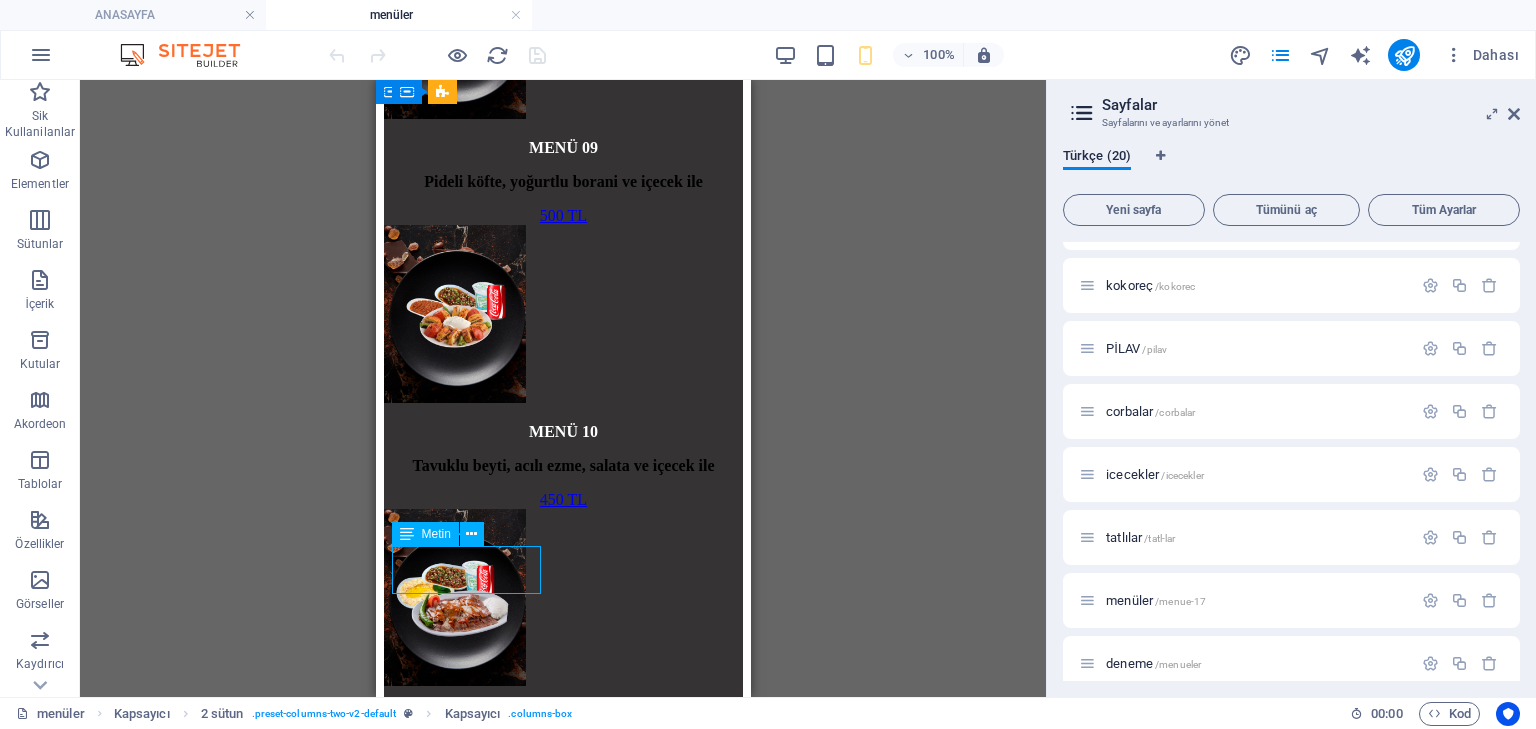 click on "patates kızartması ve içecek ile" at bounding box center (562, 3620) 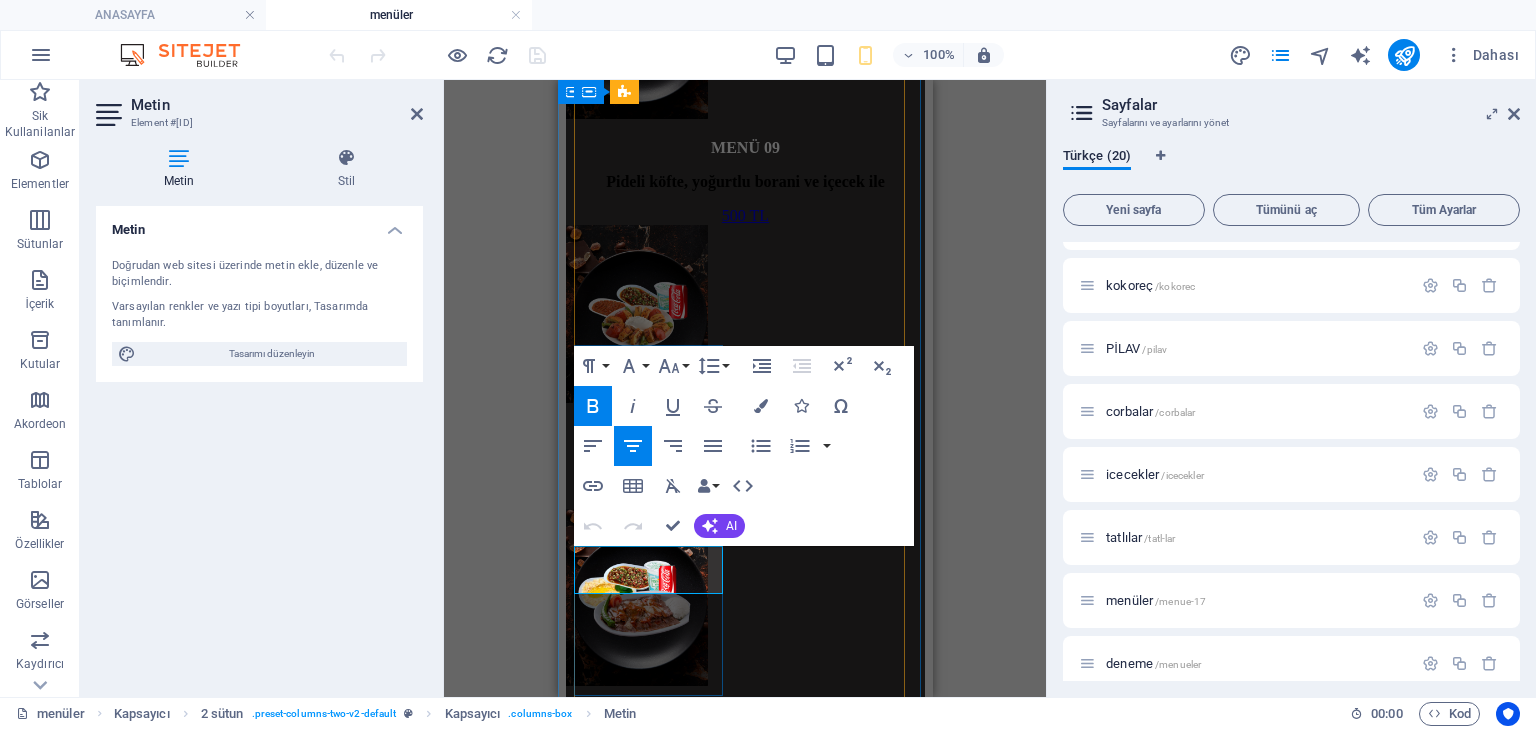 click on "patates kızartması ve içecek ile" at bounding box center (744, 3620) 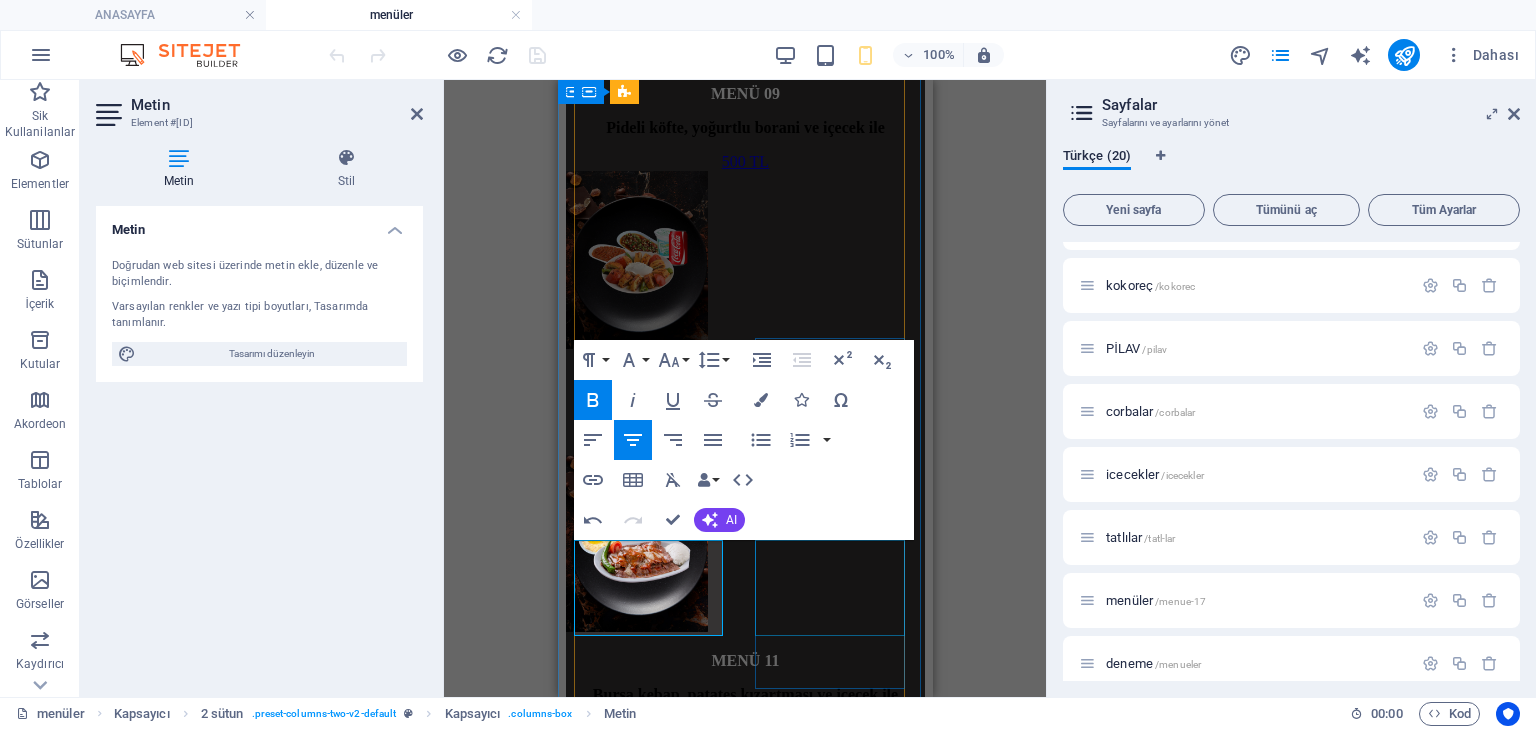 scroll, scrollTop: 3600, scrollLeft: 0, axis: vertical 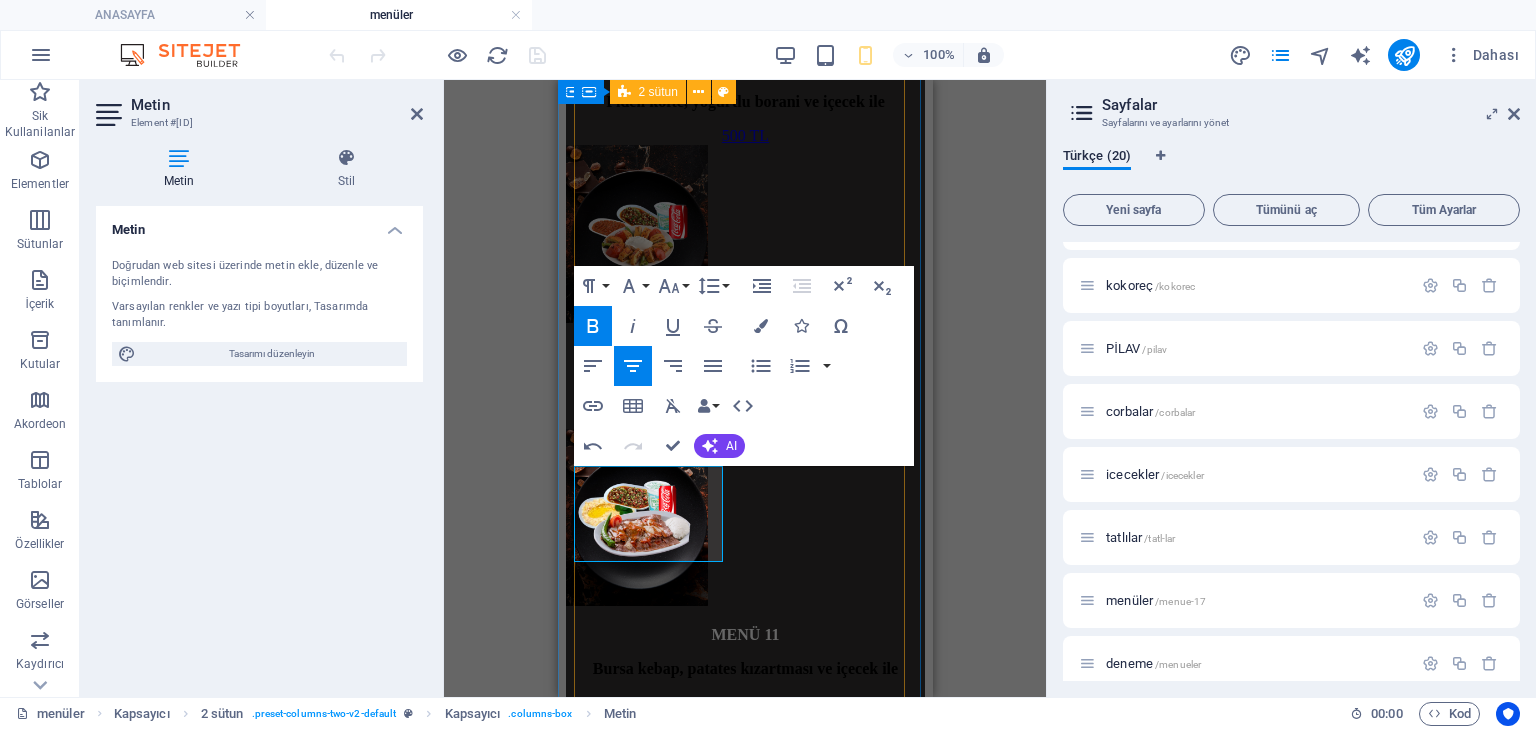 click on "MENÜ 01 2 Adet lahmacun, acılı ezme, salata ve içecek 300 TL MENÜ 02 kıymalı pide, acılı ezme, salata ve içecek 350 TL MENÜ 03 Kaşarlı pide, acılı ezme, salata ve içecek ile 360 TL MENÜ 04 Kuşbaşı pide, acılı ezme, salata ve içecek ile 370 TL MENÜ 05 Kuşbaşı kaşarlı pide, acılı ezme, salata ve içecekler 390 TL MENÜ 06 Kaşarlı sucuklu pide, acılı ezme, salata ve içecekle 400 TL MENÜ 07 Kapalı kavurmalı pide, acılı ezme, salata ve içecek 500 TL MENÜ 08 Trabzon yağlı pide, acılı ezme, salata ve içecek 450 TL MENÜ 09 Pideli köfte, yoğurtlu borani ve içecek ile 500 TL MENÜ 10 Tavuklu beyti, acılı ezme, salata ve içecek ile 450 TL MENÜ 11 Bursa kebap, patates kızartması ve içecek ile 550 TL MENÜ 12 Porsiyon et, acılı ezme, yoğurtlu borani ve içecekle 520 tl MENÜ 13 Tavuk iskender, acılı ezme, yoğurtlu borani ve içecek 450 tl MENÜ 14 Porsiyon tavuk döner, acılı ezme,yoğurtlu borani ve içecek 350 TL MENÜ 15 500 TL MENÜ 16 400 TL MENÜ 17" at bounding box center (744, 2211) 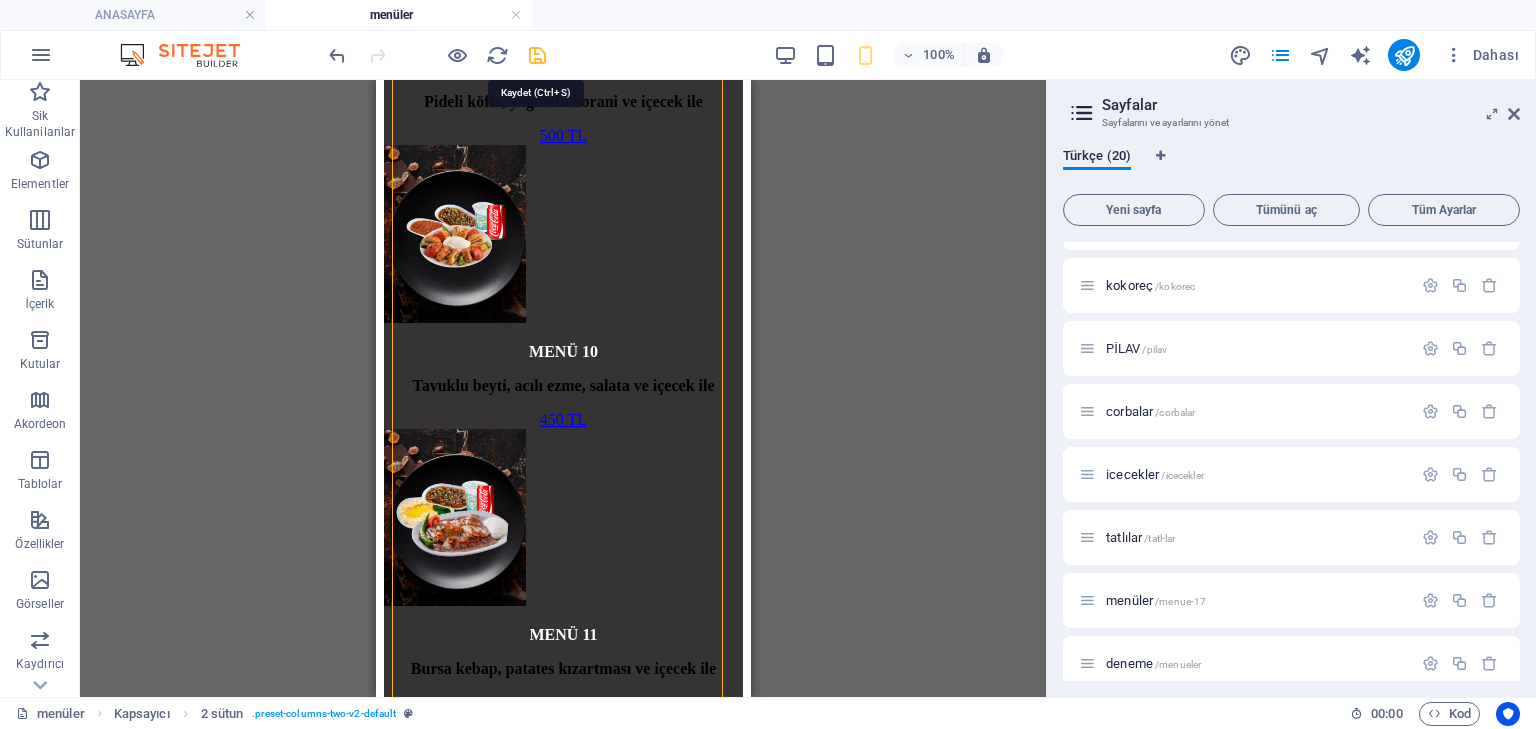 click at bounding box center [537, 55] 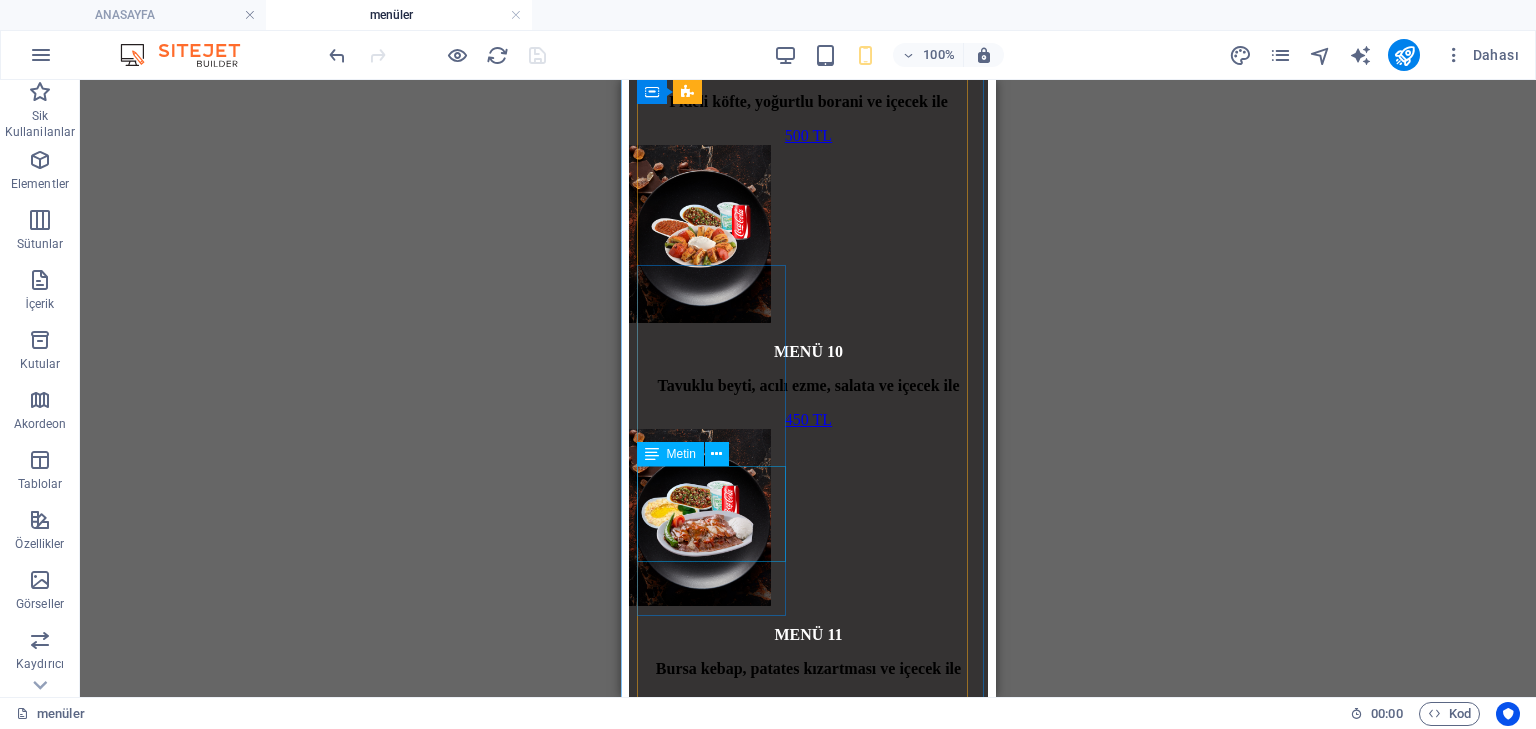 click on "Tam ekmek tavuk döner, patates kızartması ve içecek ile" at bounding box center (807, 3549) 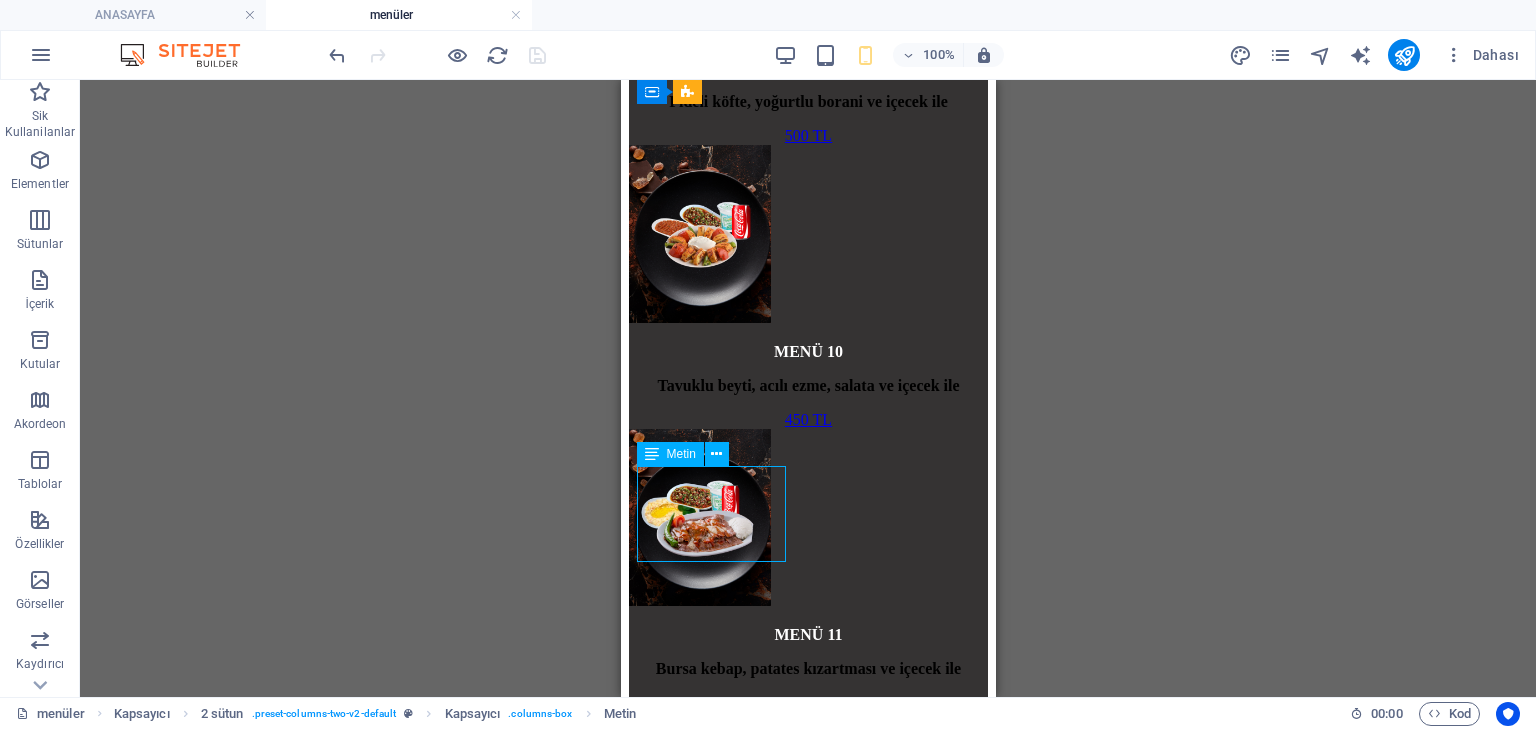 click on "Tam ekmek tavuk döner, patates kızartması ve içecek ile" at bounding box center [807, 3549] 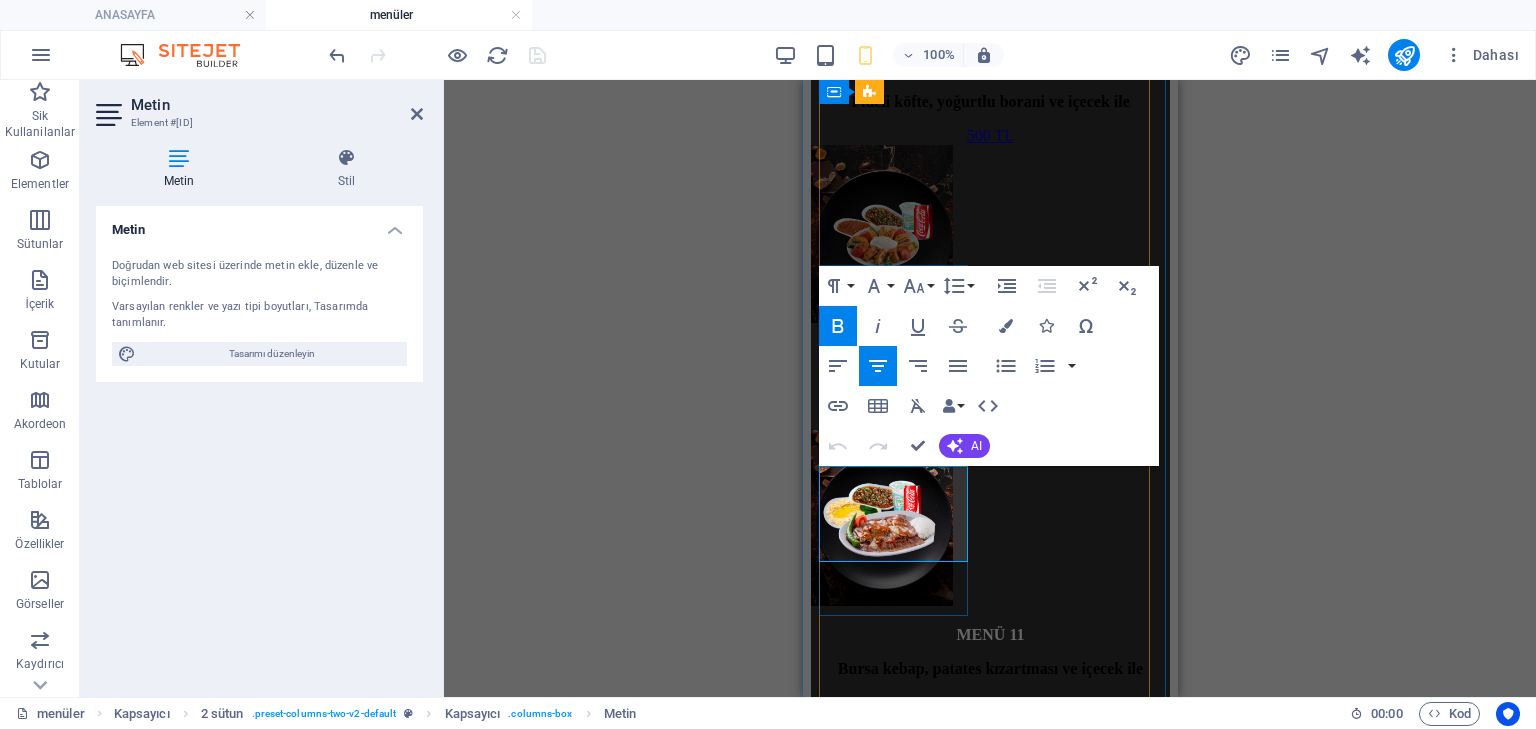 click on "Tam ekmek tavuk döner, patates kızartması ve içecek ile" at bounding box center (989, 3548) 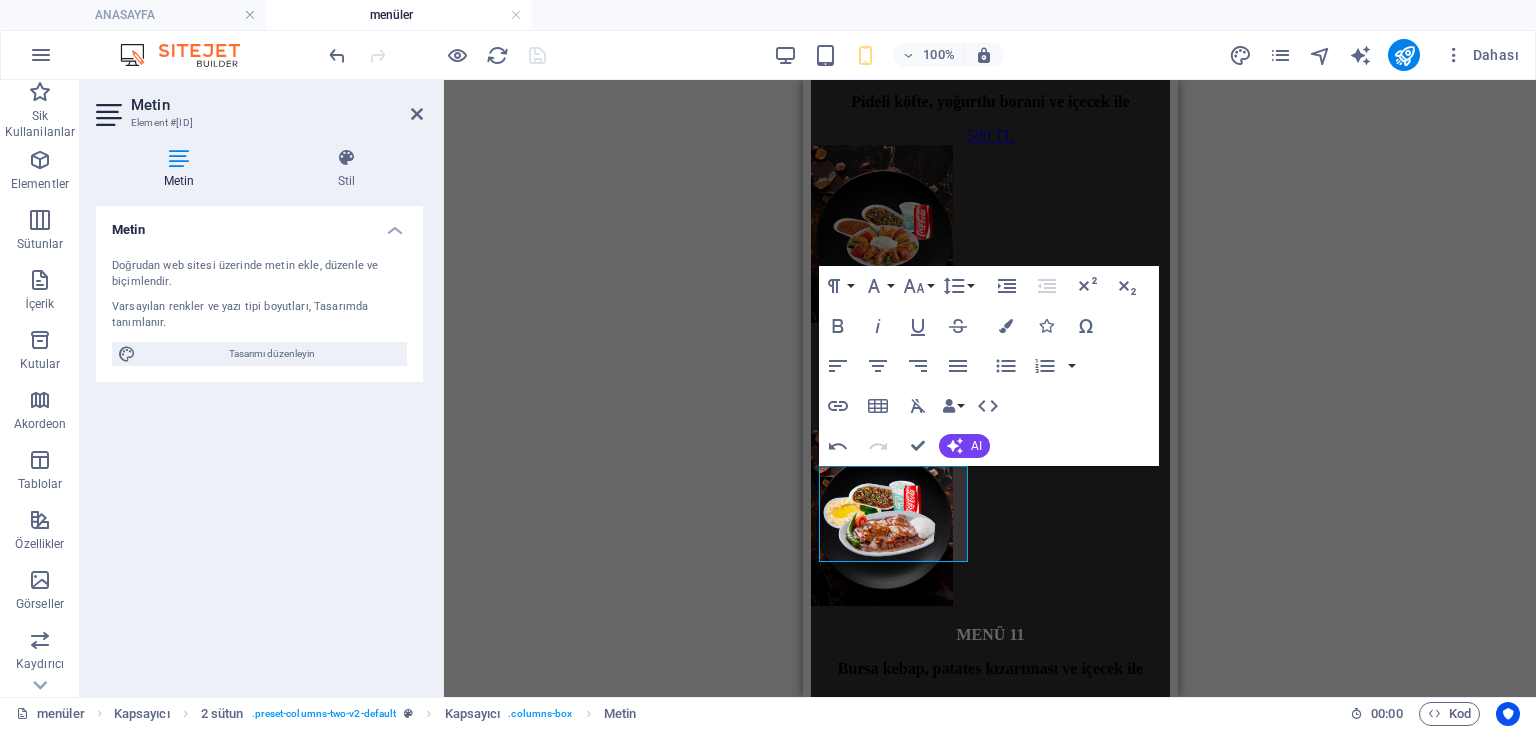 click on "Kapsayıcı   Kapsayıcı   İmaj   Kapsayıcı   2 sütun   Kapsayıcı   Metin   Düğme   Kapsayıcı   İmaj   Kapsayıcı   Düğme   Kapsayıcı   İmaj   Kapsayıcı   Metin   Düğme   Kapsayıcı   İmaj   Kapsayıcı   Düğme   Kapsayıcı   İmaj   Kapsayıcı   Metin   Düğme   Kapsayıcı   İmaj   Kapsayıcı   Metin   Düğme   Kapsayıcı   İmaj   Kapsayıcı   Düğme   Referans   Kapsayıcı   İmaj   Kapsayıcı   Metin   Metin   Kapsayıcı   İmaj   Kapsayıcı   Metin   Düğme   İmaj   Kapsayıcı   Metin   Düğme   Kapsayıcı   İmaj   Kapsayıcı   Kapsayıcı   İmaj   Kapsayıcı   Metin   Düğme   Kapsayıcı   İmaj   Kapsayıcı   Metin   Düğme   Metin   Düğme   Kapsayıcı   İmaj   Kapsayıcı   Metin   Düğme   Kapsayıcı   İmaj   Kapsayıcı   Metin   Düğme   Kapsayıcı   İmaj   Kapsayıcı Paragraph Format Normal Heading 1 Heading 2 Heading 3 Heading 4 Heading 5 Heading 6 Code Font Family Arial Georgia Impact Tahoma Times New Roman Teko" at bounding box center (990, 388) 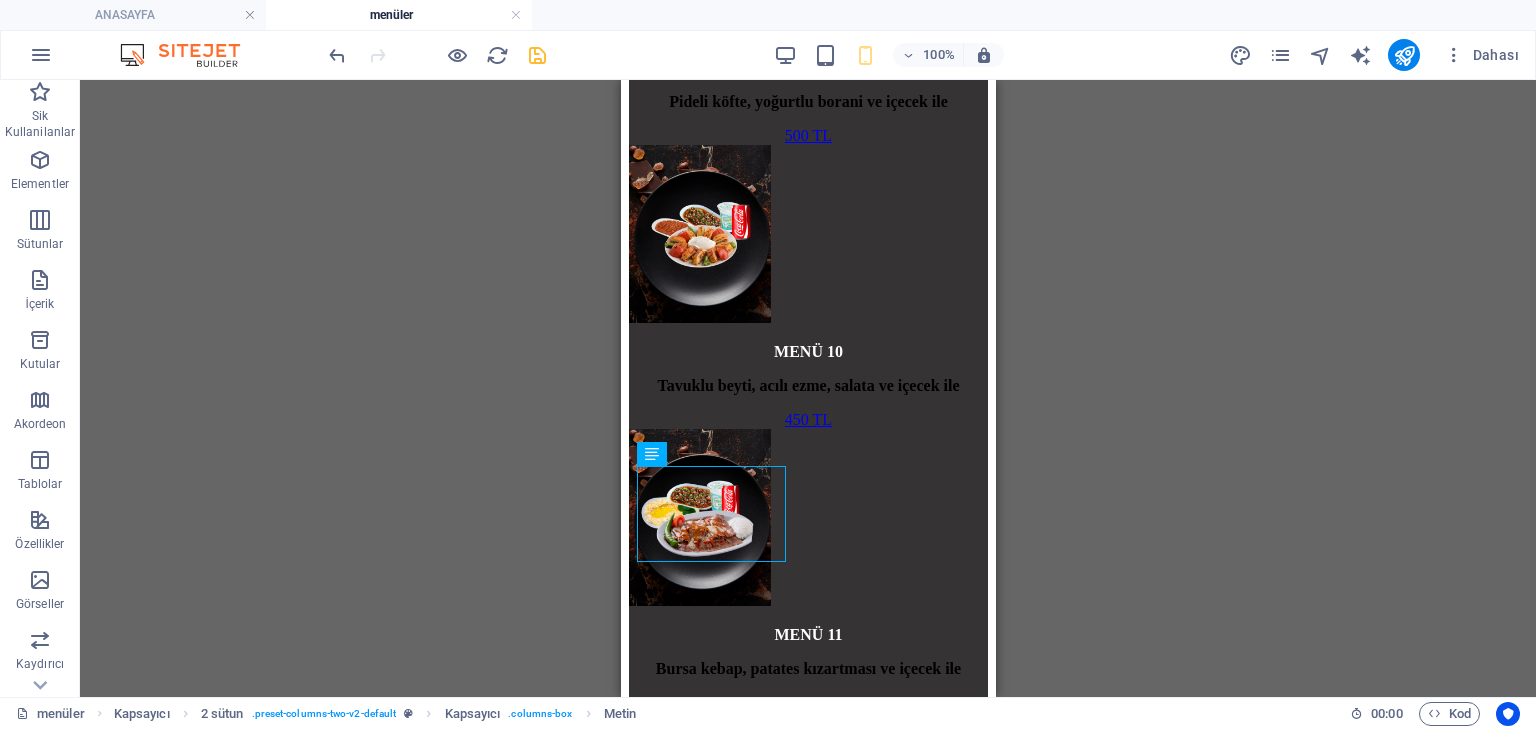 click at bounding box center [537, 55] 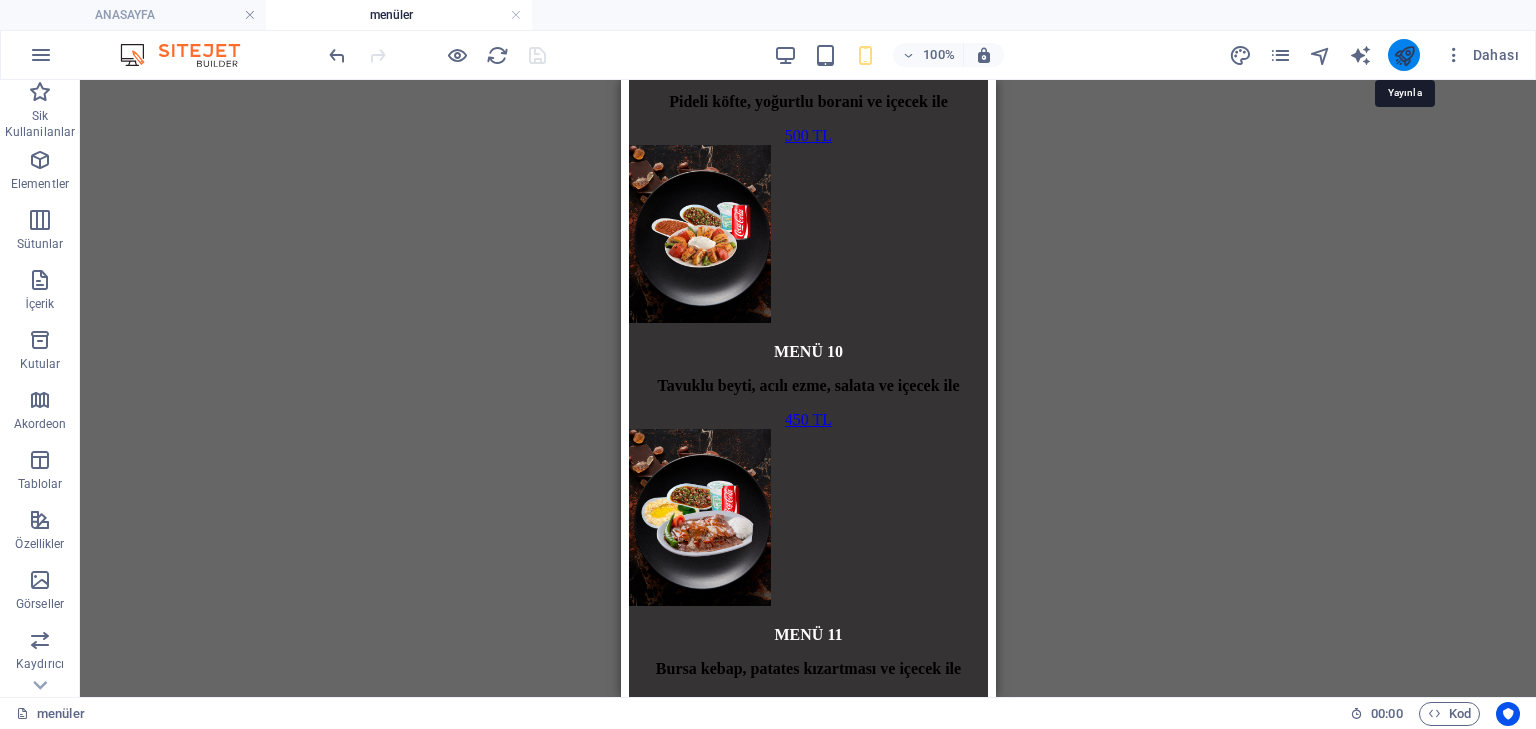 click at bounding box center [1404, 55] 